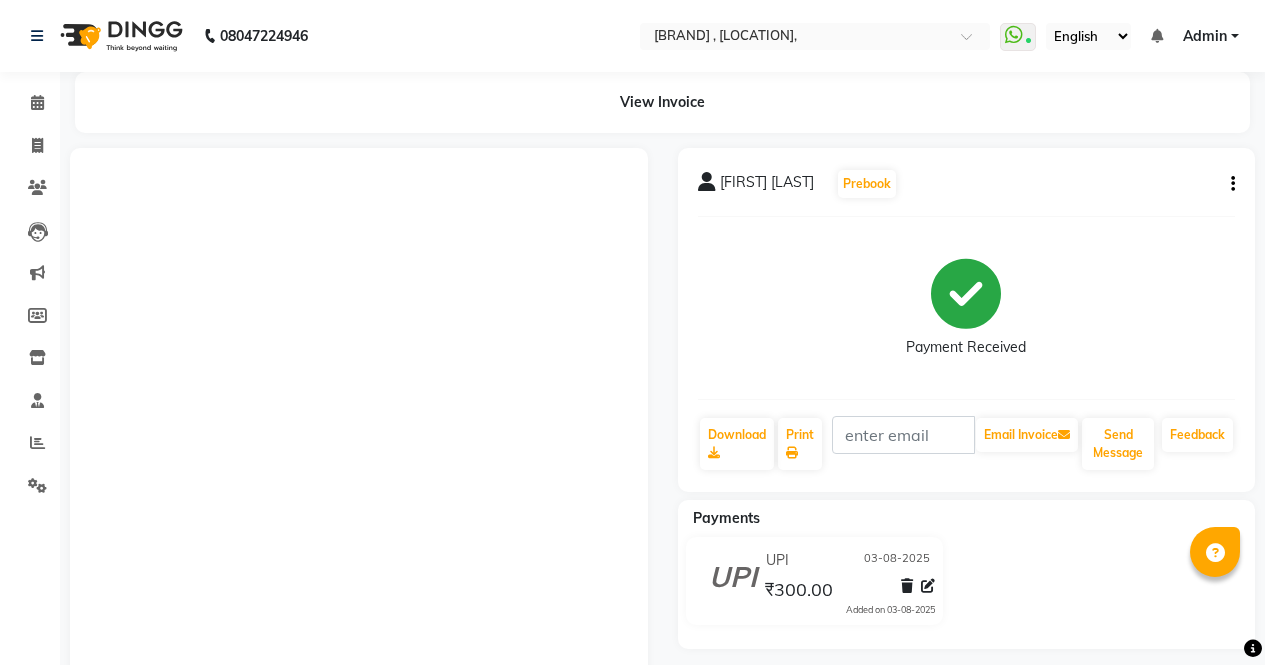 scroll, scrollTop: 0, scrollLeft: 0, axis: both 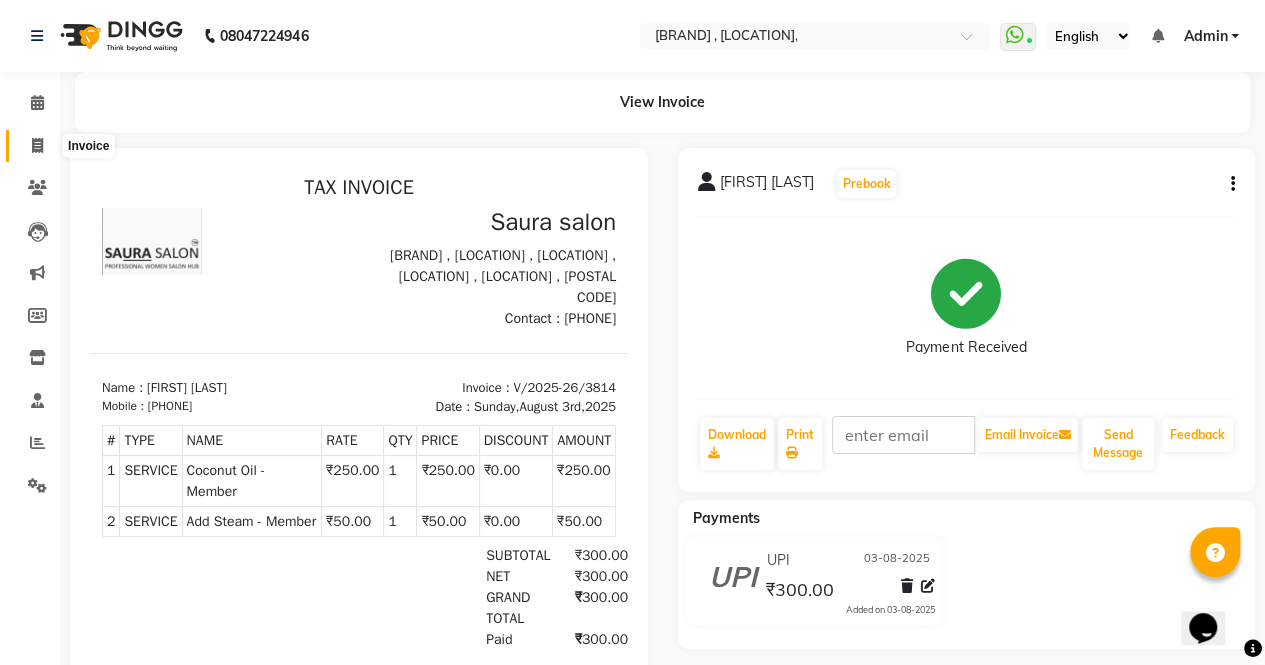 click 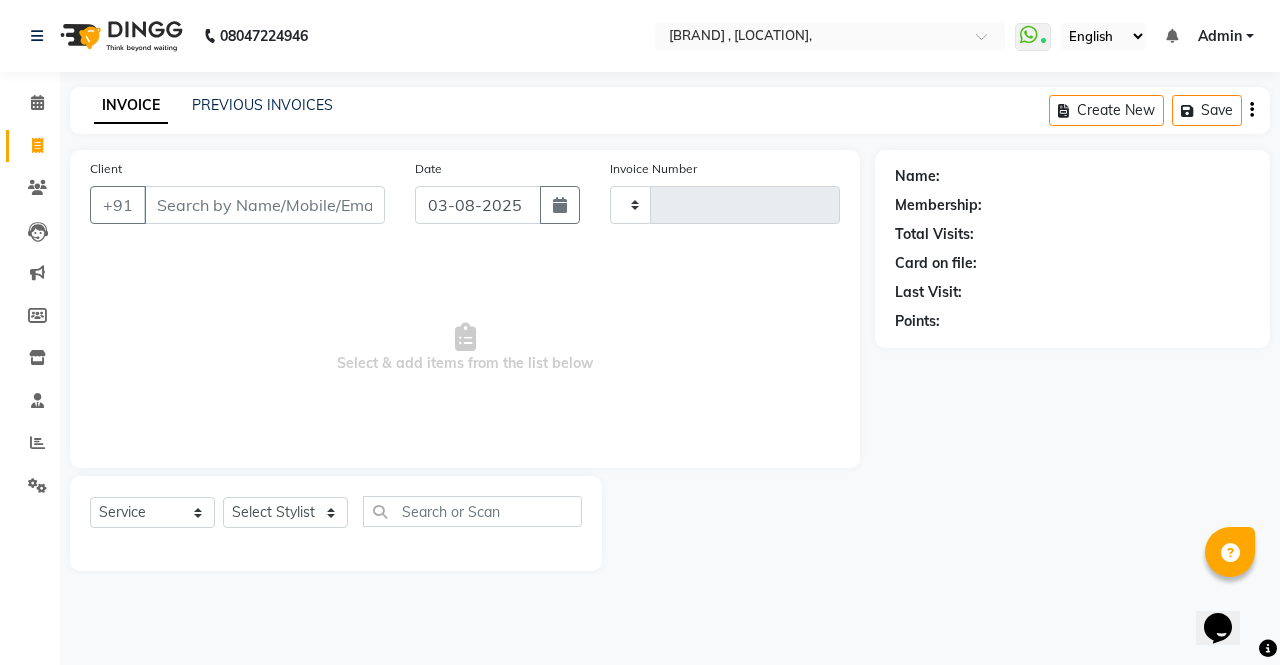 type on "3815" 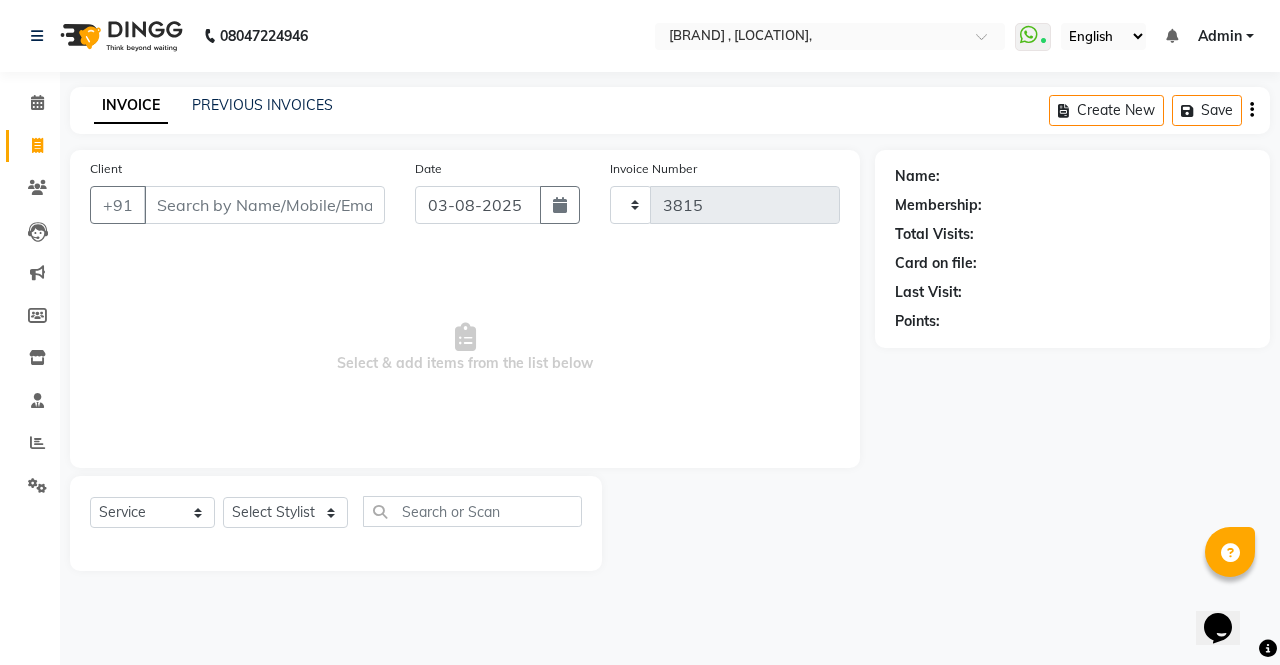 select on "6963" 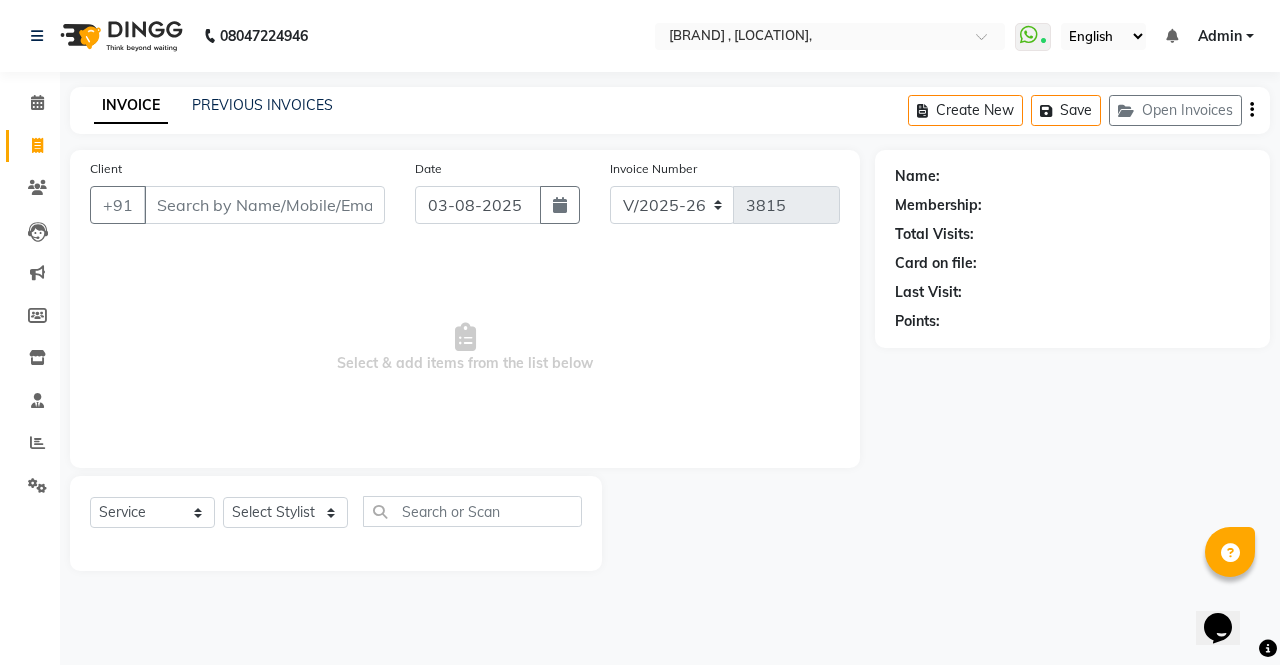 click on "Client" at bounding box center [264, 205] 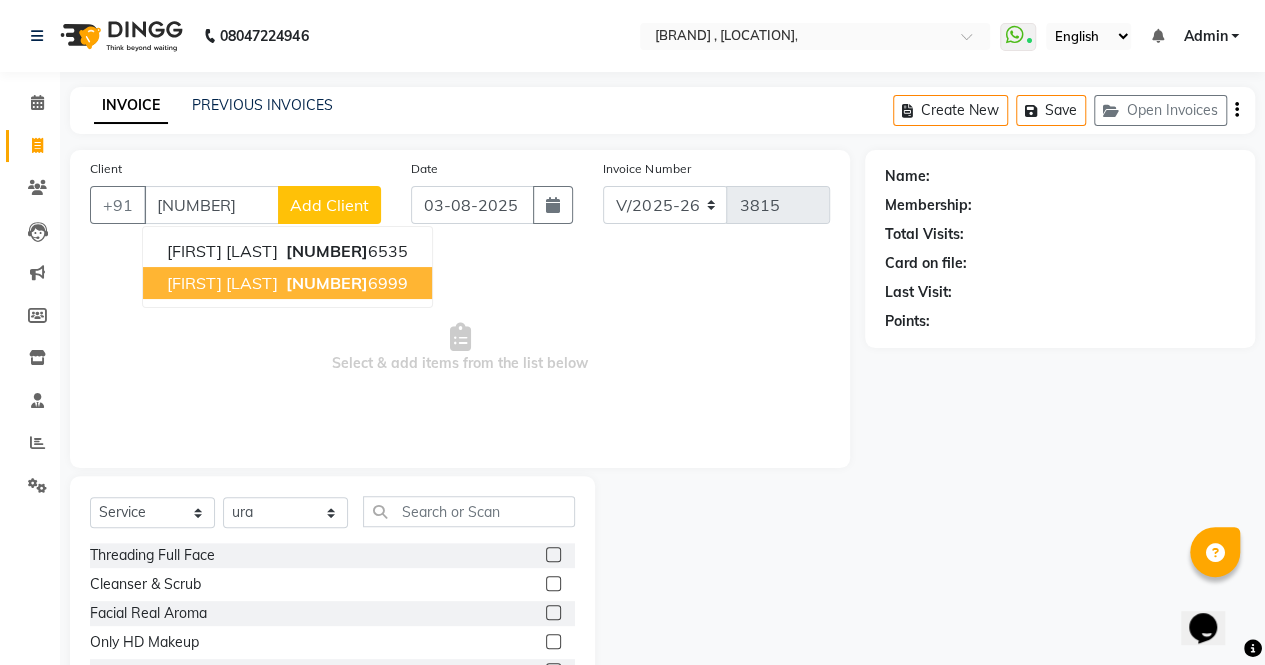 click on "[FIRST] [LAST]" at bounding box center (222, 283) 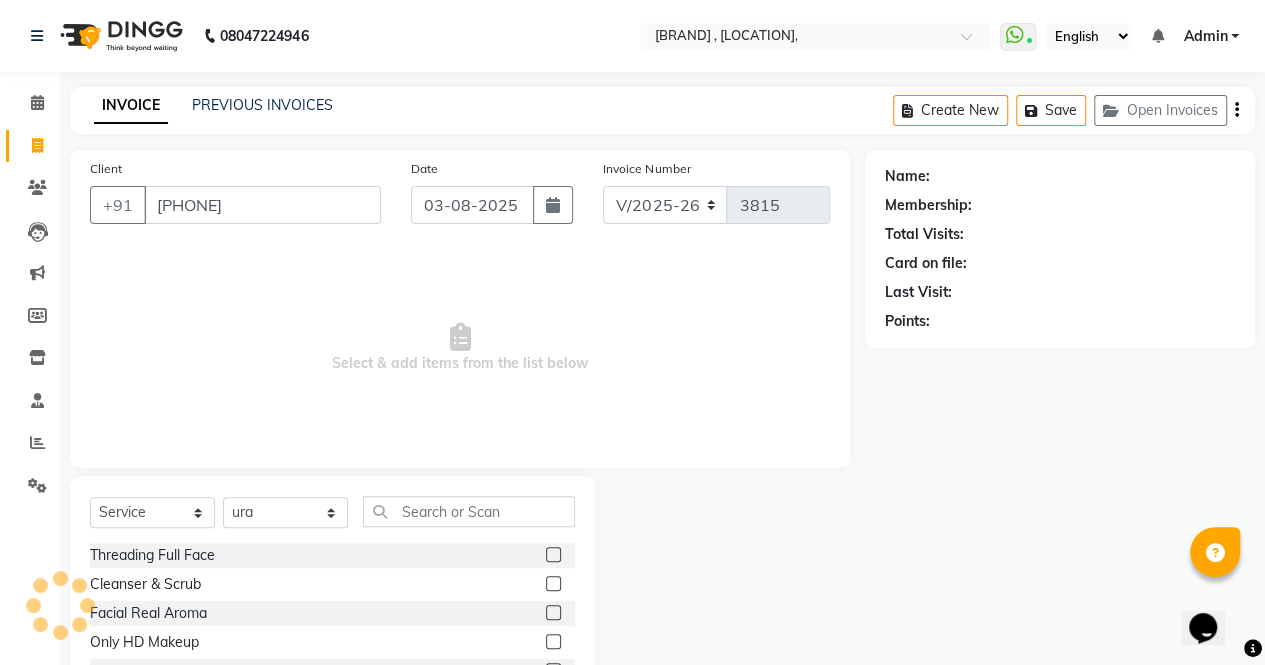 type on "[PHONE]" 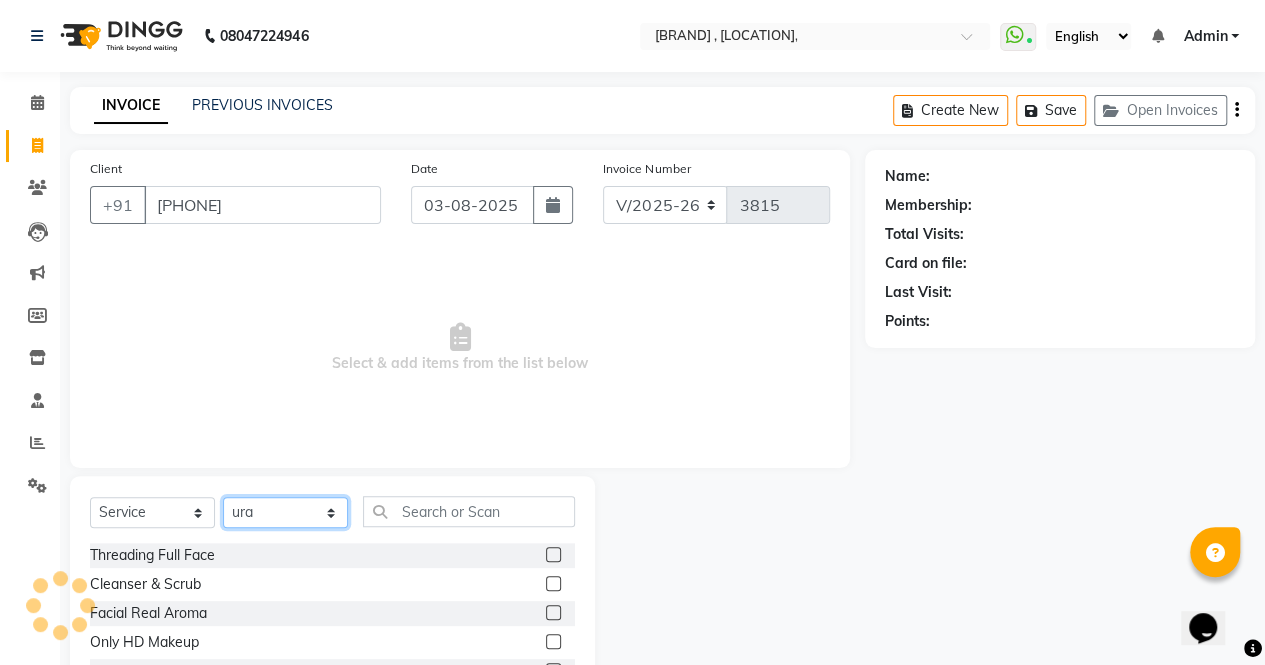 click on "Select Stylist [FIRST] [FIRST] [FIRST] [FIRST] [FIRST] [FIRST] [FIRST] [FIRST] [FIRST] [FIRST] [FIRST] [FIRST] [FIRST] [FIRST] [FIRST] [FIRST] [FIRST] [FIRST] [FIRST]" 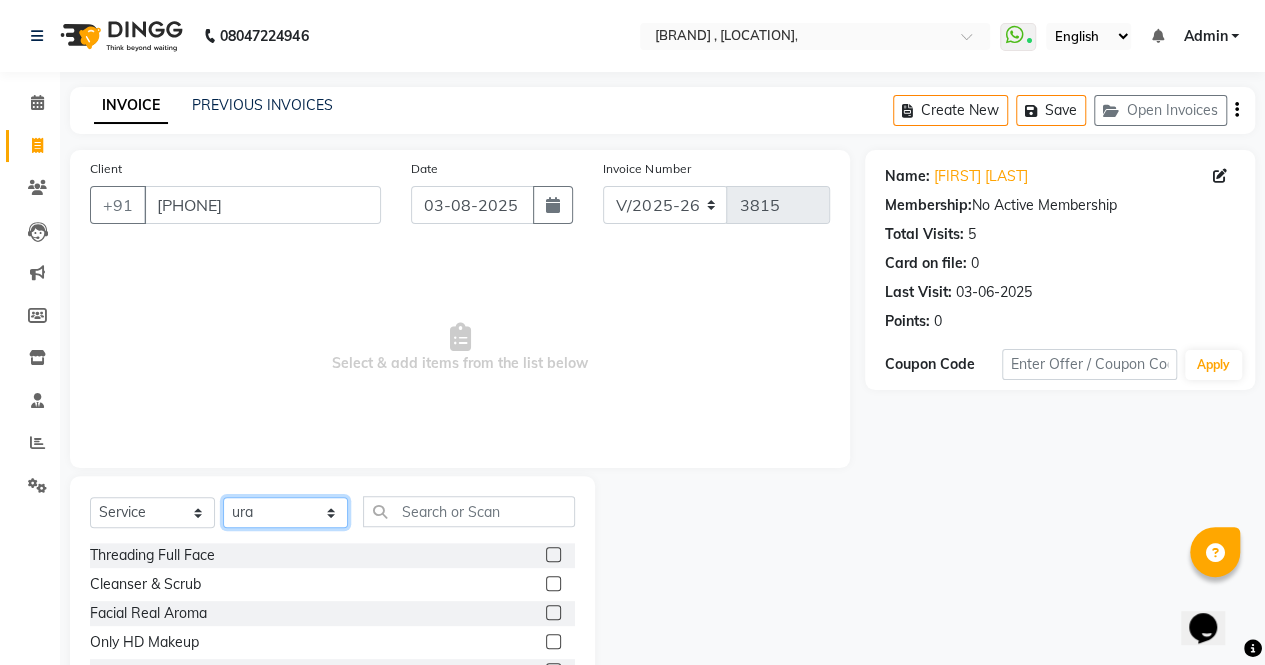 select on "76377" 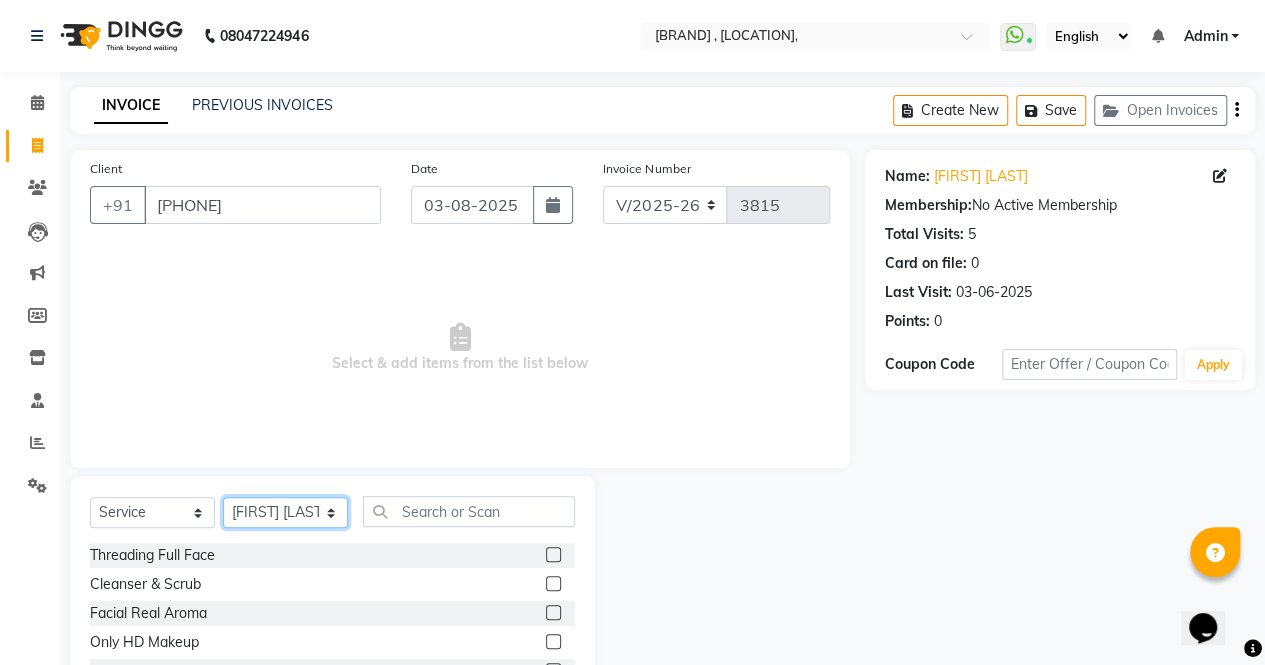 click on "Select Stylist [FIRST] [FIRST] [FIRST] [FIRST] [FIRST] [FIRST] [FIRST] [FIRST] [FIRST] [FIRST] [FIRST] [FIRST] [FIRST] [FIRST] [FIRST] [FIRST] [FIRST] [FIRST] [FIRST]" 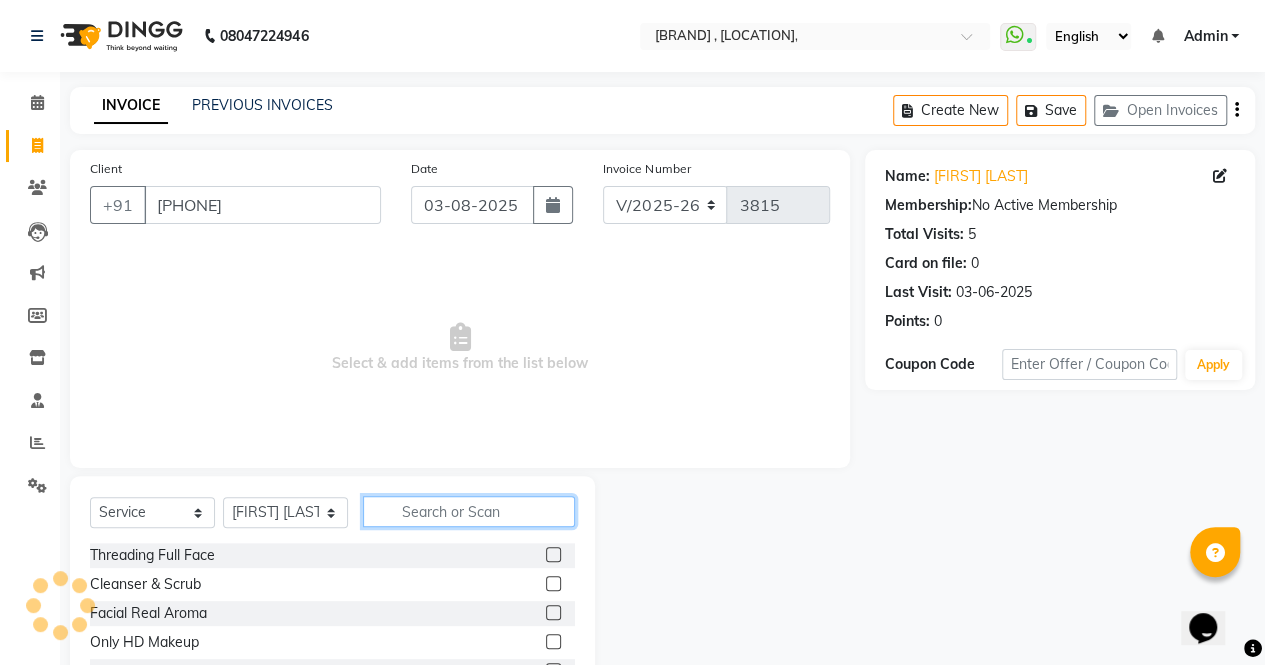 click 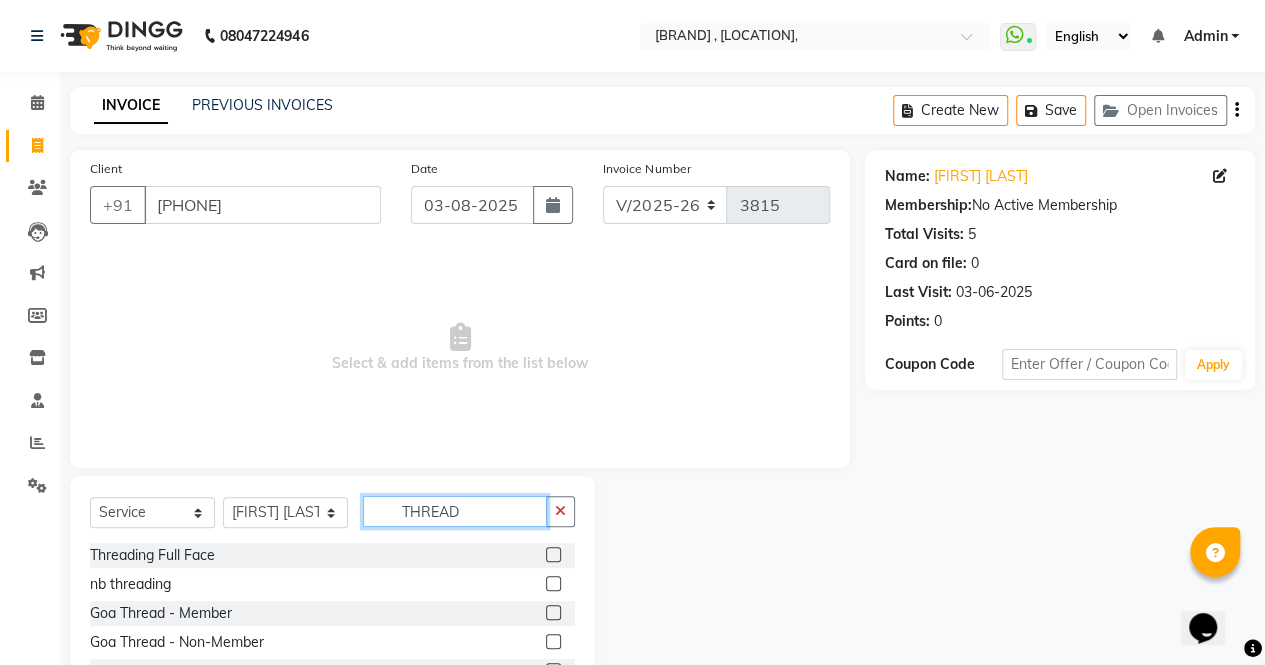scroll, scrollTop: 135, scrollLeft: 0, axis: vertical 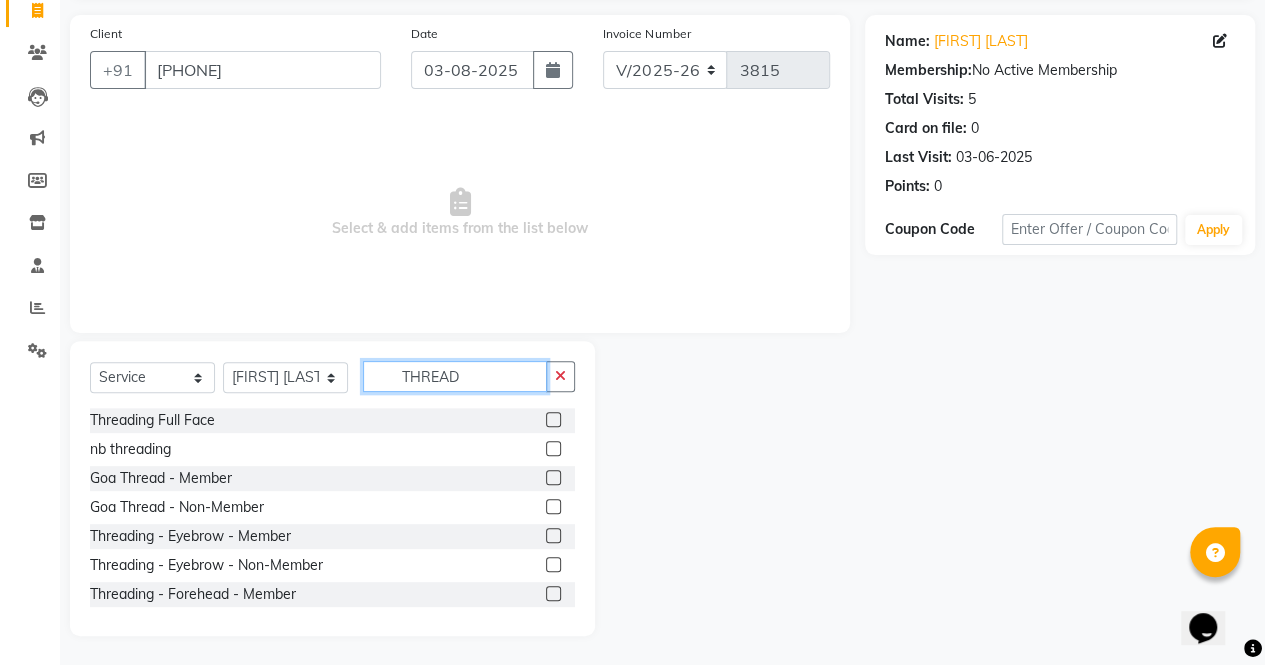 type on "THREAD" 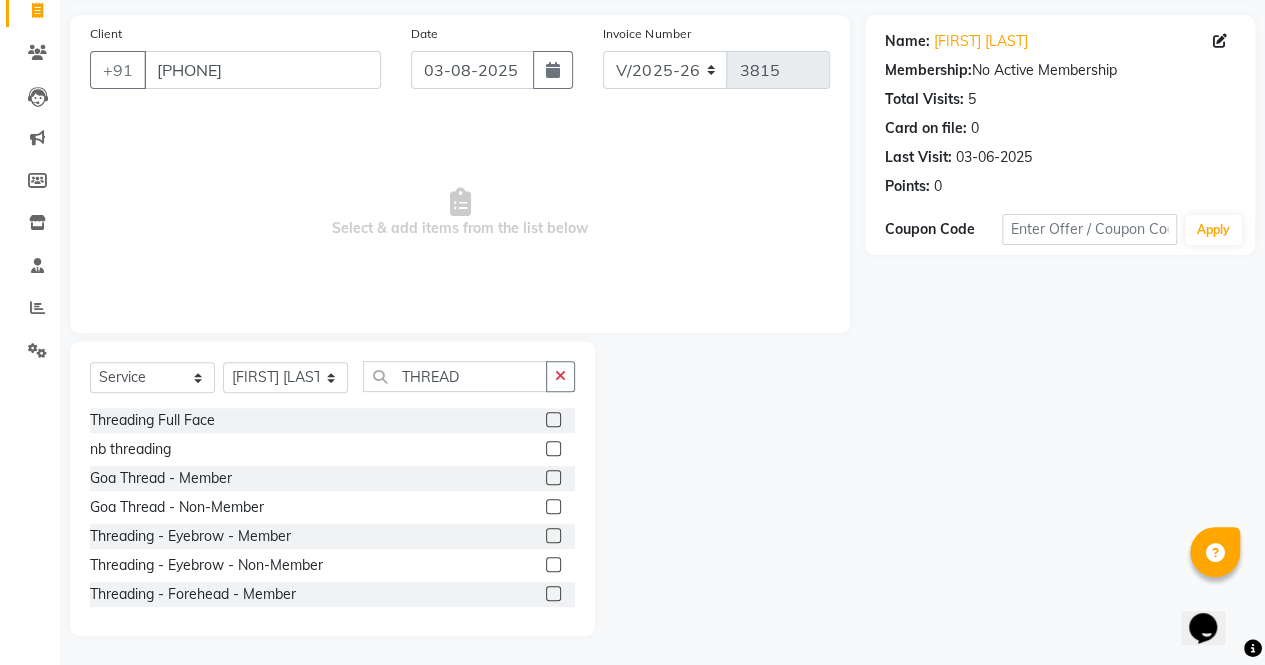 click 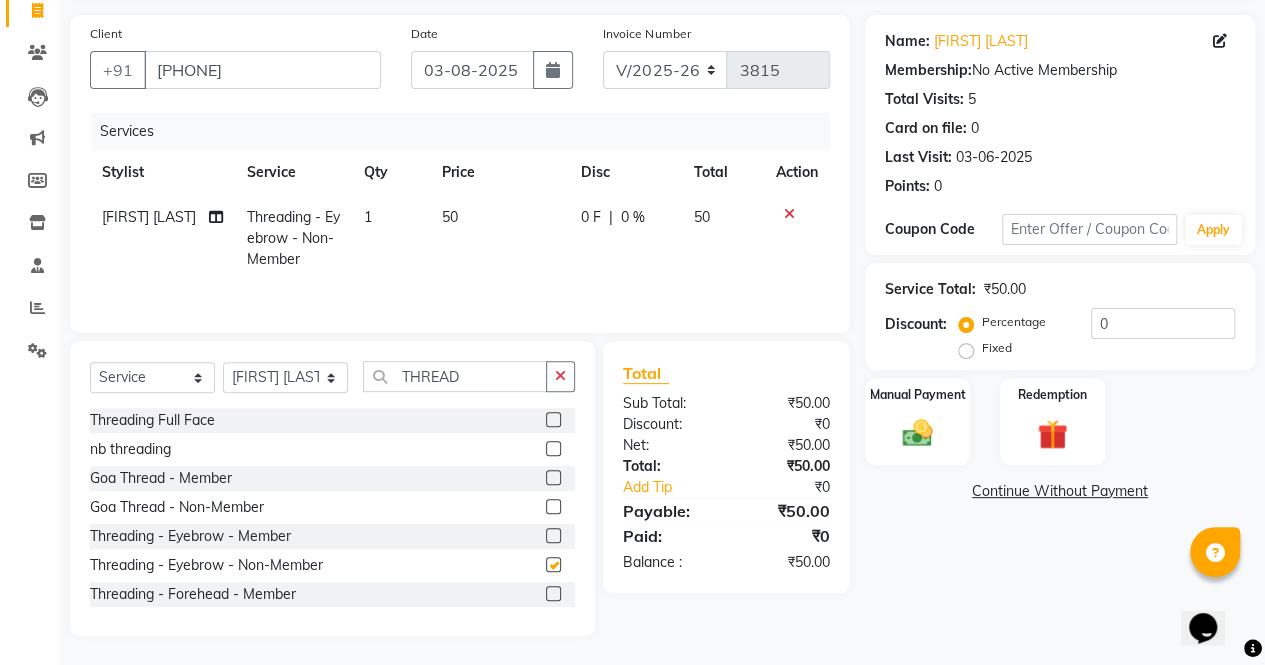 checkbox on "false" 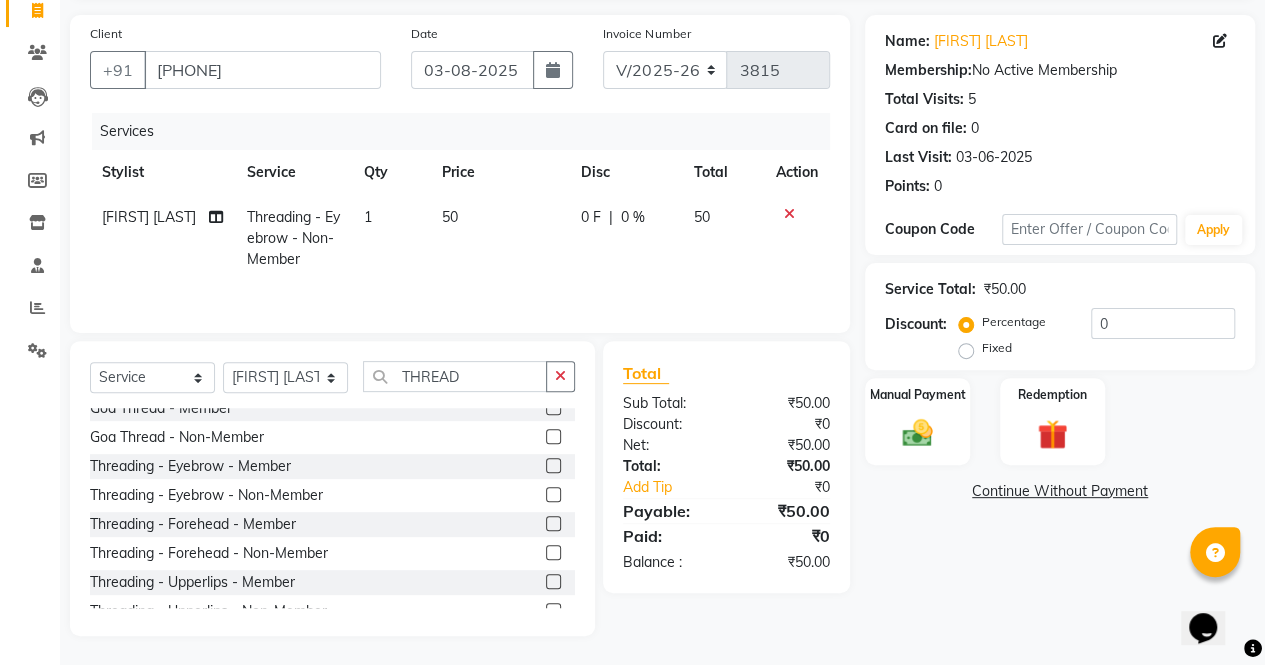 scroll, scrollTop: 90, scrollLeft: 0, axis: vertical 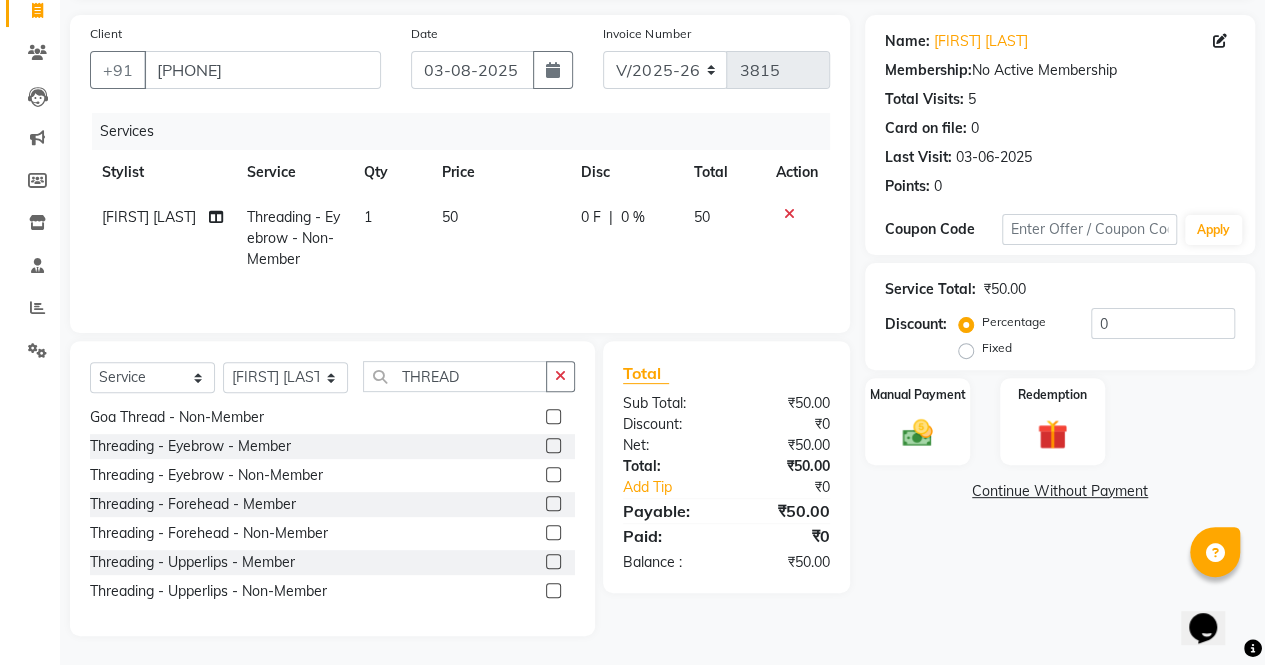 click 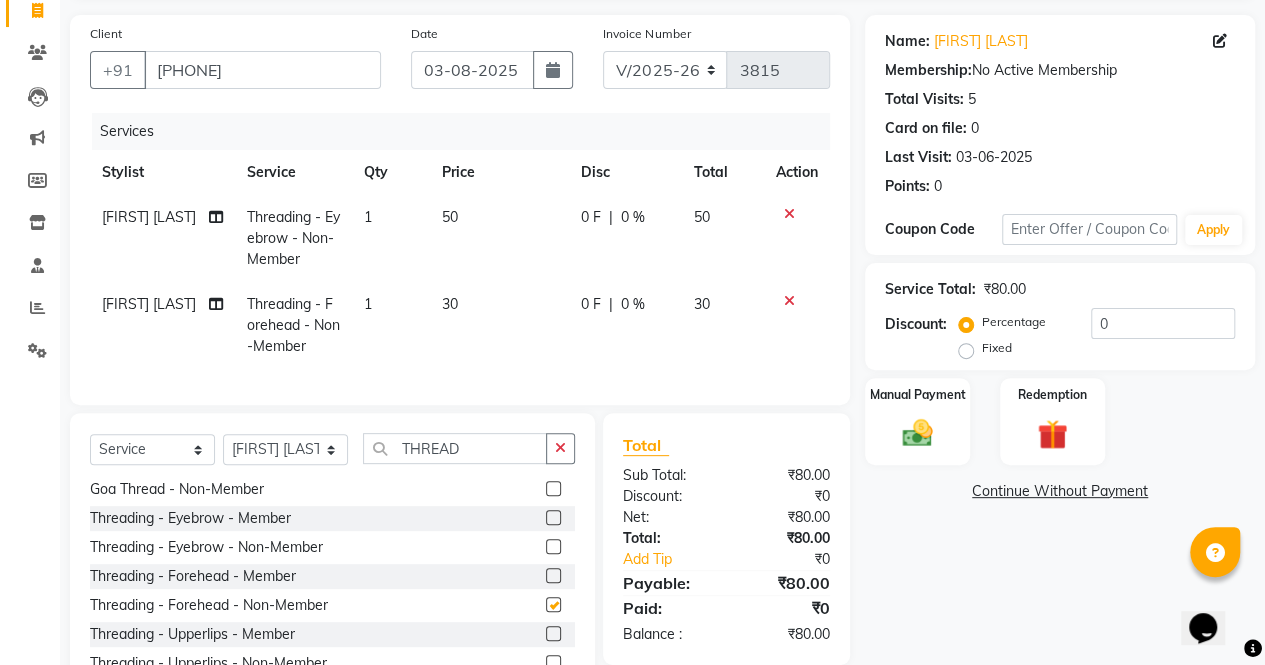 checkbox on "false" 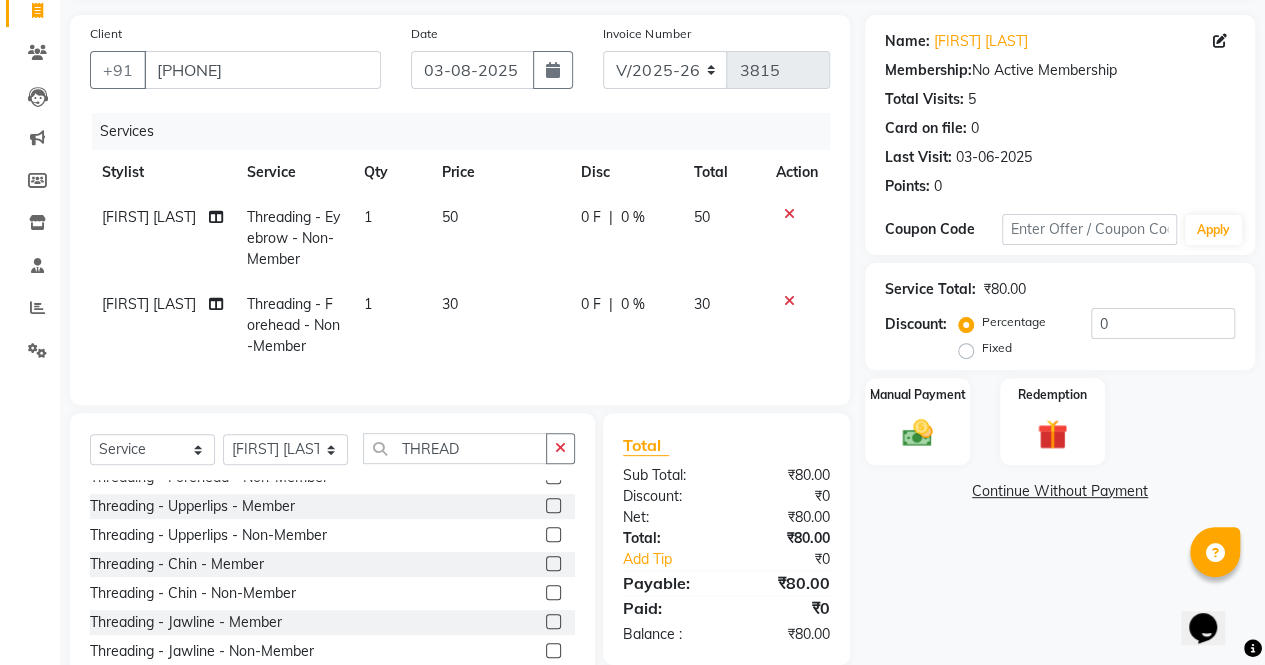scroll, scrollTop: 222, scrollLeft: 0, axis: vertical 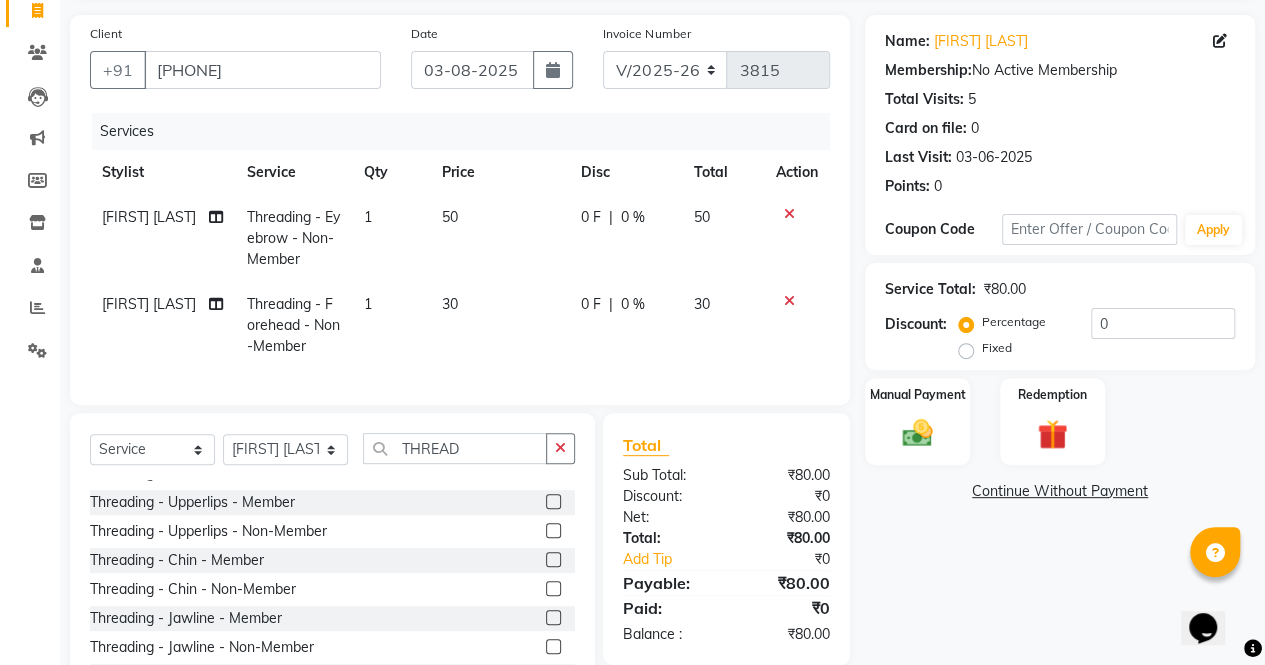 click 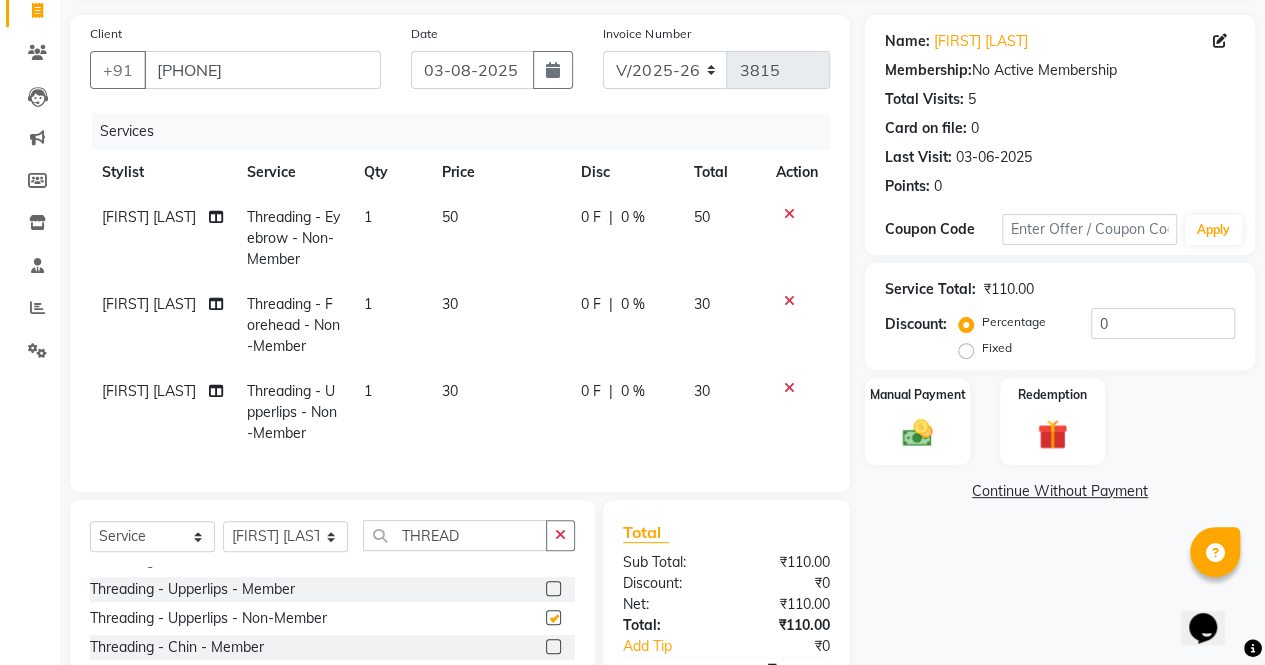 checkbox on "false" 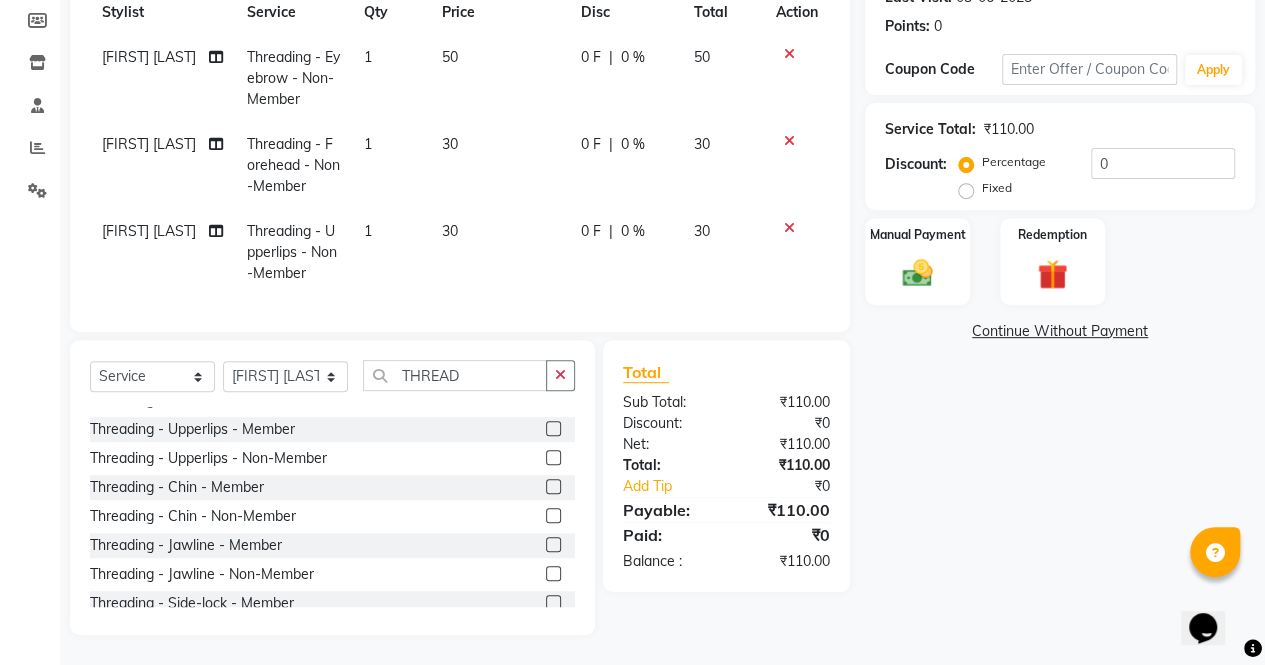 scroll, scrollTop: 309, scrollLeft: 0, axis: vertical 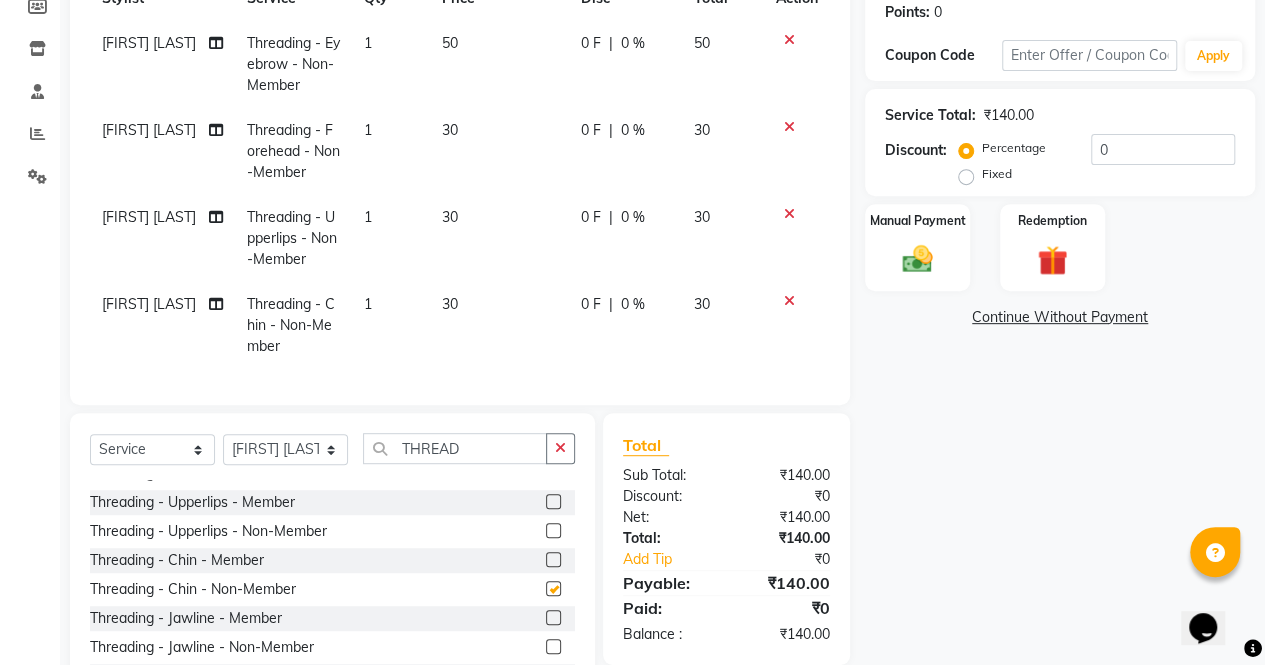 checkbox on "false" 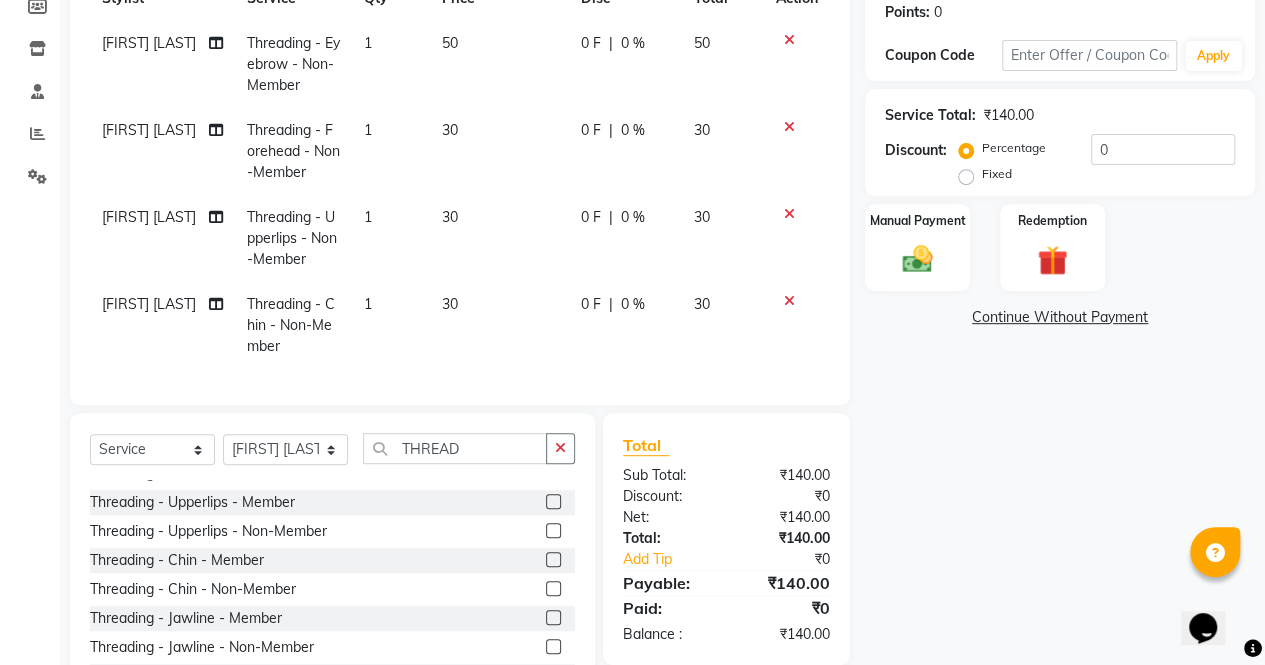 scroll, scrollTop: 396, scrollLeft: 0, axis: vertical 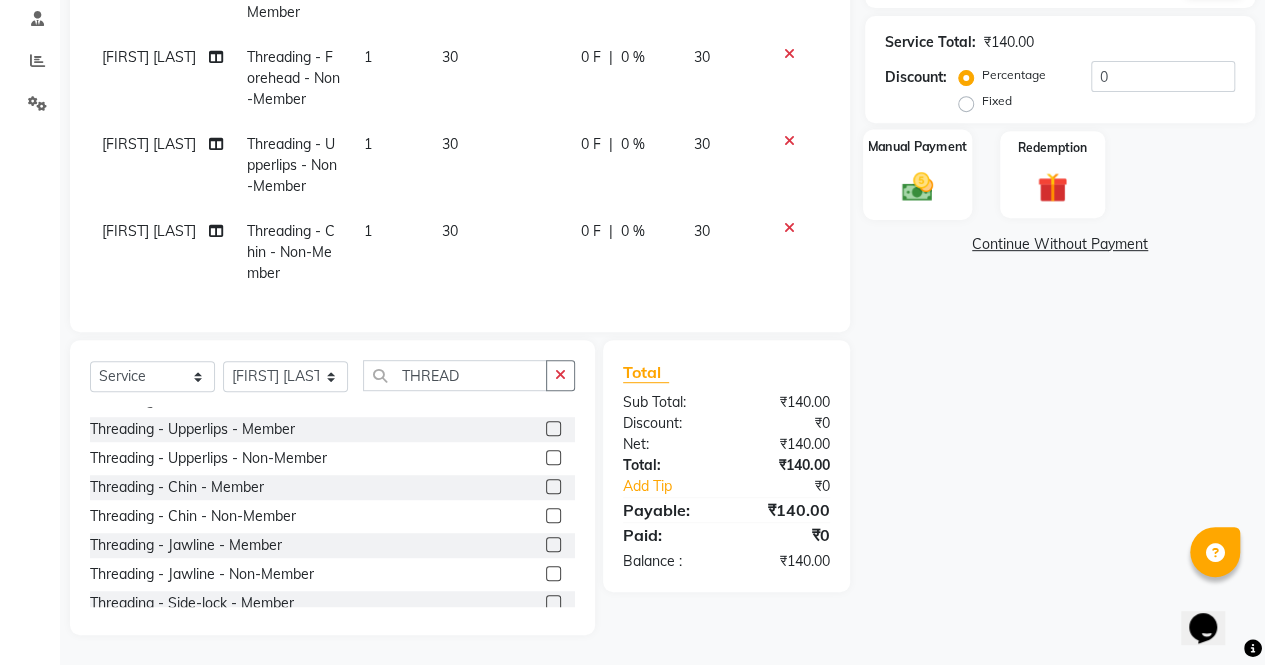 click on "Manual Payment" 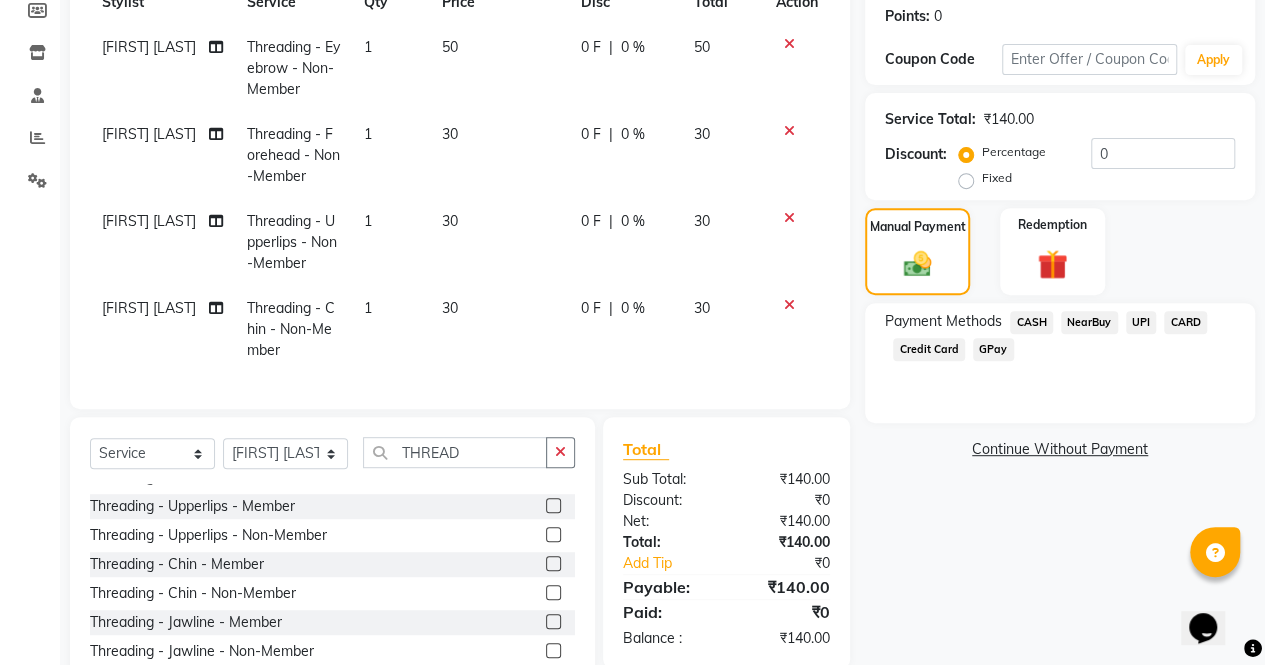 scroll, scrollTop: 396, scrollLeft: 0, axis: vertical 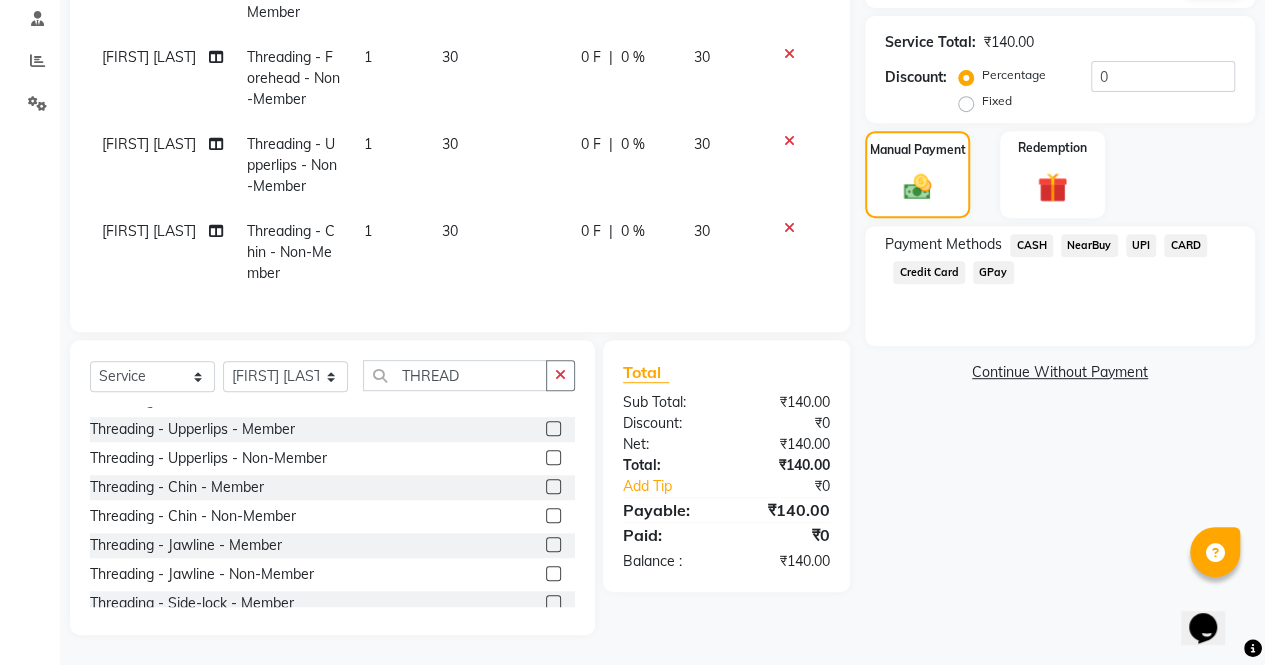click 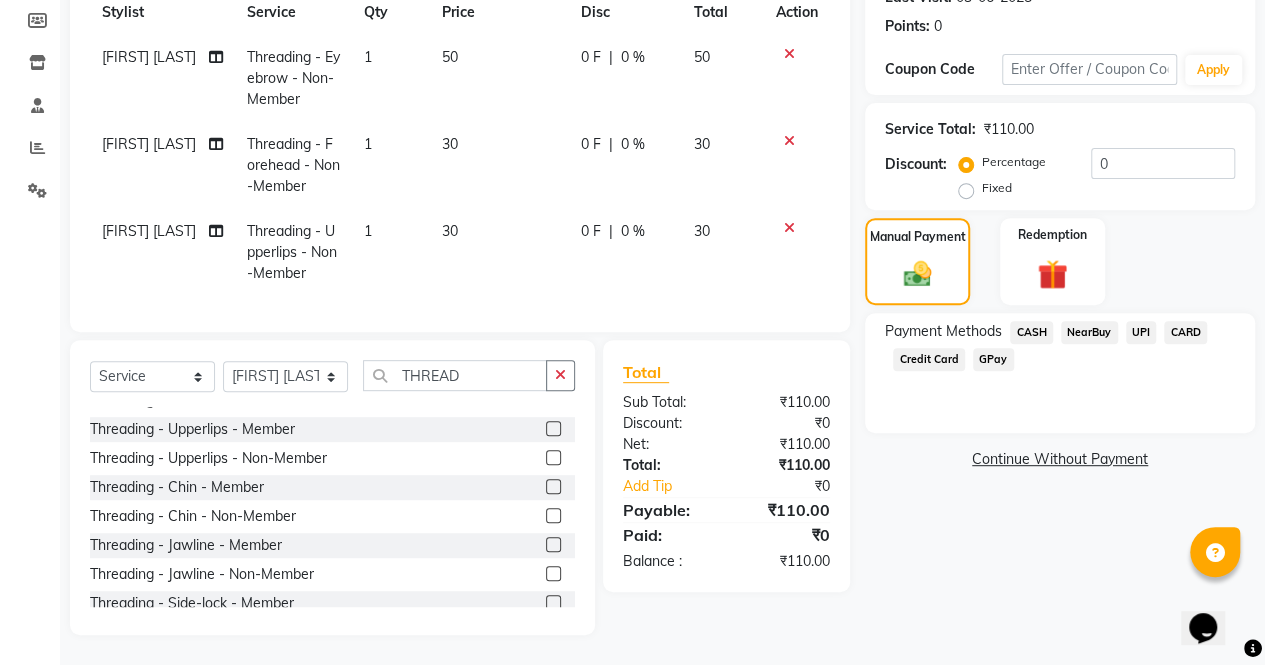 click 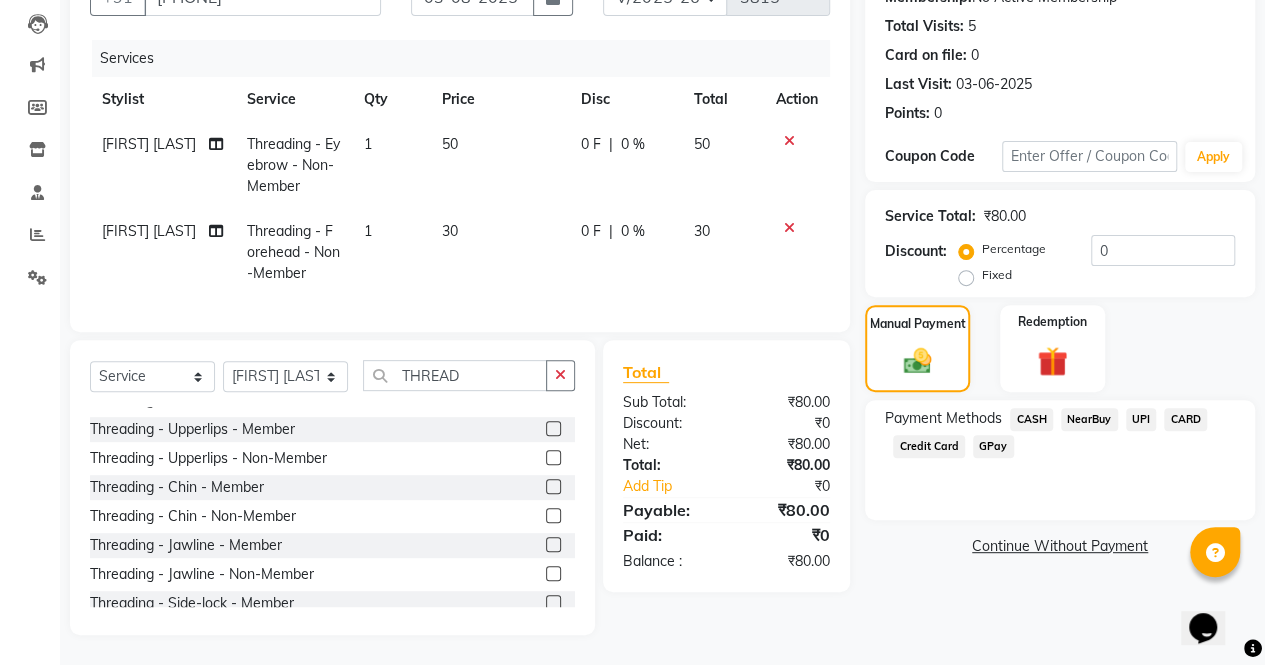 click 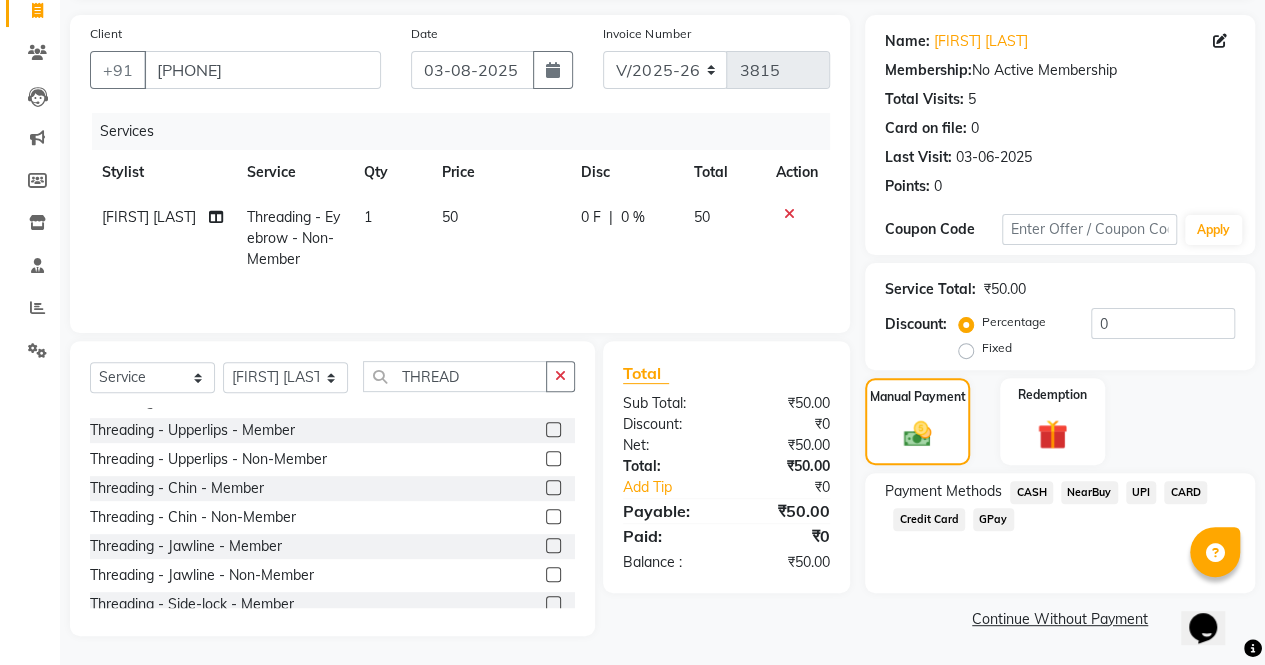 click 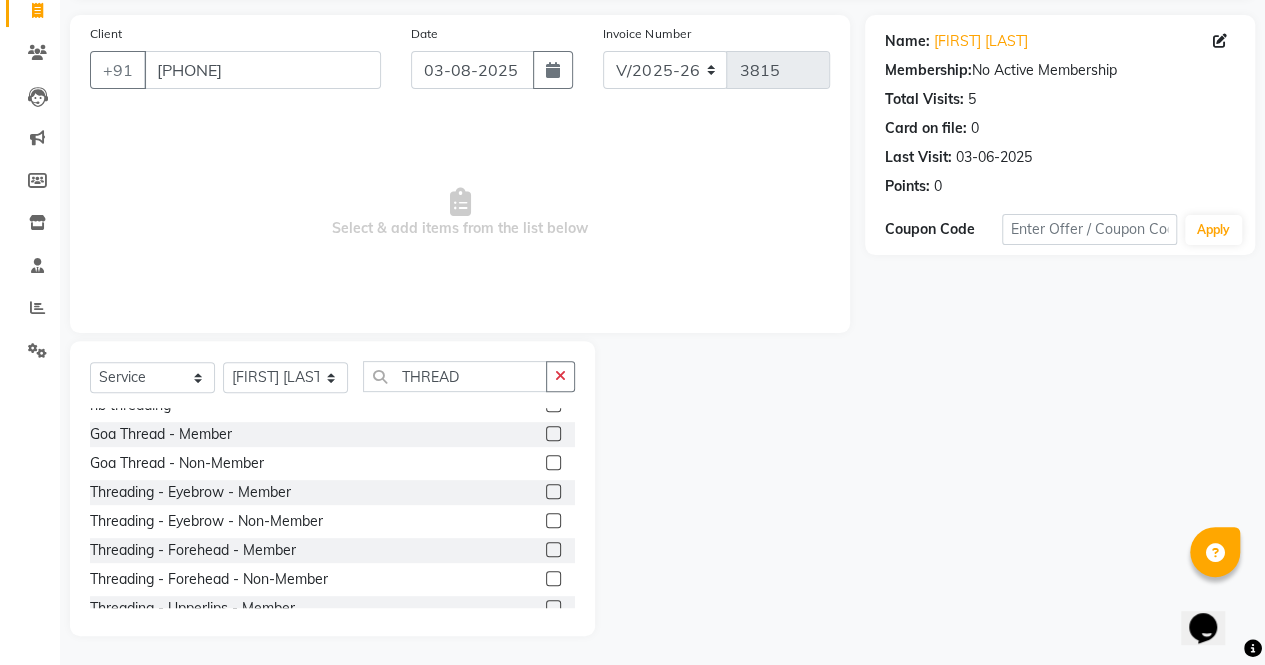 scroll, scrollTop: 43, scrollLeft: 0, axis: vertical 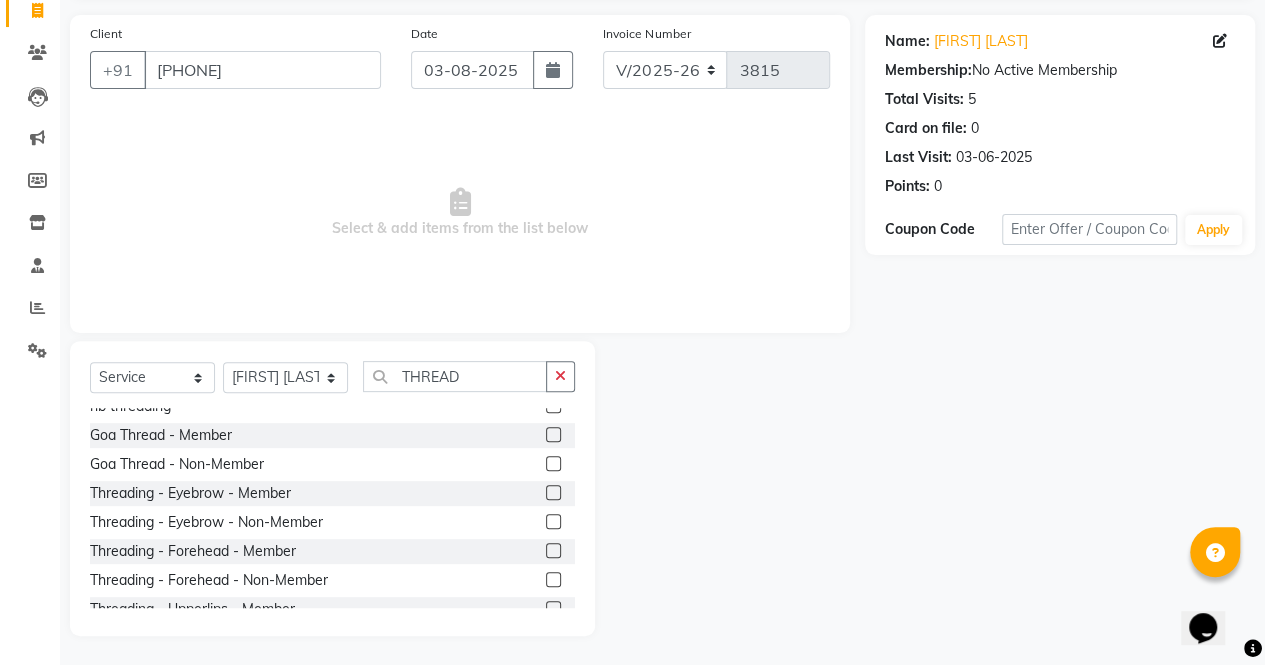 click 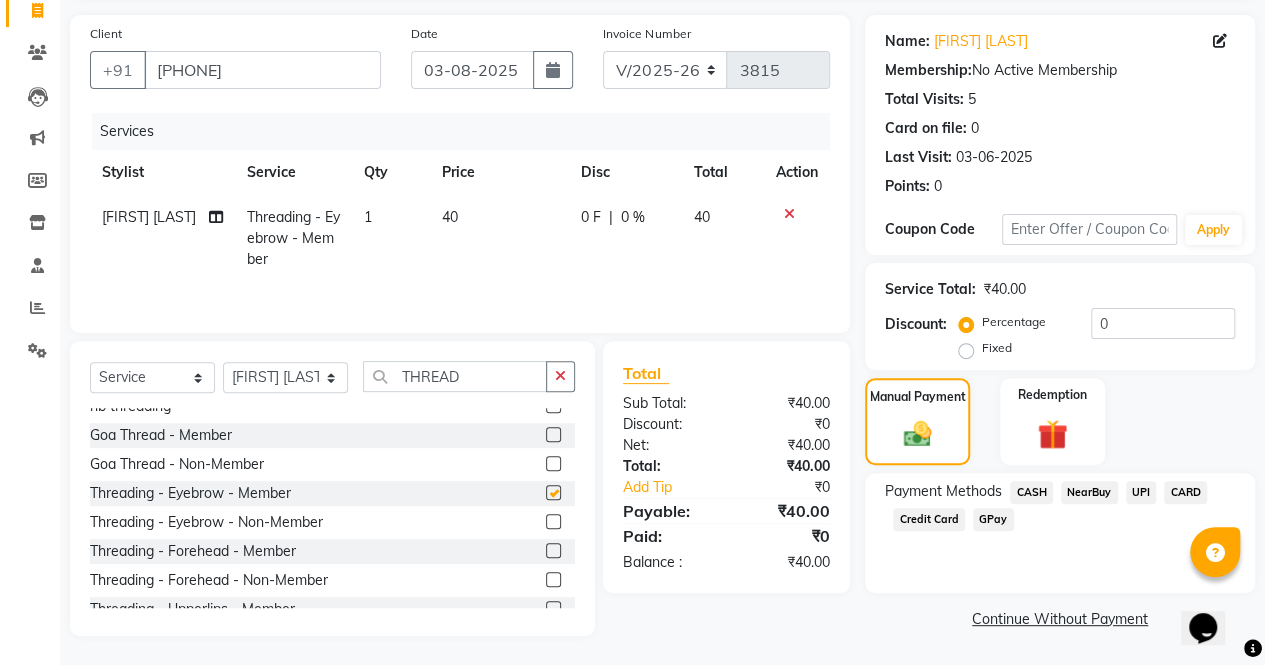 checkbox on "false" 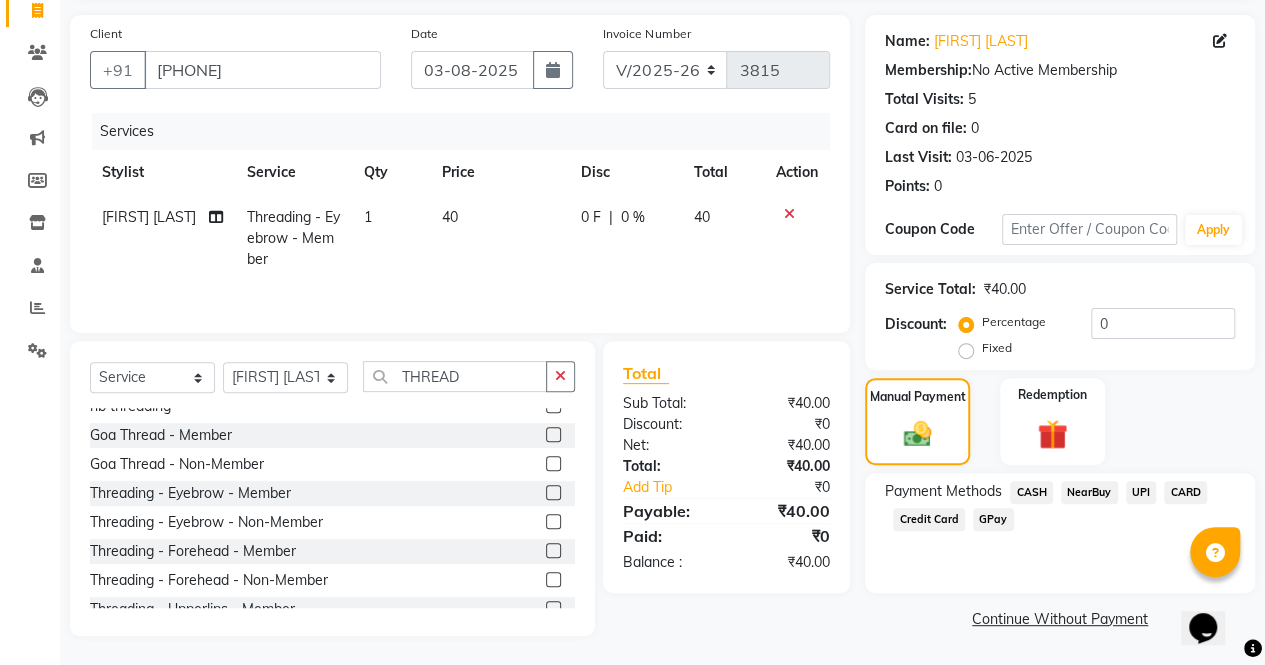 click 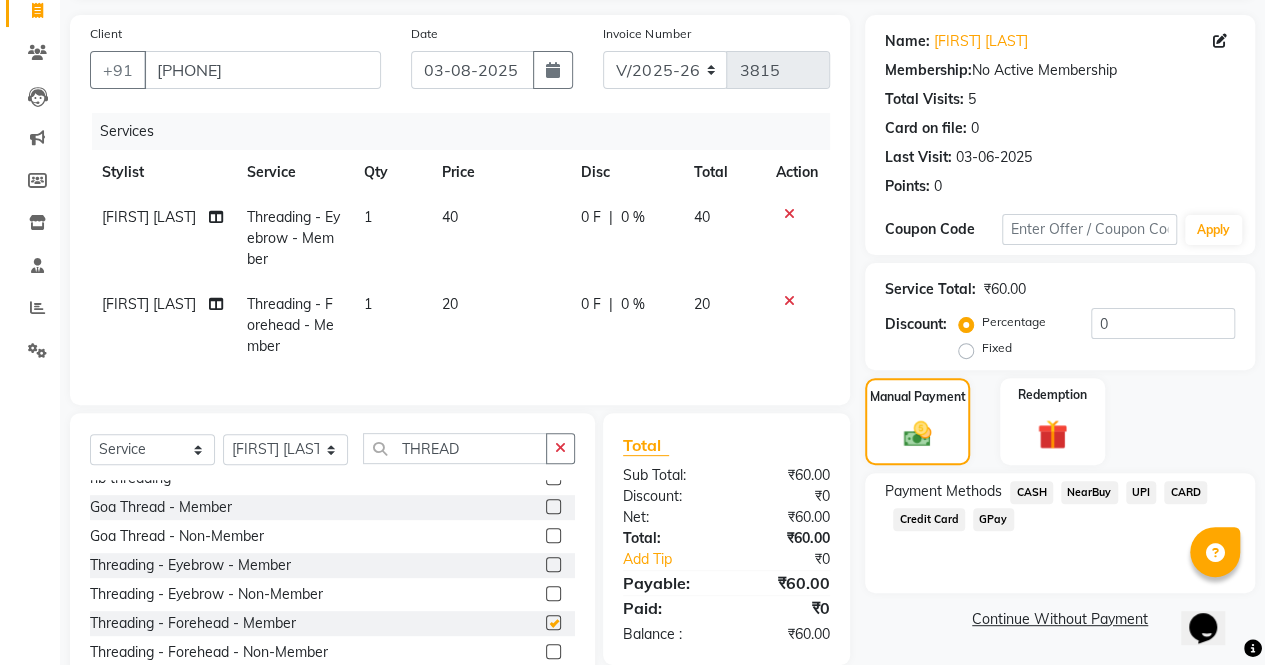 checkbox on "false" 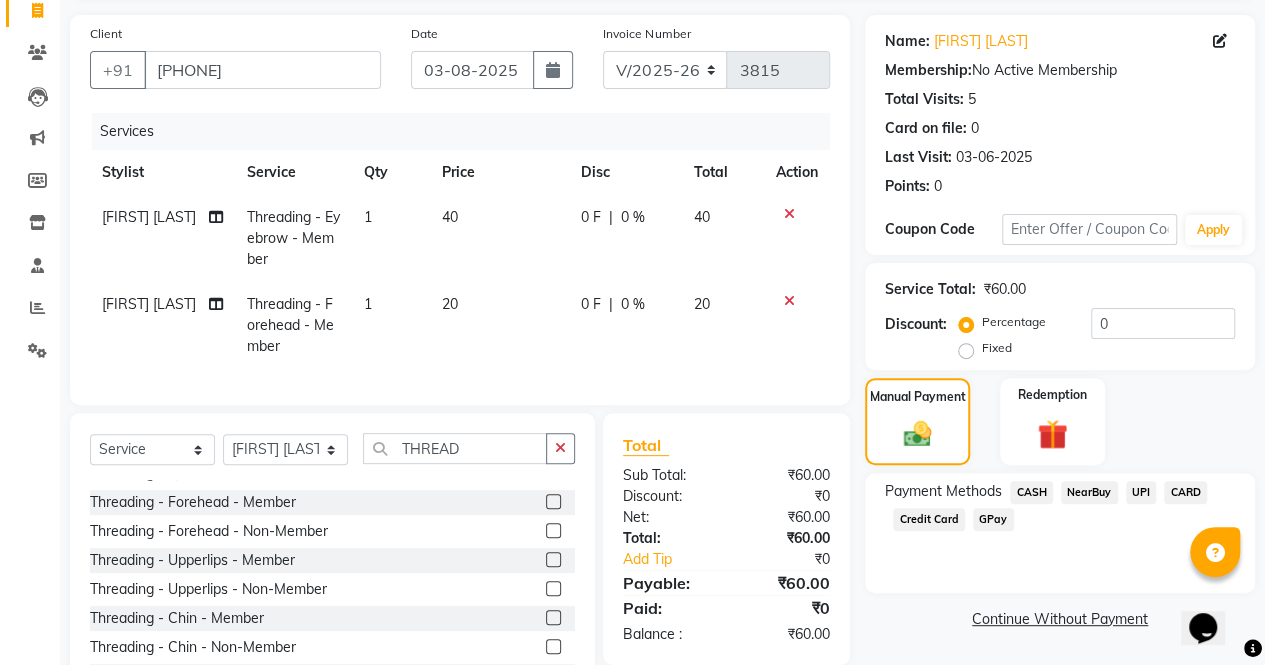 scroll, scrollTop: 165, scrollLeft: 0, axis: vertical 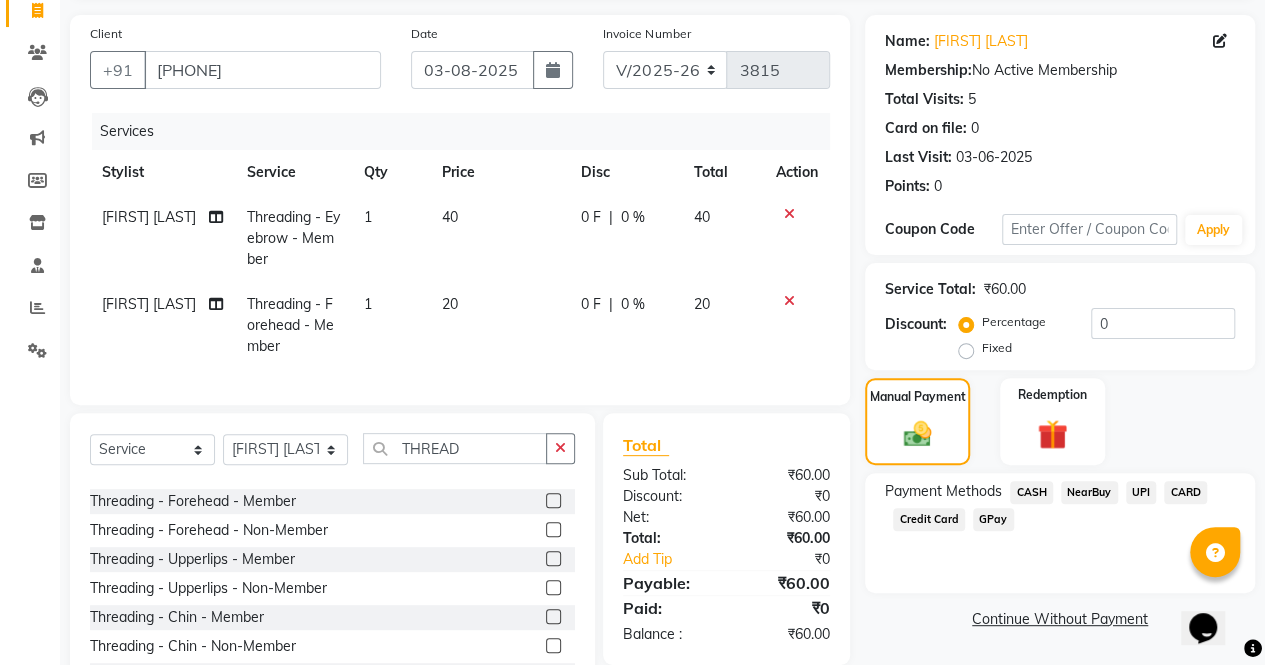 click 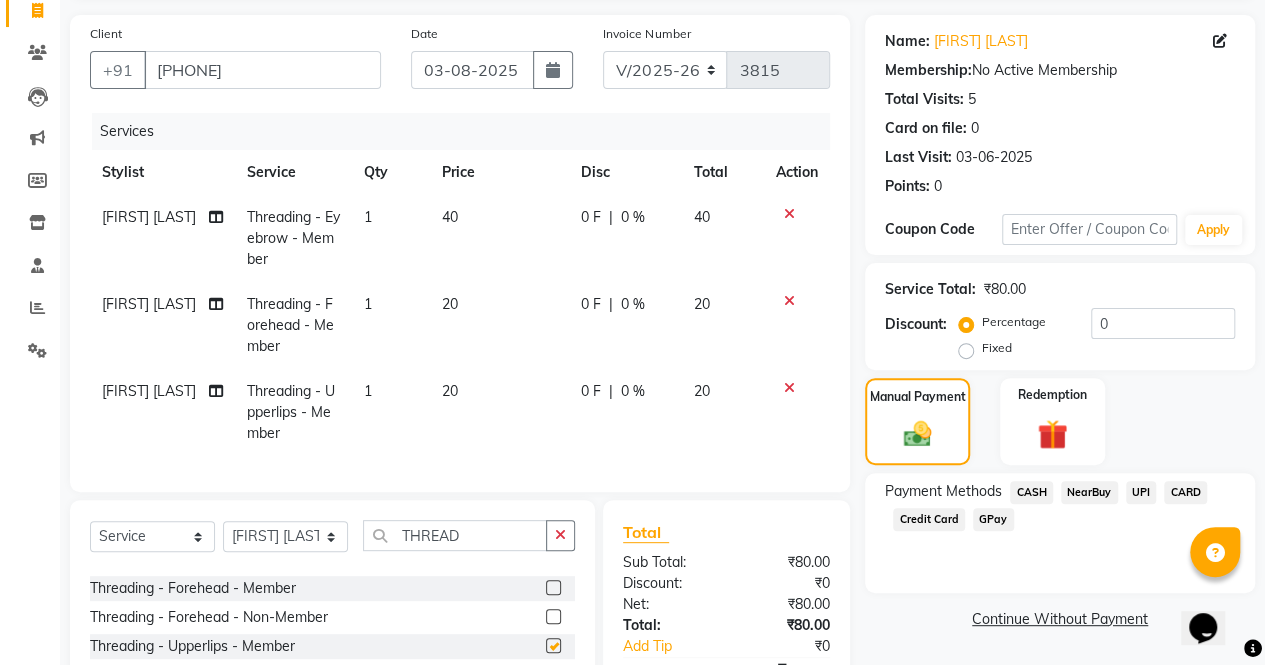 checkbox on "false" 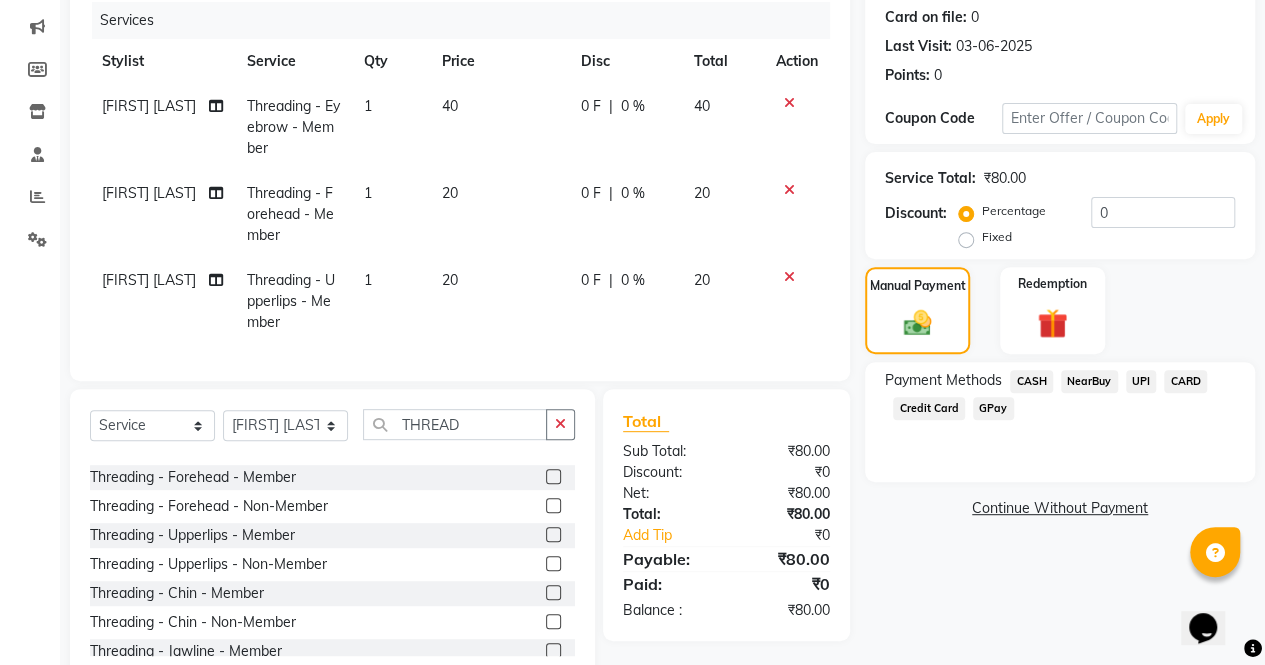 scroll, scrollTop: 247, scrollLeft: 0, axis: vertical 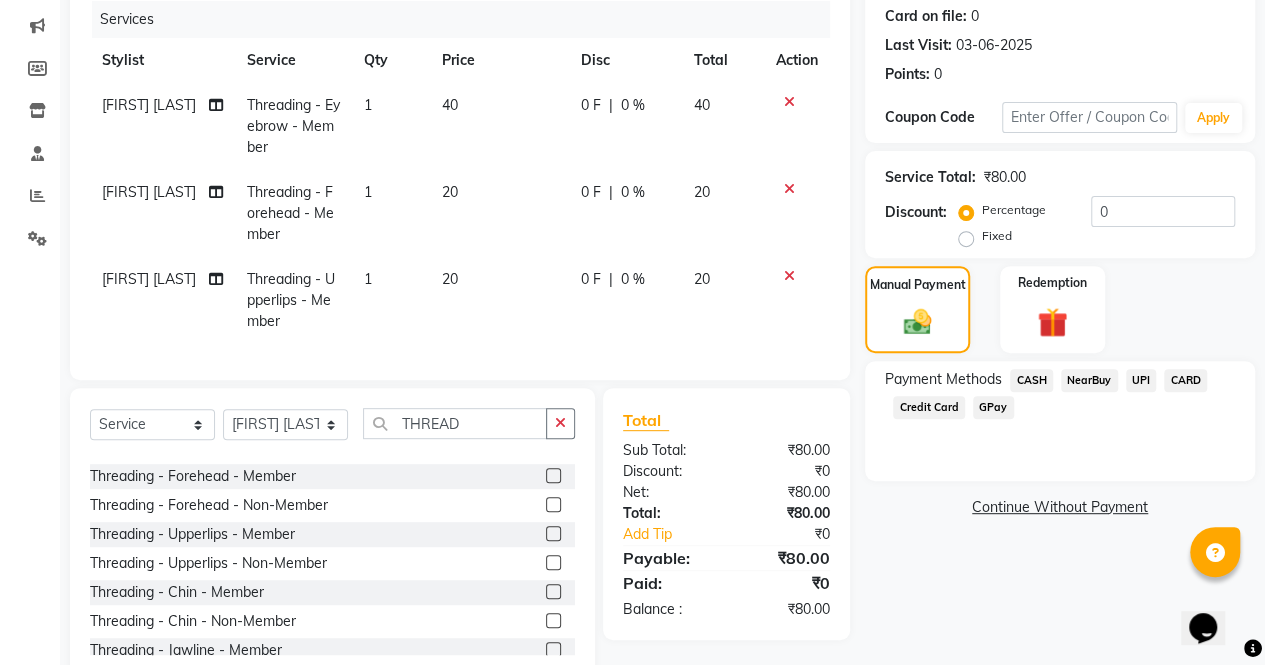 click 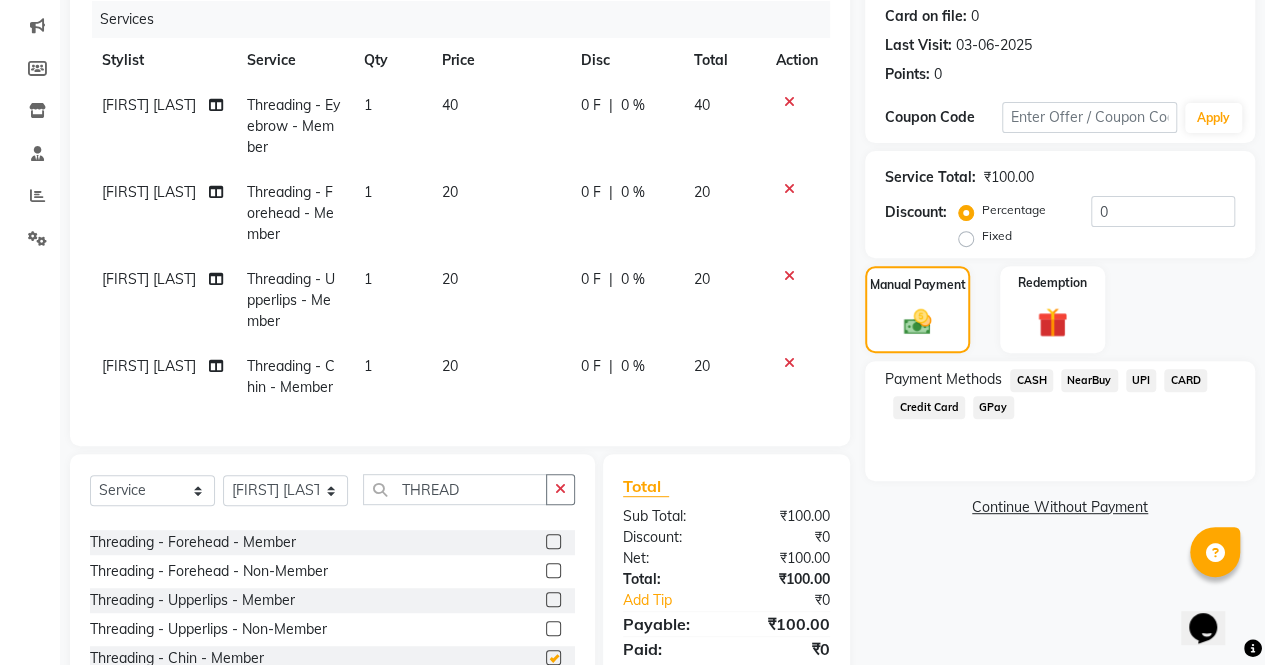 checkbox on "false" 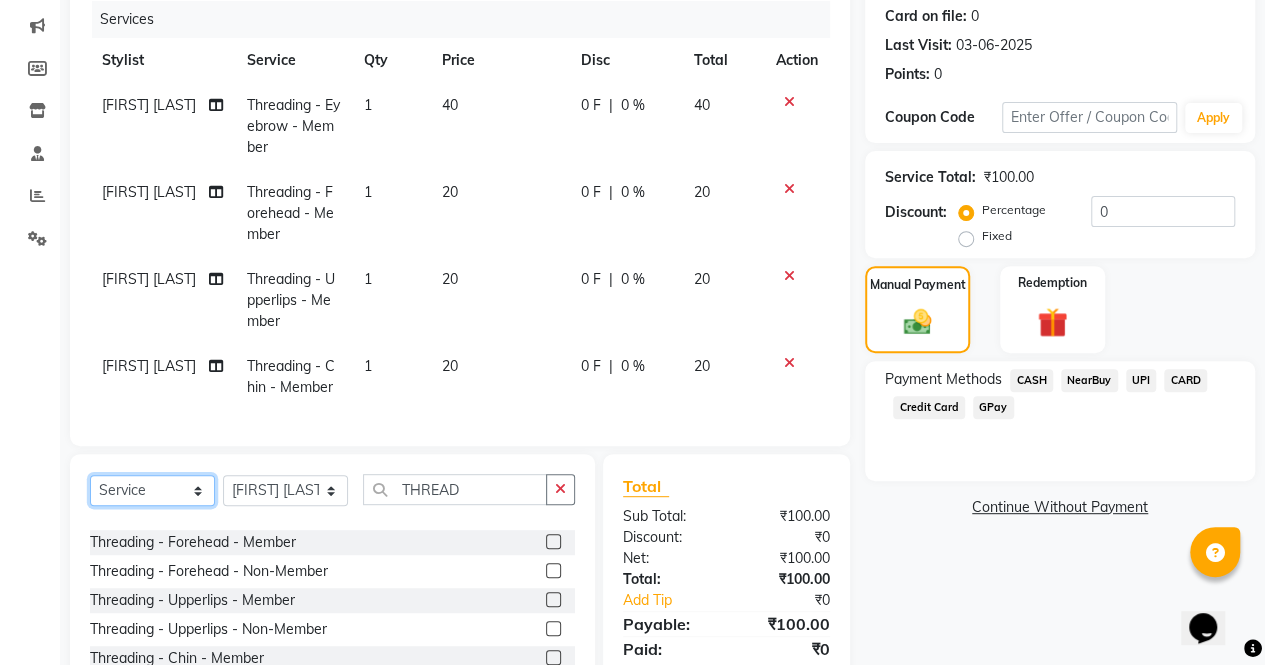 click on "Select  Service  Product  Membership  Package Voucher Prepaid Gift Card" 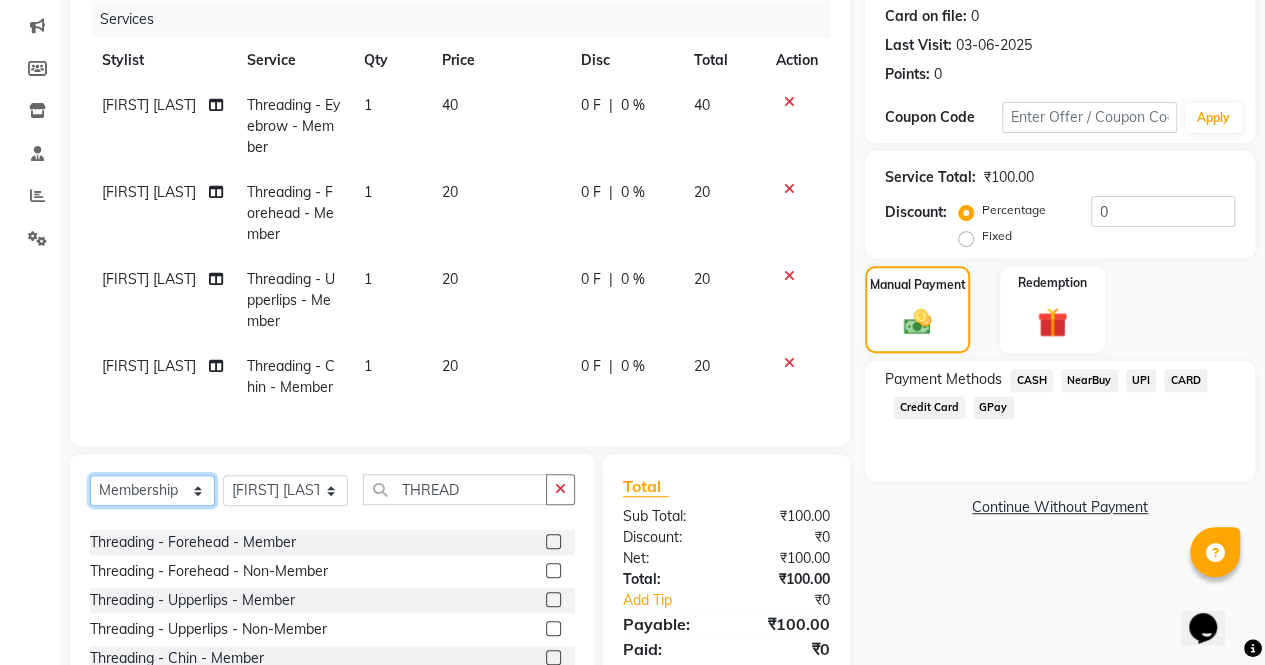 click on "Select  Service  Product  Membership  Package Voucher Prepaid Gift Card" 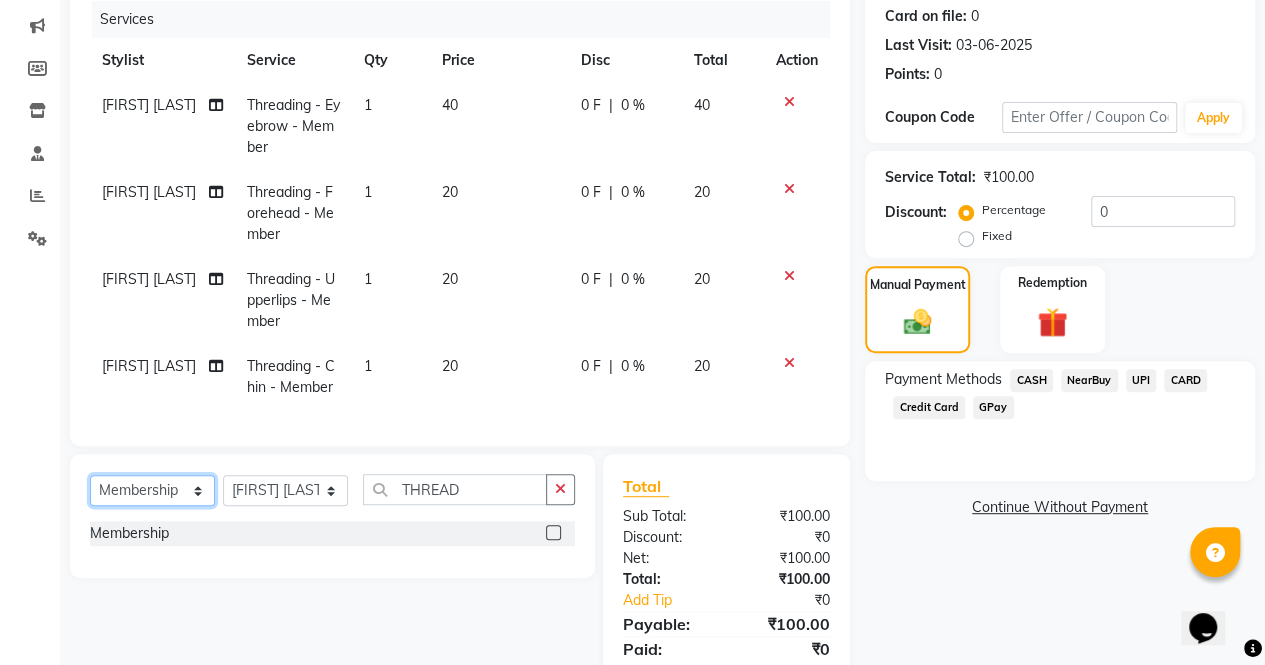 scroll, scrollTop: 0, scrollLeft: 0, axis: both 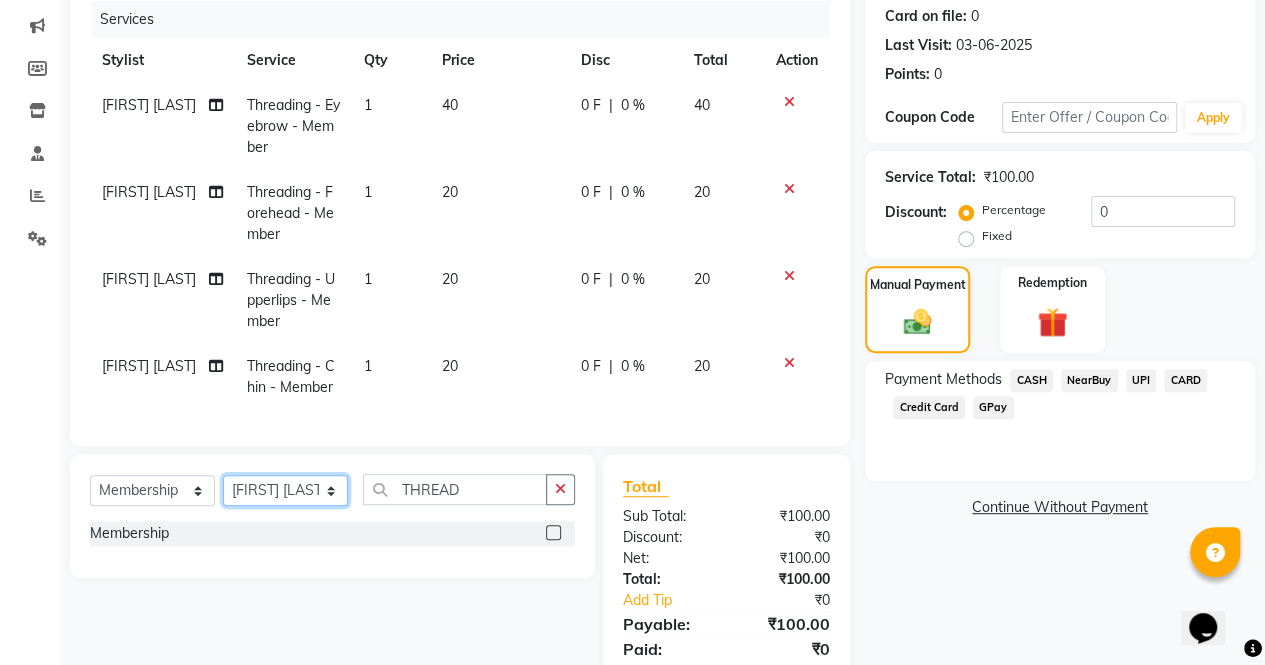 click on "Select Stylist [FIRST] [FIRST] [FIRST] [FIRST] [FIRST] [FIRST] [FIRST] [FIRST] [FIRST] [FIRST] [FIRST] [FIRST] [FIRST] [FIRST] [FIRST] [FIRST] [FIRST] [FIRST] [FIRST]" 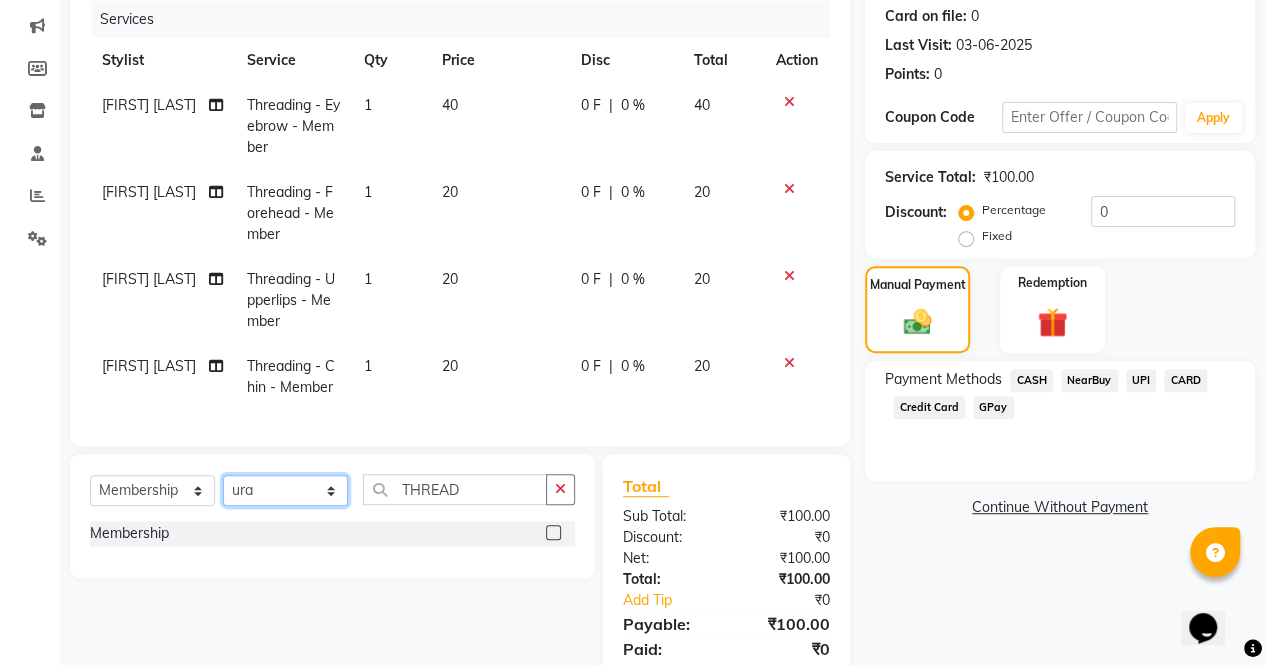 click on "Select Stylist [FIRST] [FIRST] [FIRST] [FIRST] [FIRST] [FIRST] [FIRST] [FIRST] [FIRST] [FIRST] [FIRST] [FIRST] [FIRST] [FIRST] [FIRST] [FIRST] [FIRST] [FIRST] [FIRST]" 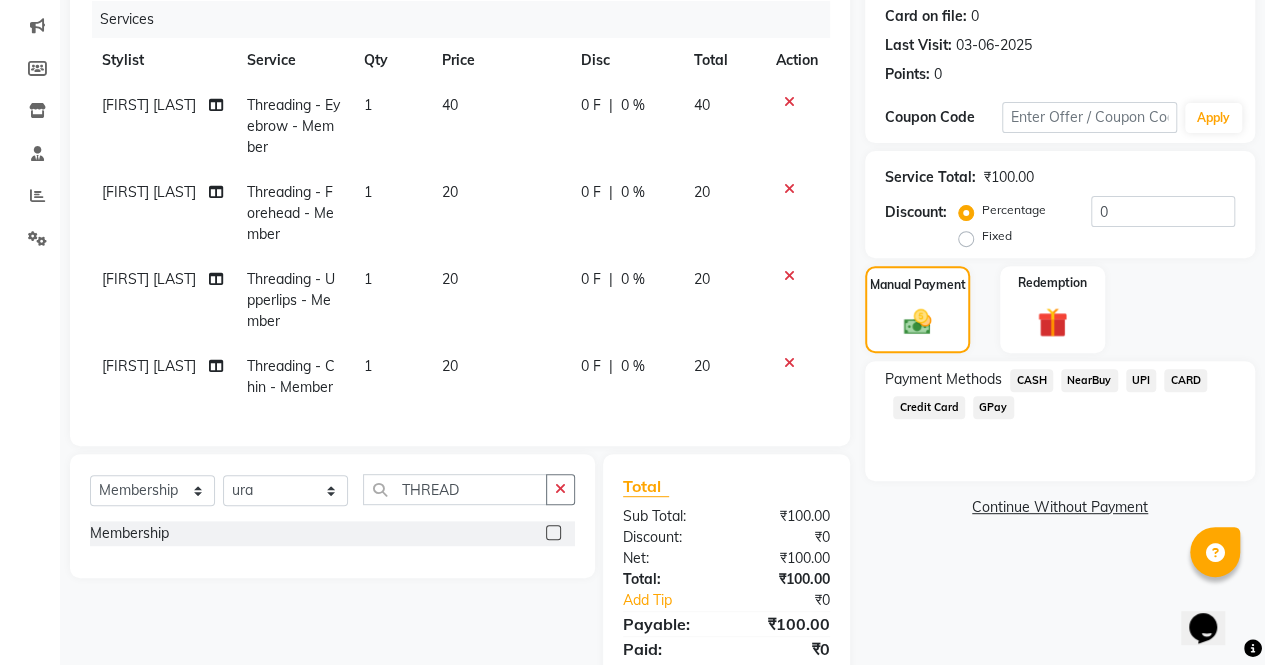 click 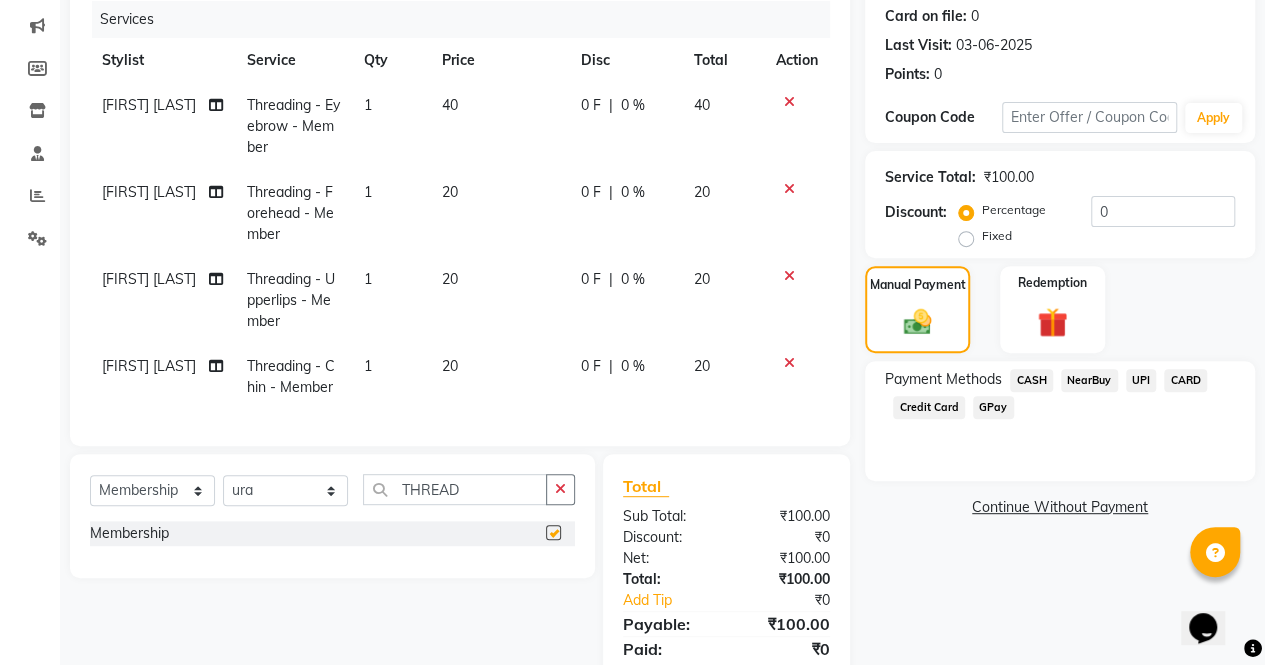 select on "select" 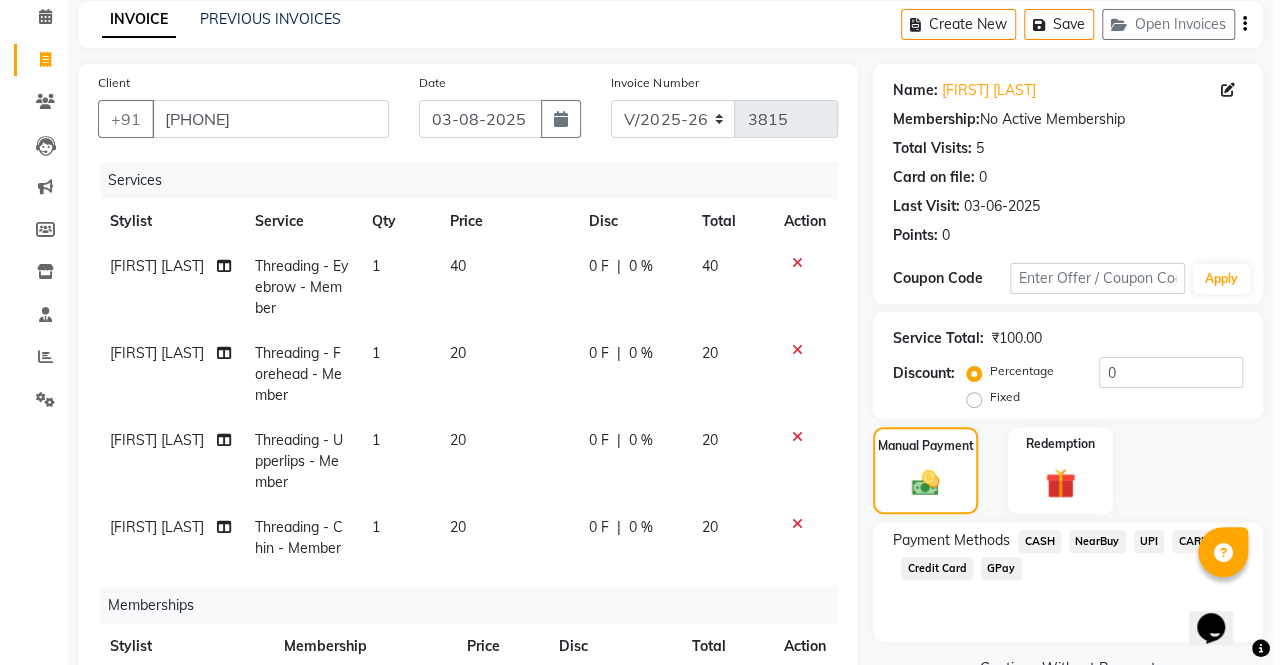 scroll, scrollTop: 0, scrollLeft: 0, axis: both 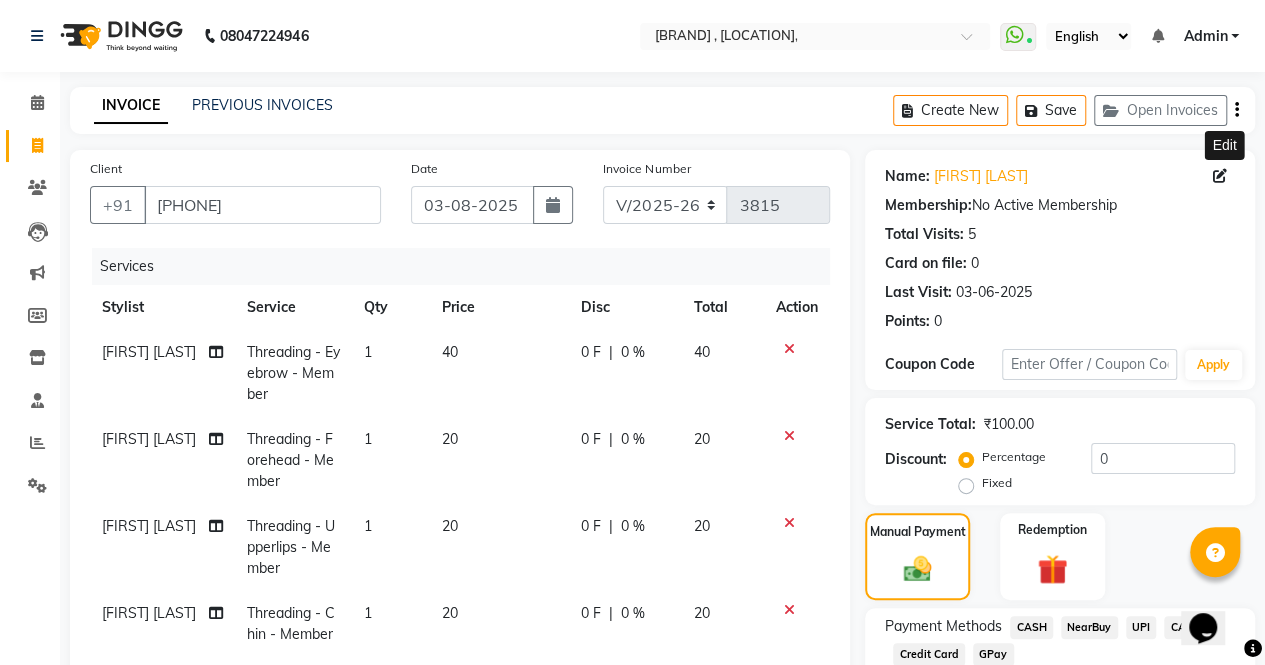 click 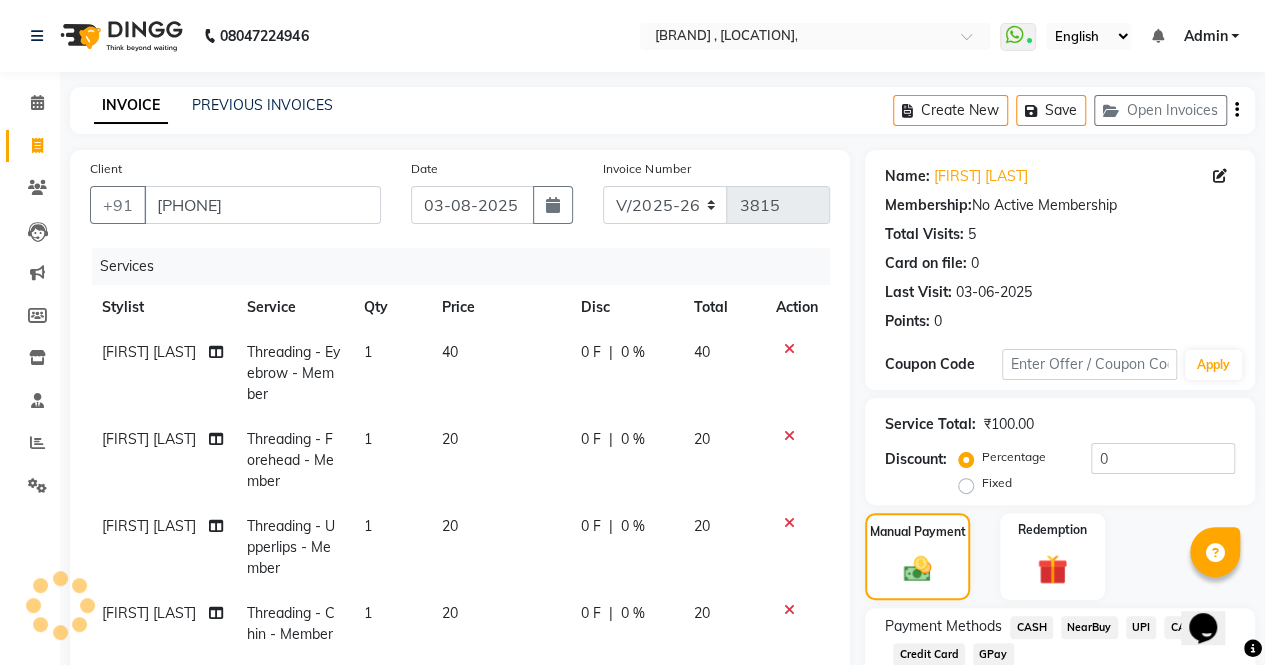 select on "06" 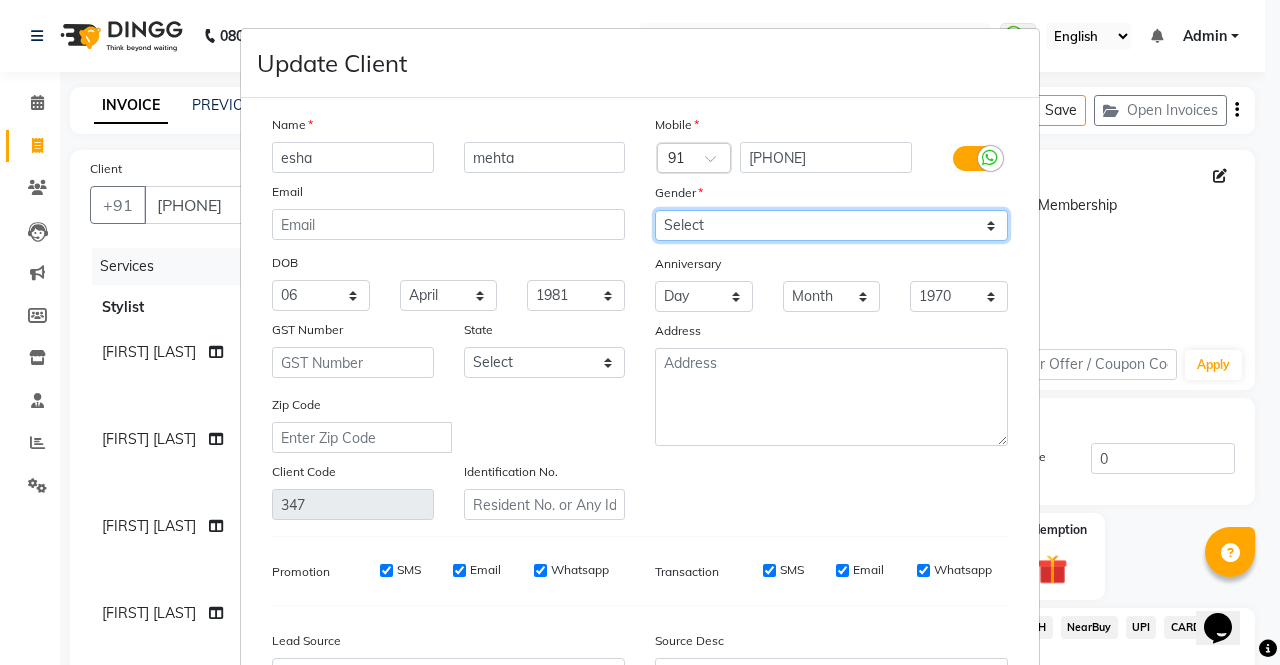 click on "Select Male Female Other Prefer Not To Say" at bounding box center (831, 225) 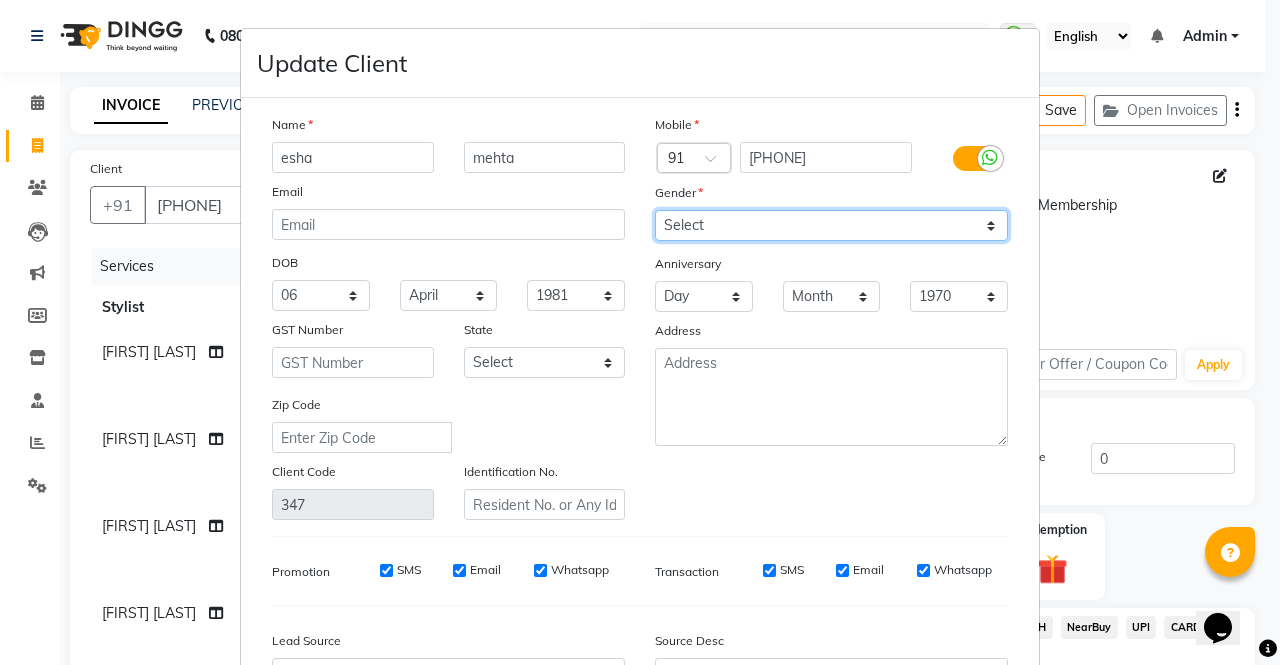 select on "female" 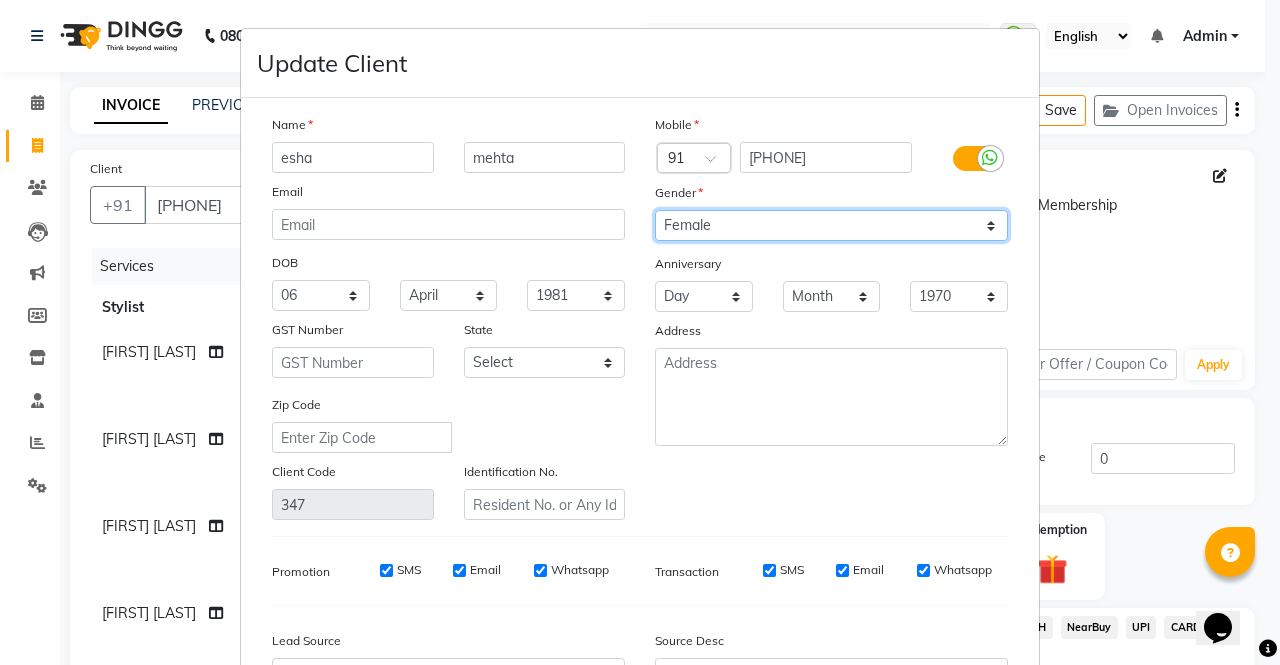 click on "Select Male Female Other Prefer Not To Say" at bounding box center (831, 225) 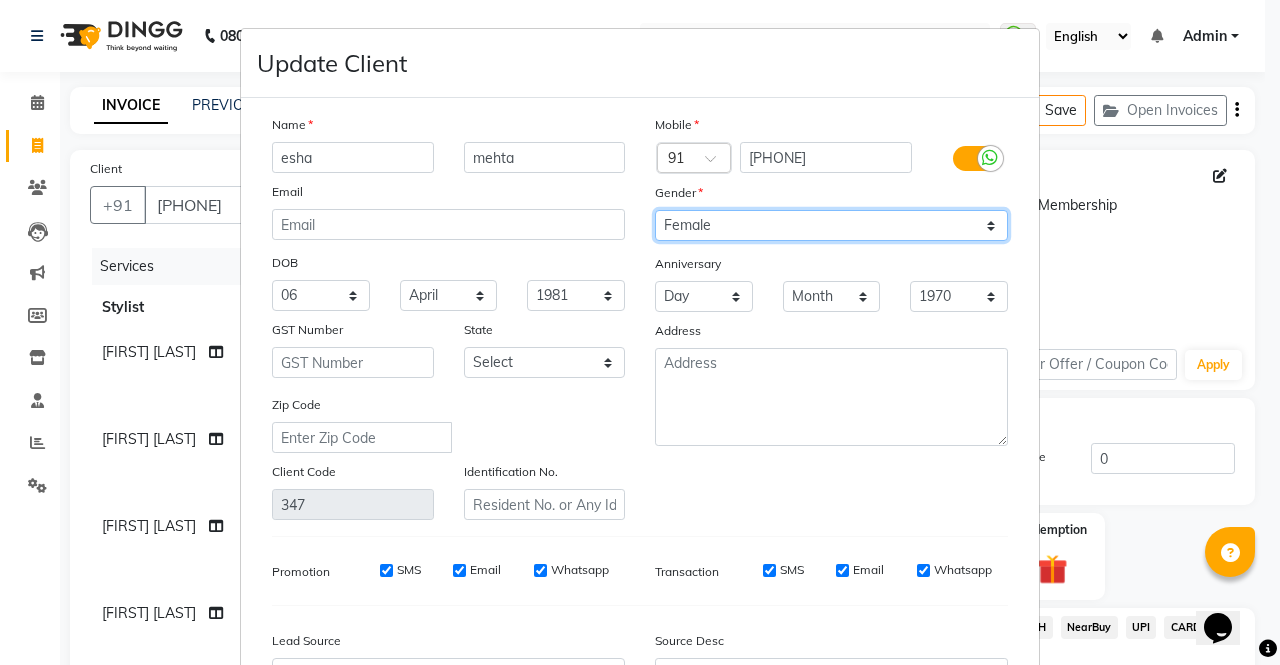 scroll, scrollTop: 219, scrollLeft: 0, axis: vertical 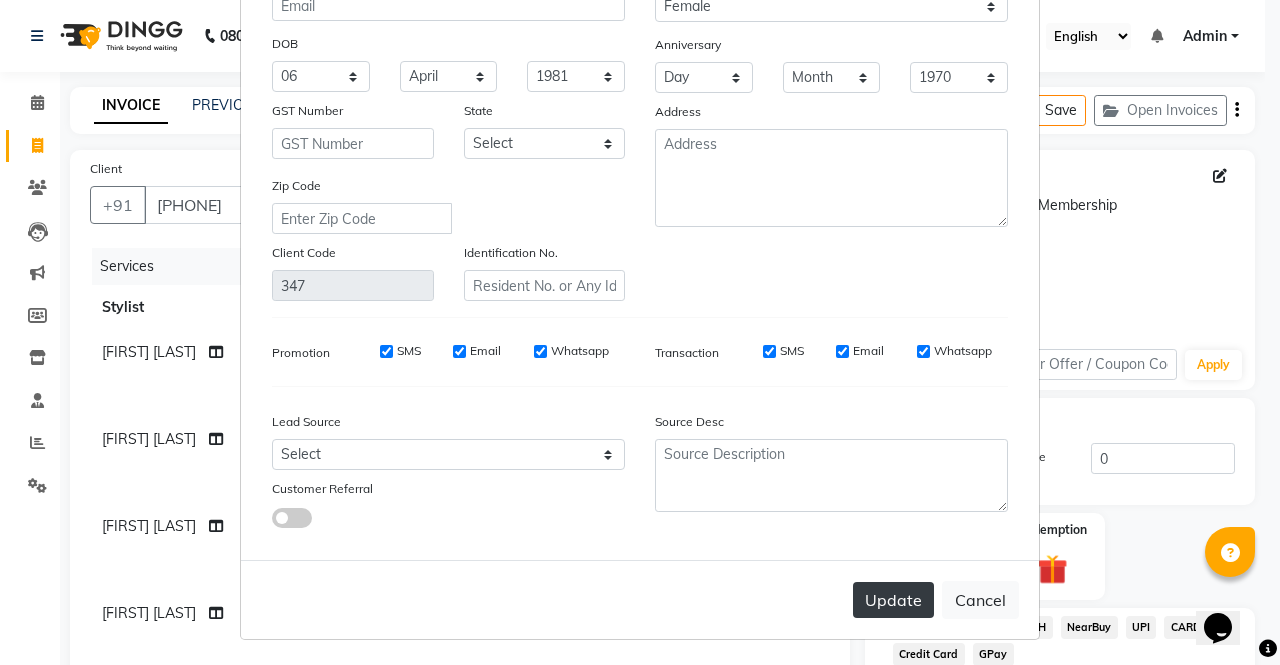 click on "Update" at bounding box center [893, 600] 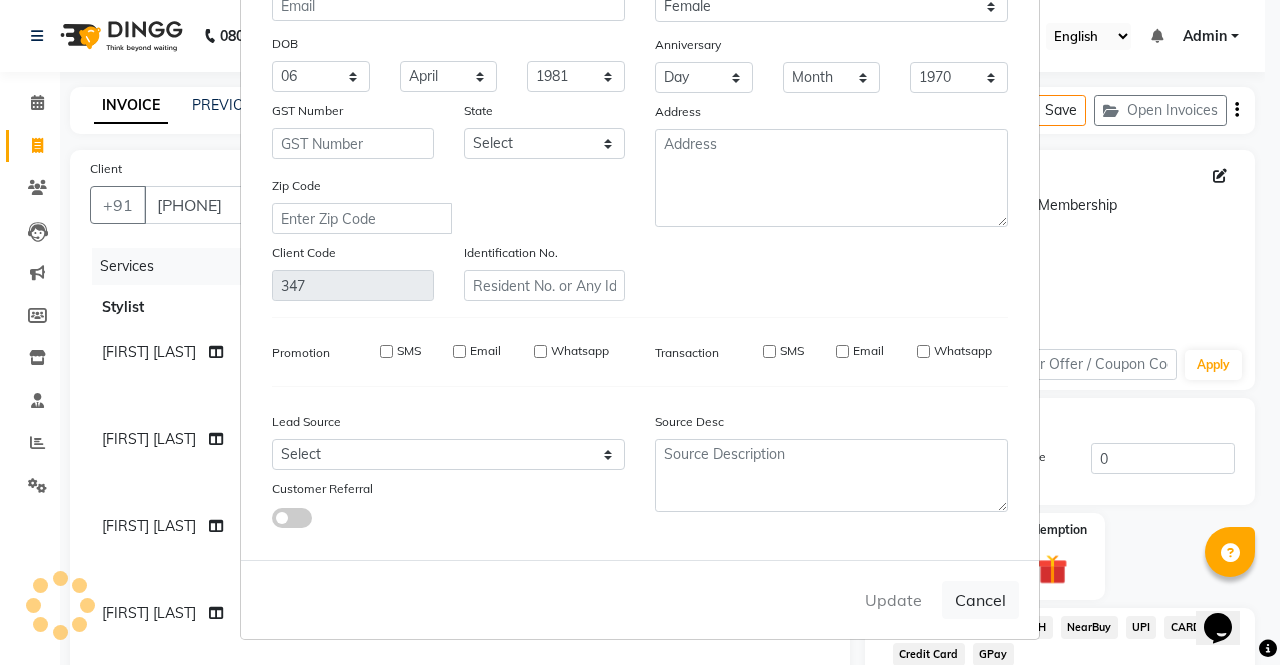 type 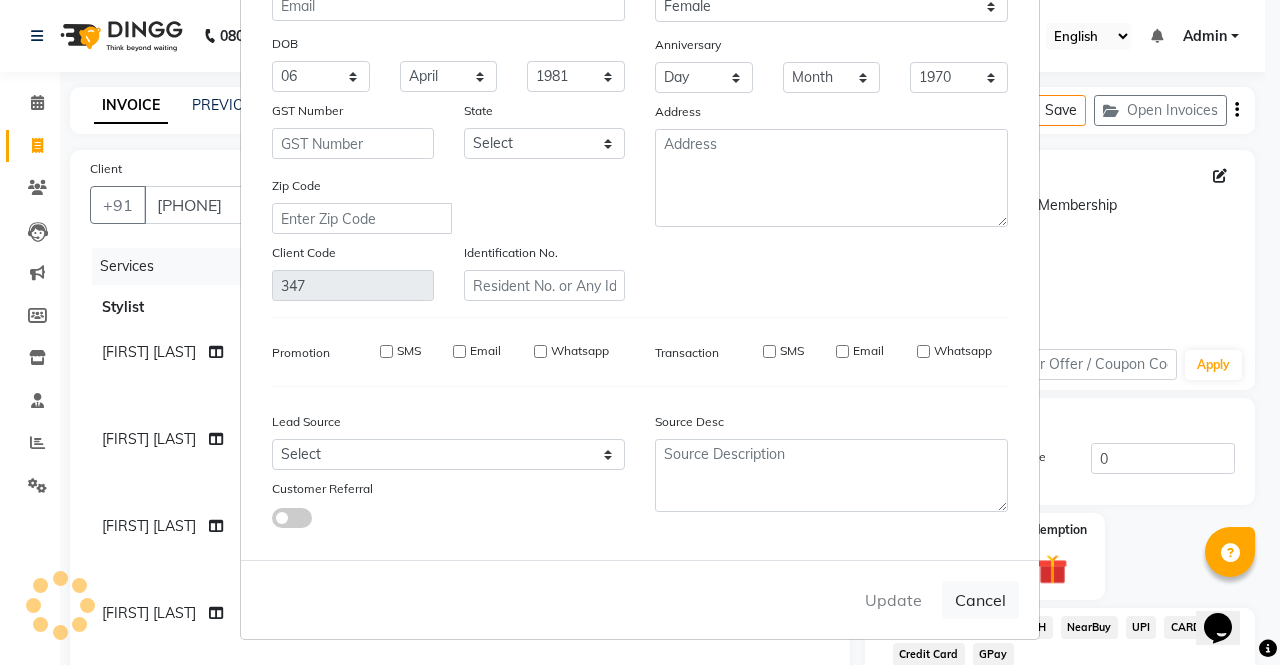 type 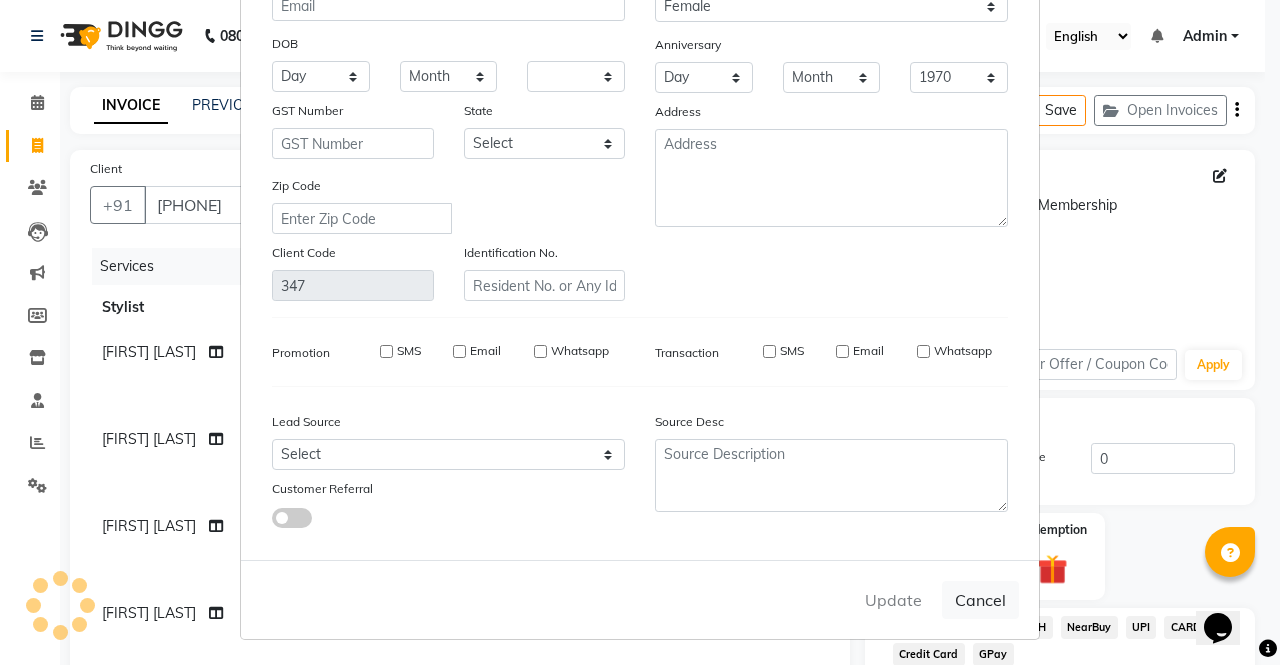 type 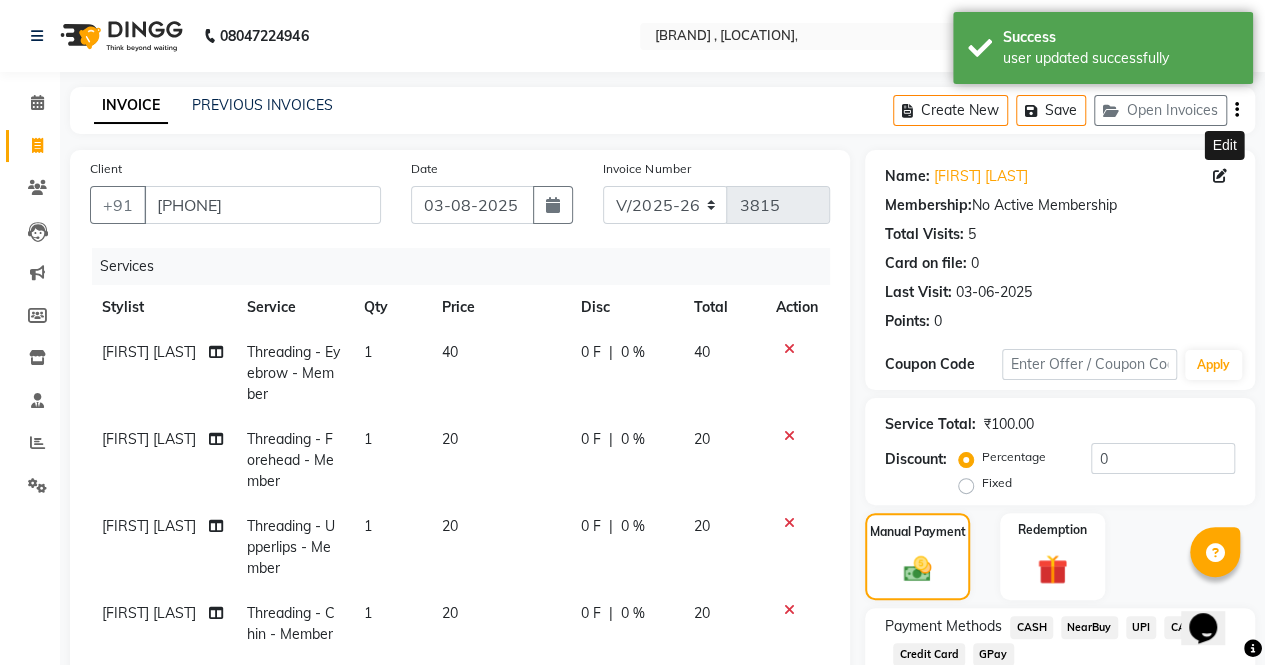 click 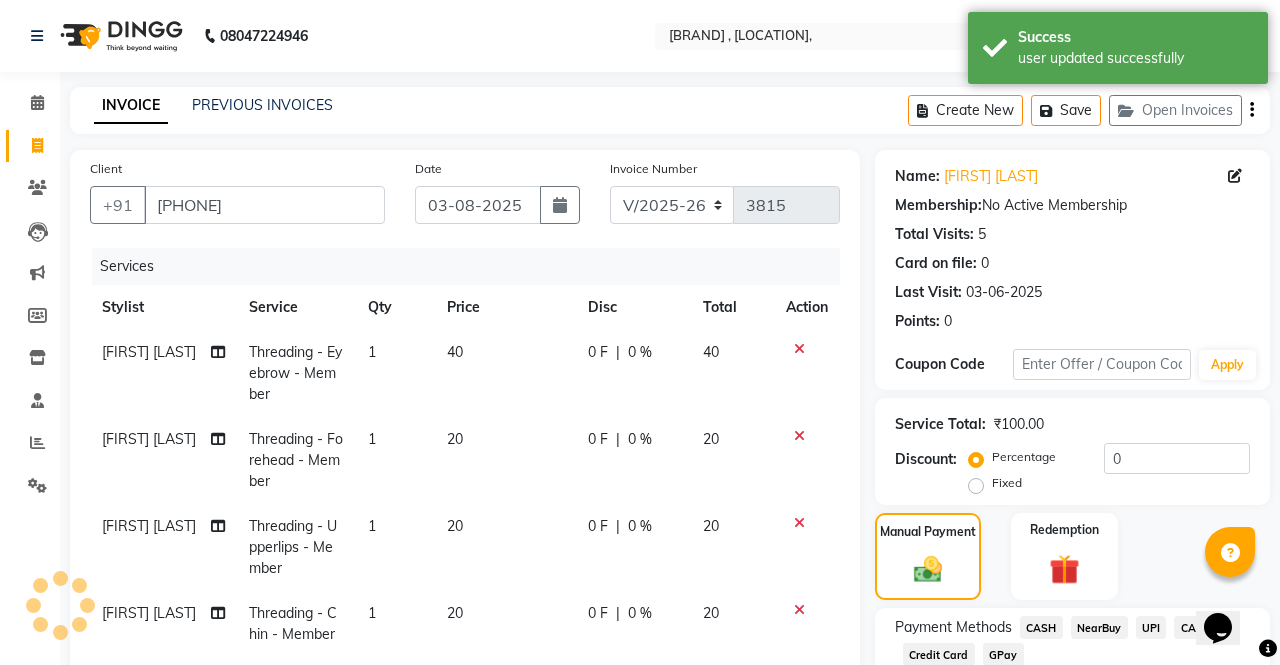 select on "06" 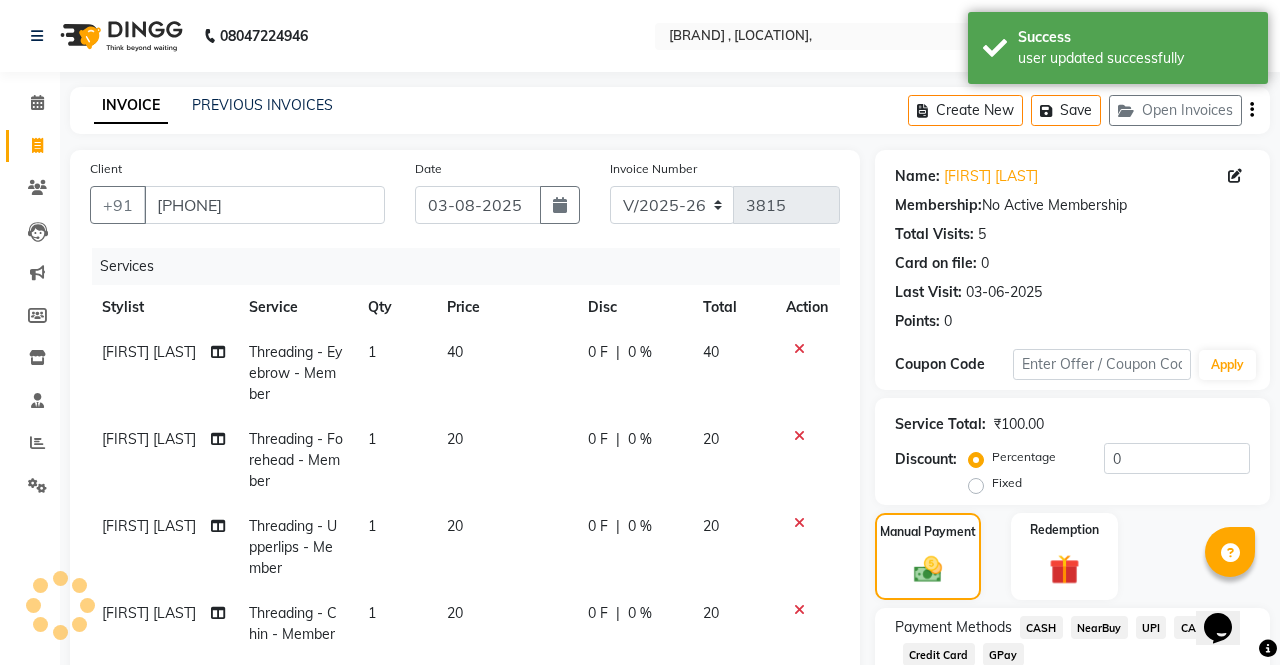 select on "04" 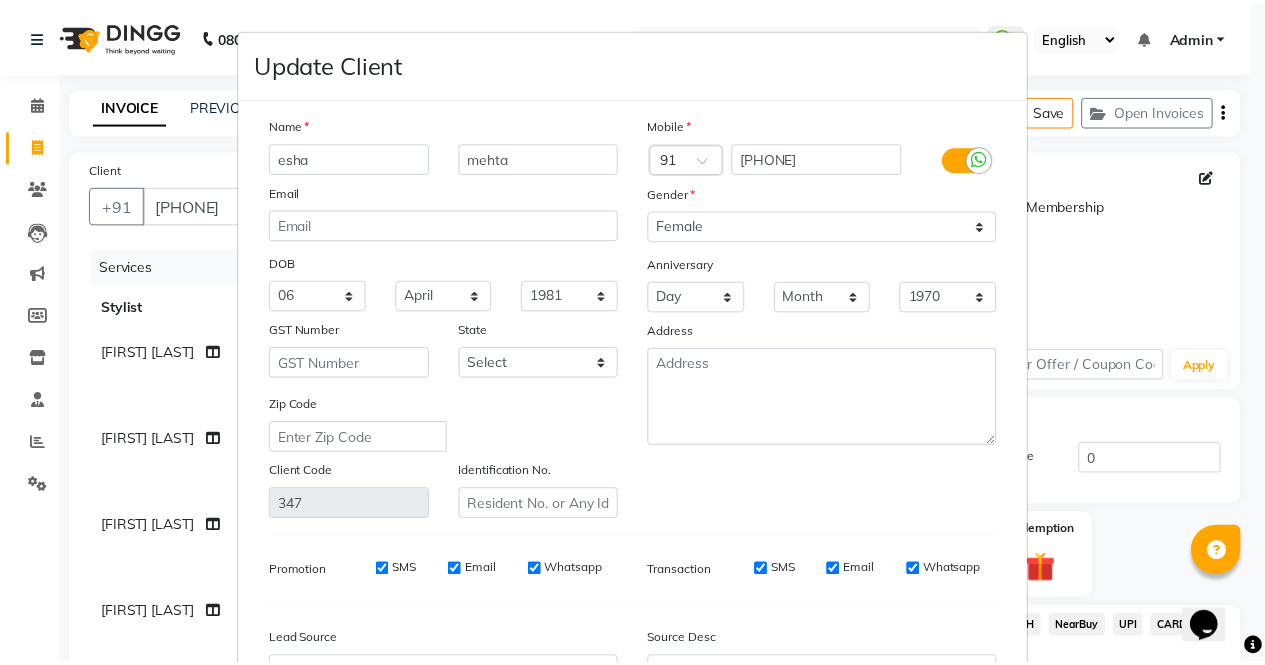 scroll, scrollTop: 219, scrollLeft: 0, axis: vertical 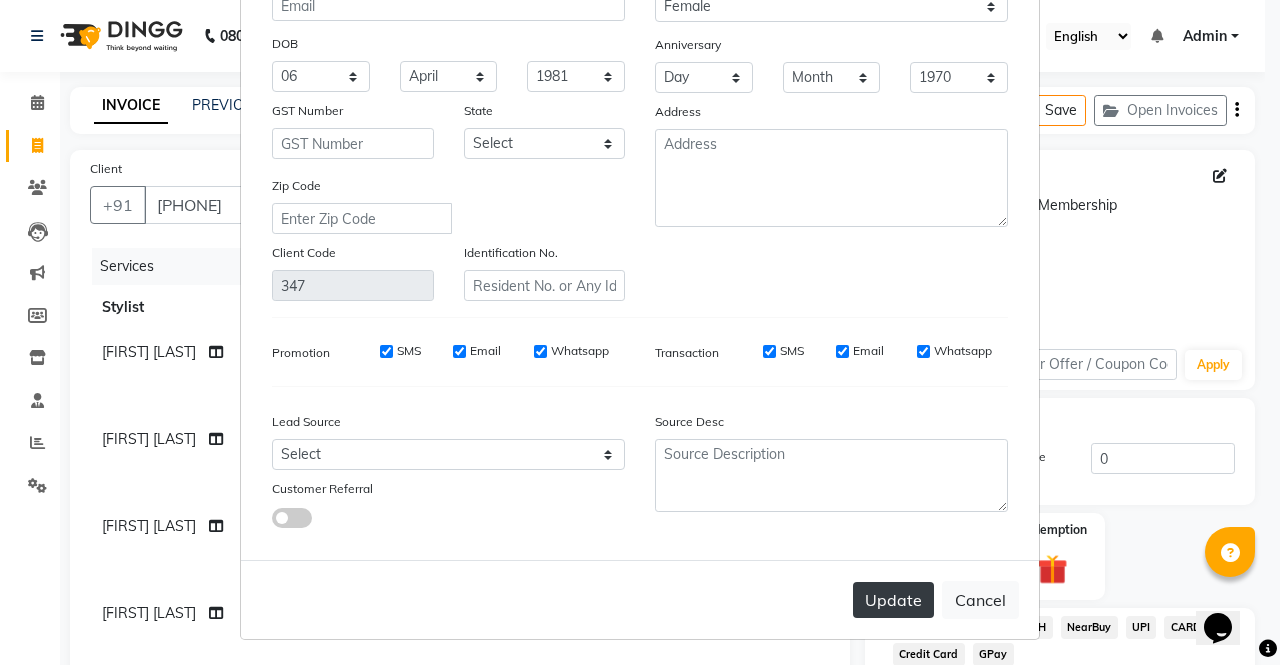 click on "Update" at bounding box center [893, 600] 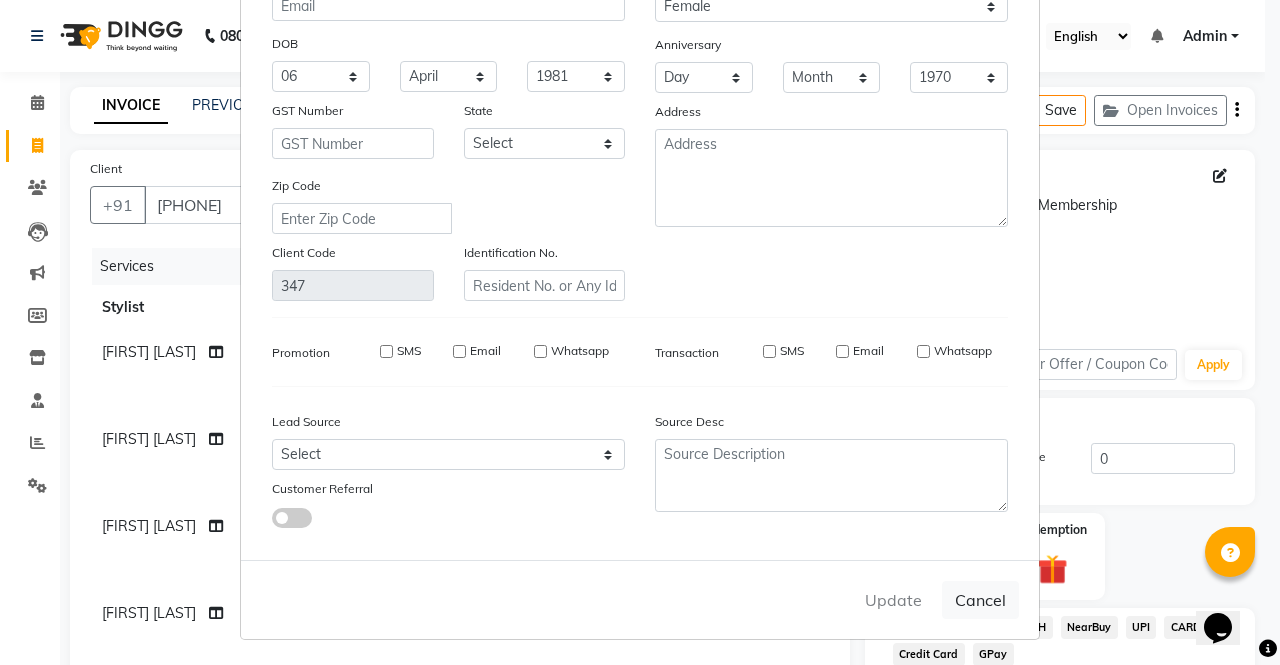 type 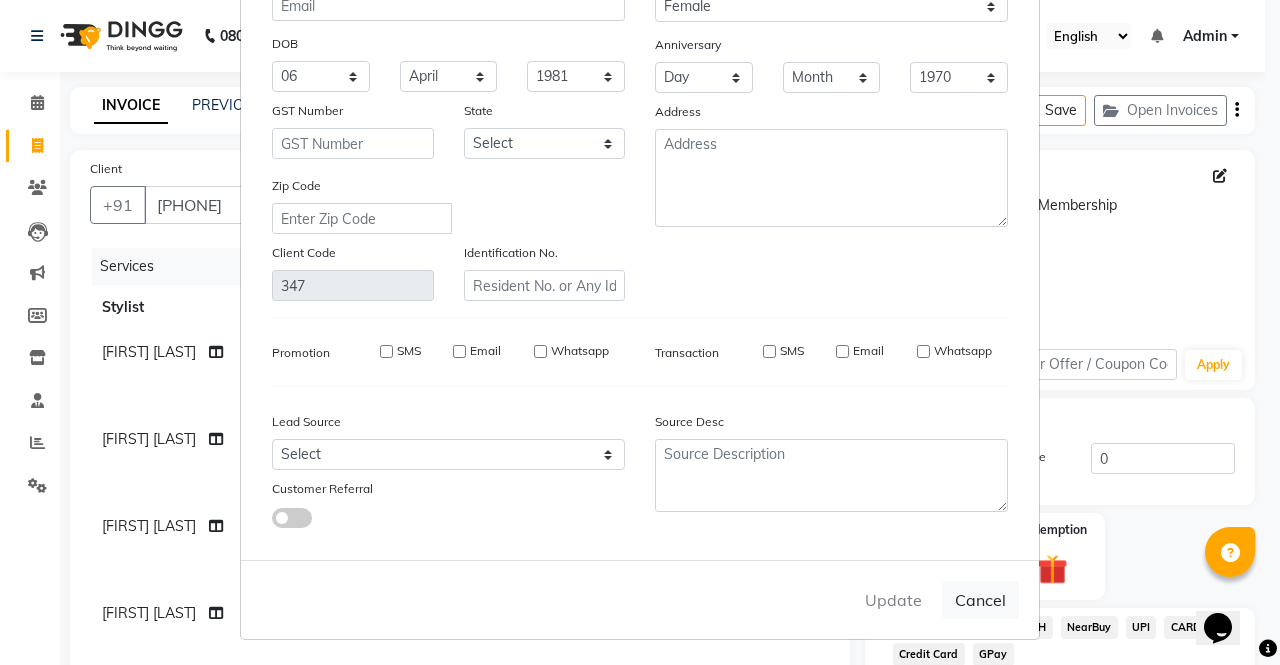 type 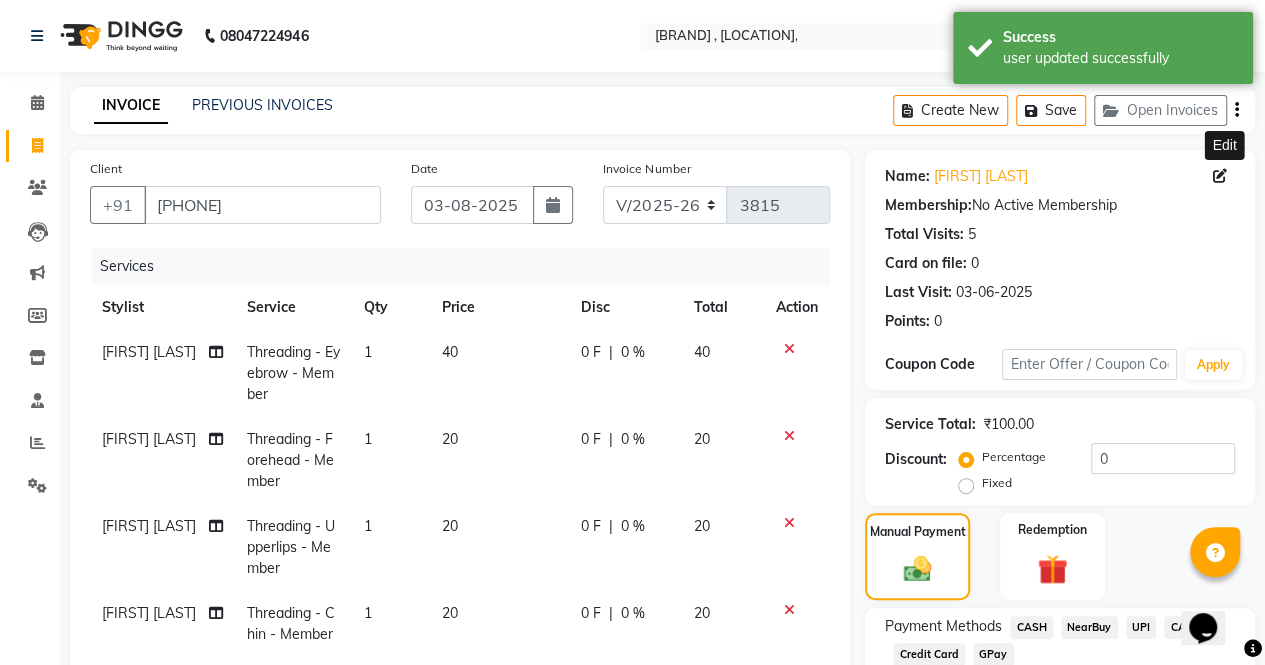 scroll, scrollTop: 391, scrollLeft: 0, axis: vertical 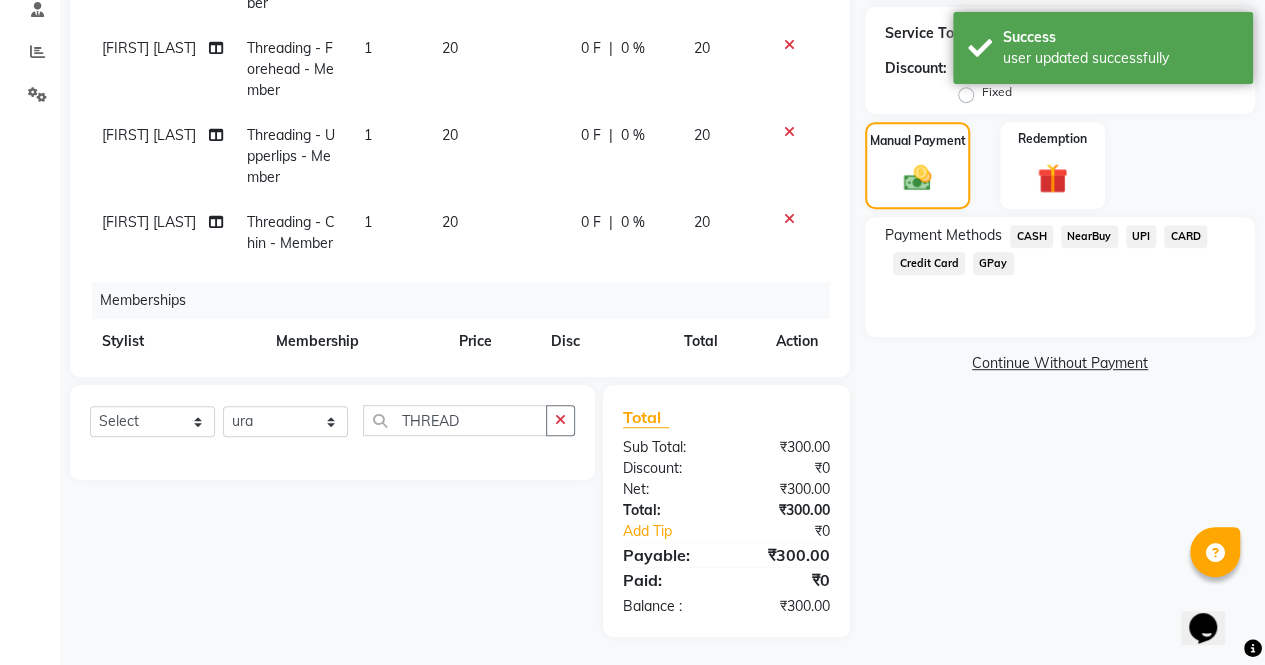 click on "UPI" 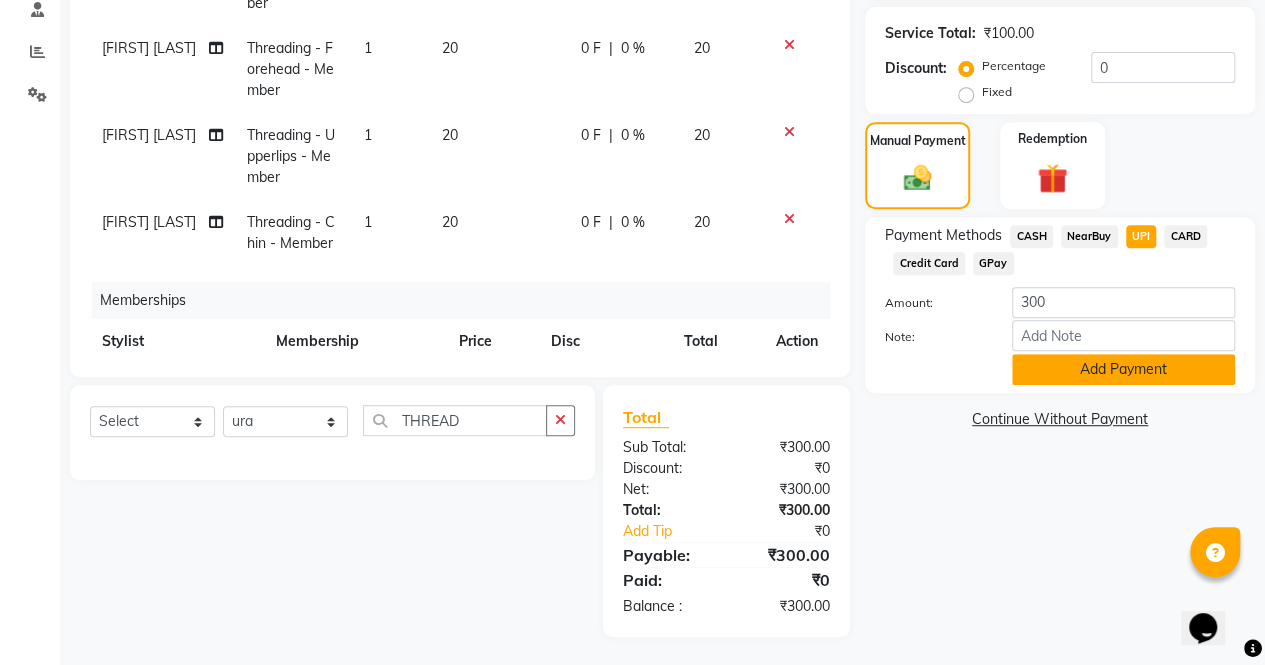 click on "Add Payment" 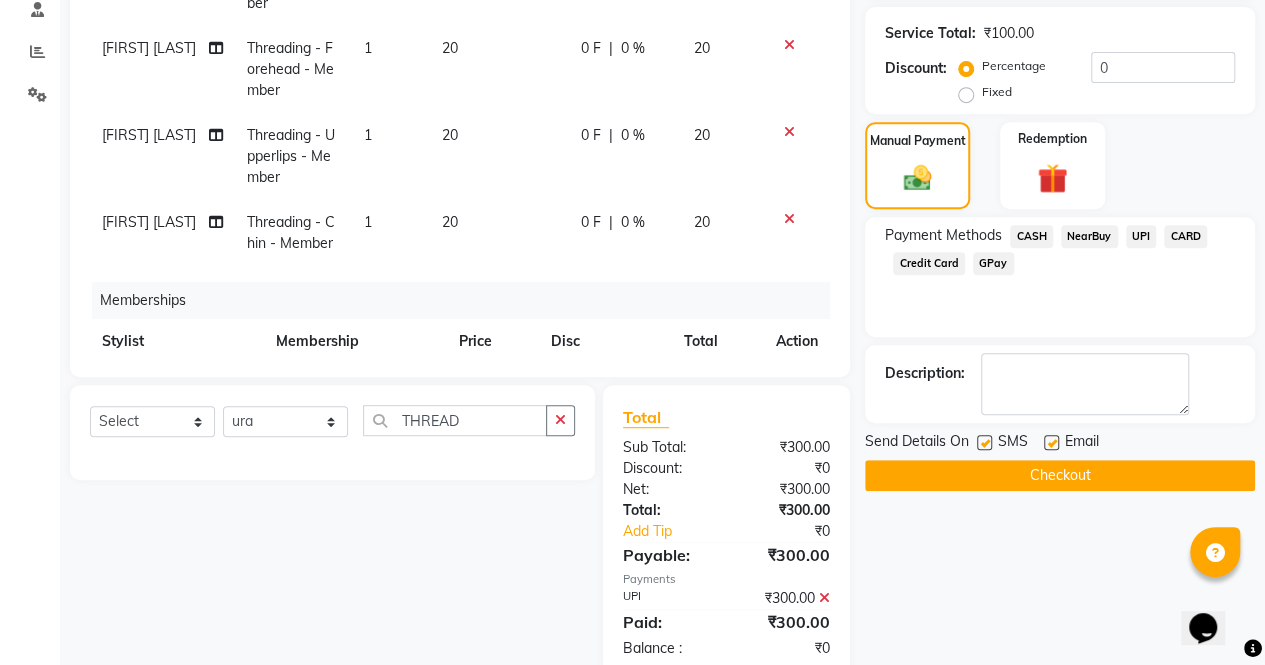 scroll, scrollTop: 433, scrollLeft: 0, axis: vertical 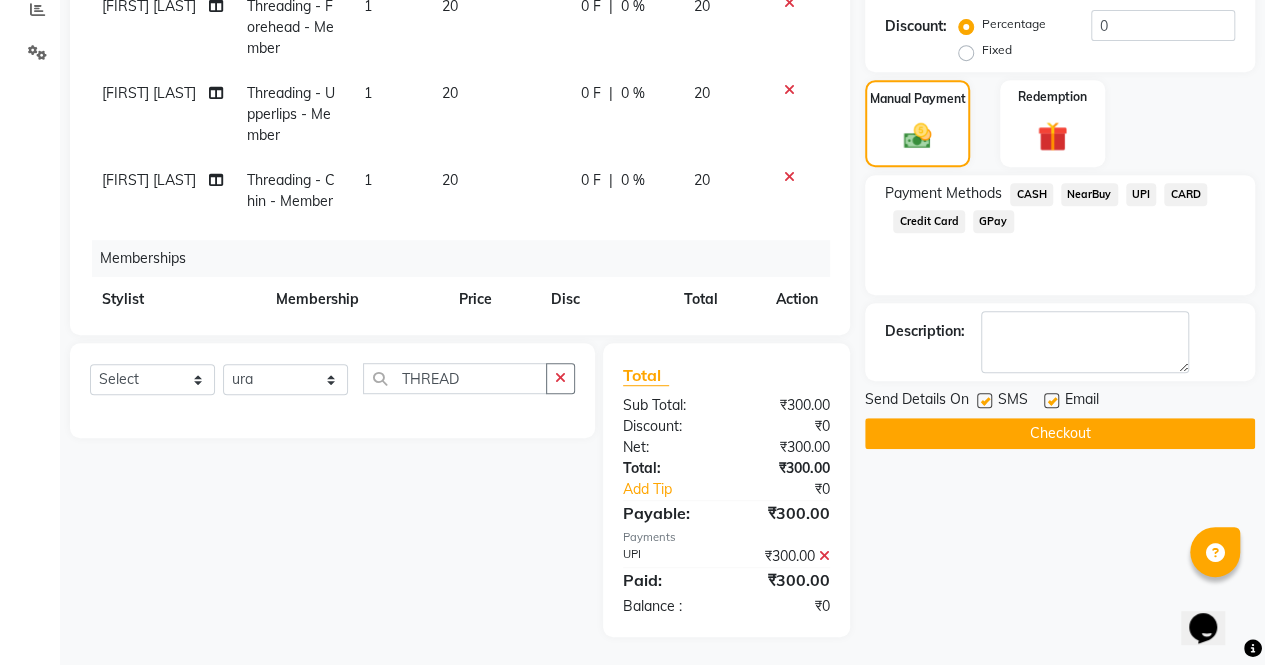 click on "Checkout" 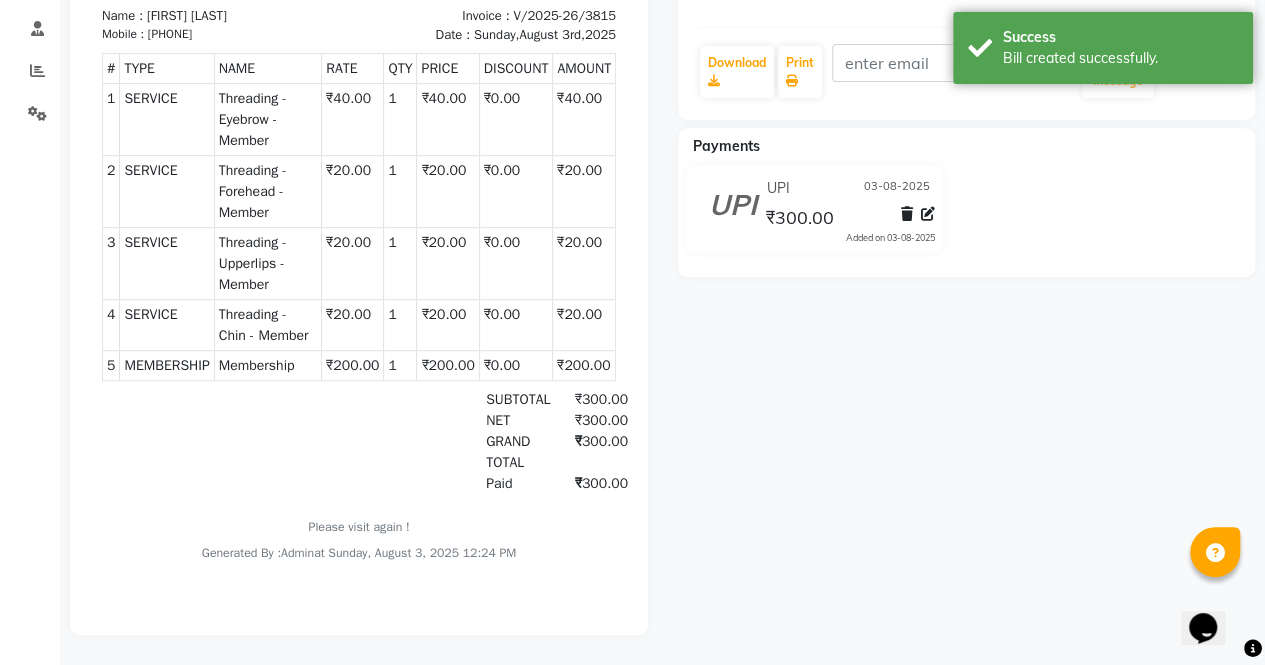 scroll, scrollTop: 0, scrollLeft: 0, axis: both 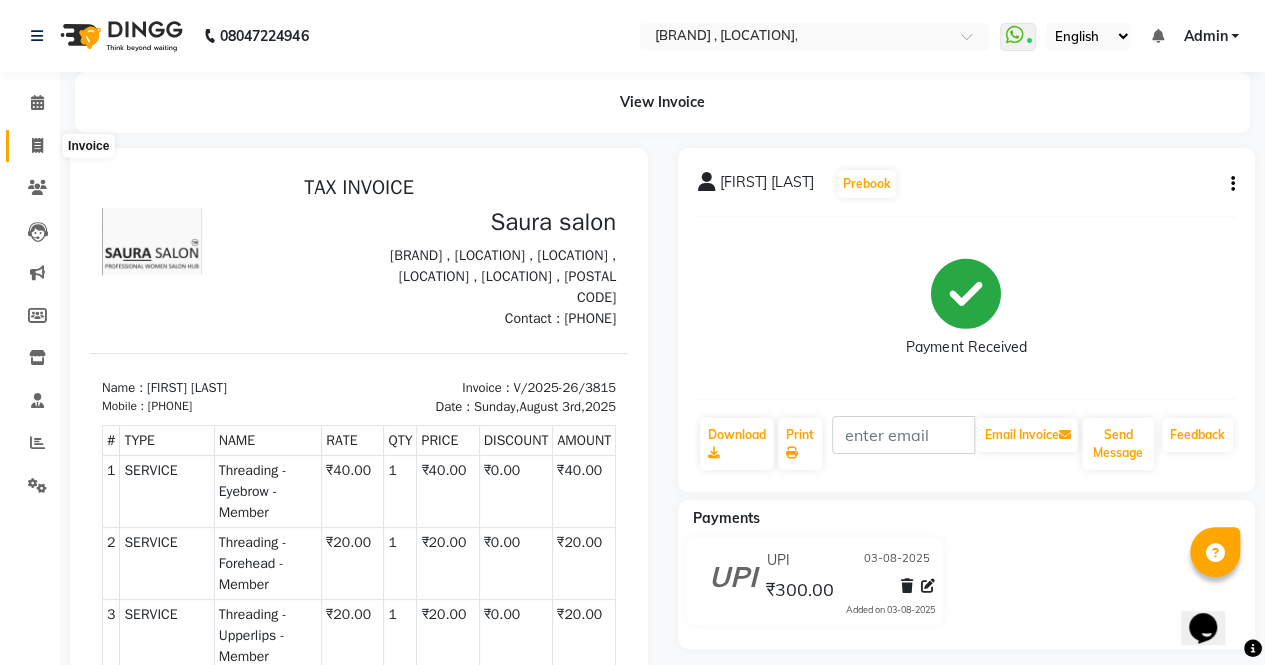 click 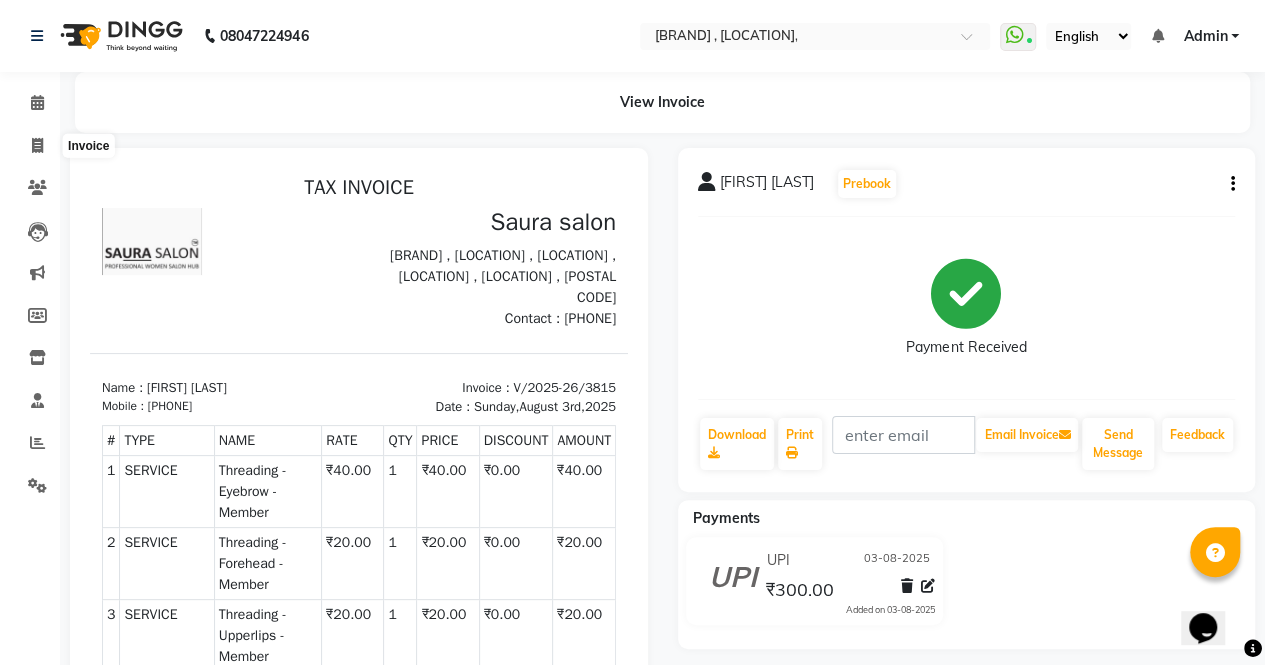 select on "6963" 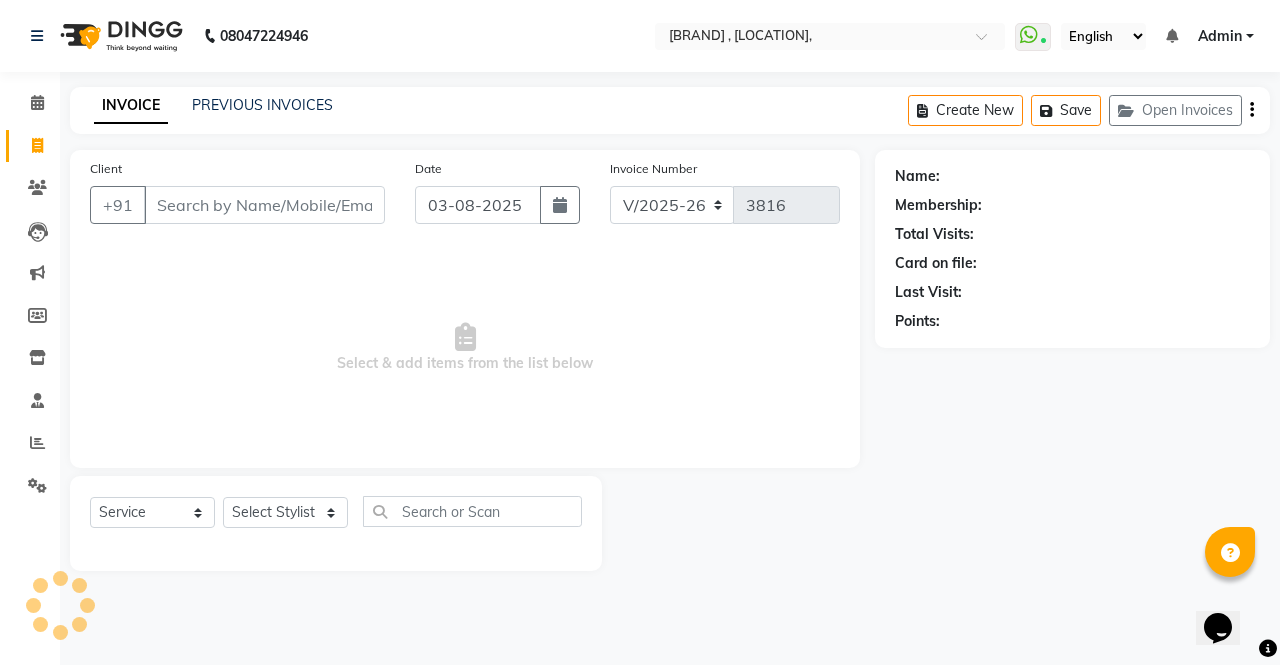 click on "Client" at bounding box center (264, 205) 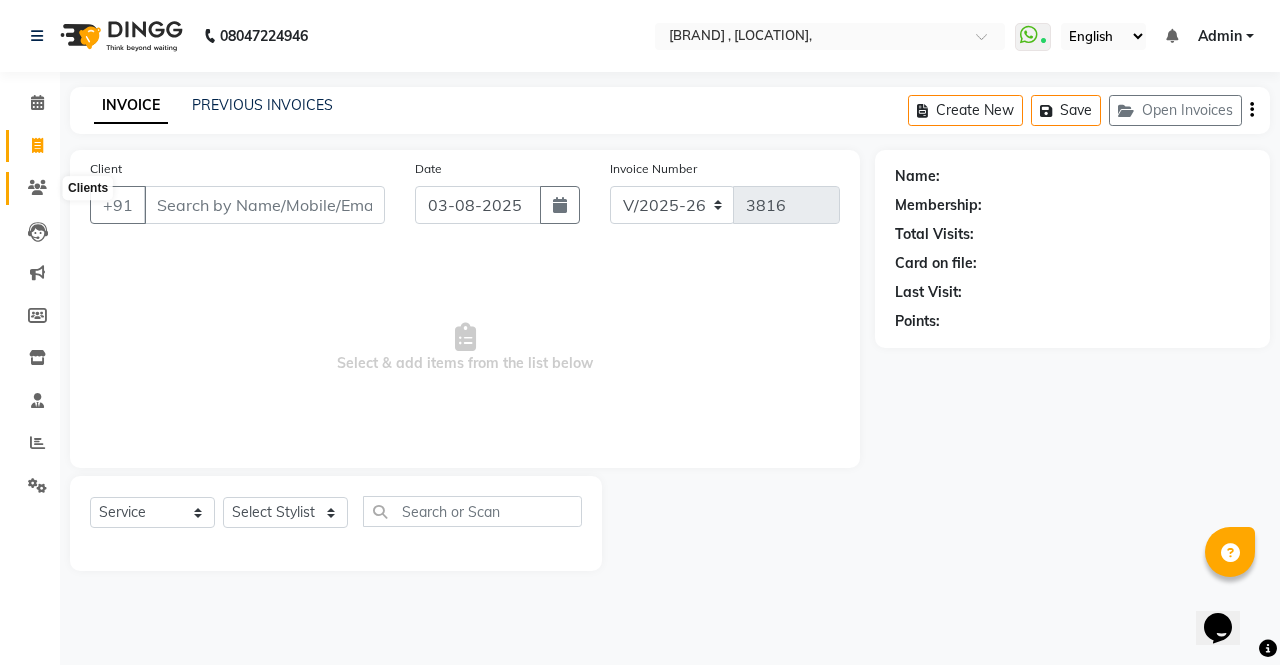 select on "57428" 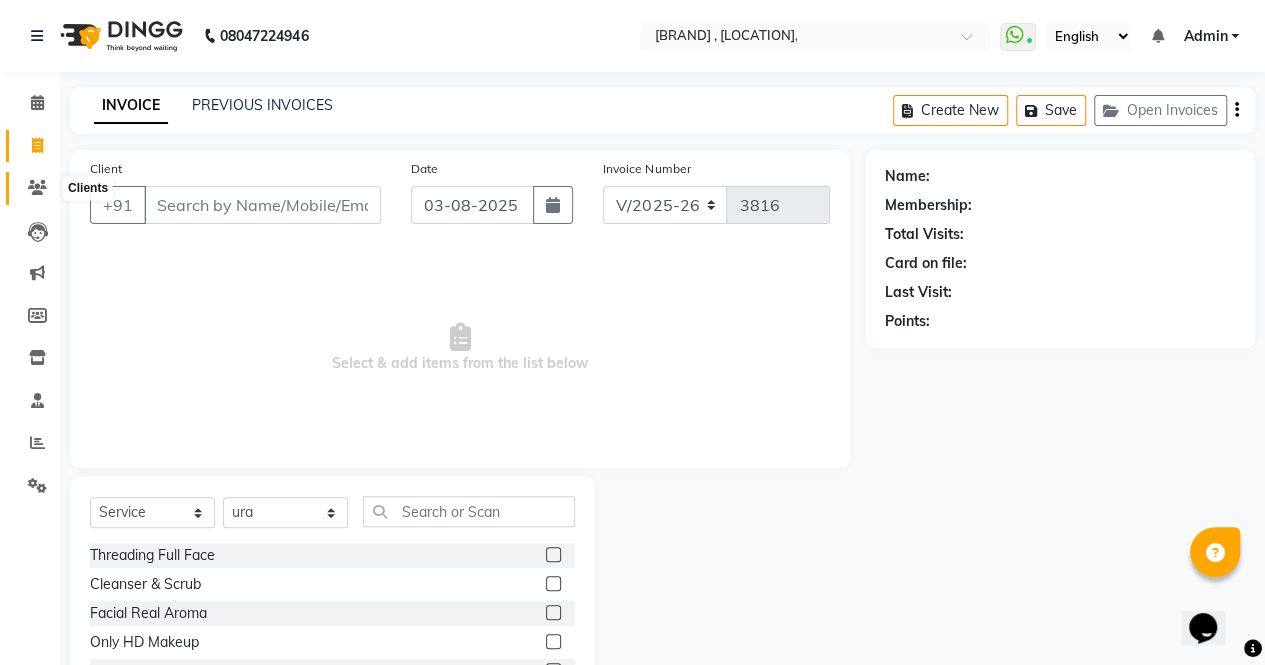 click 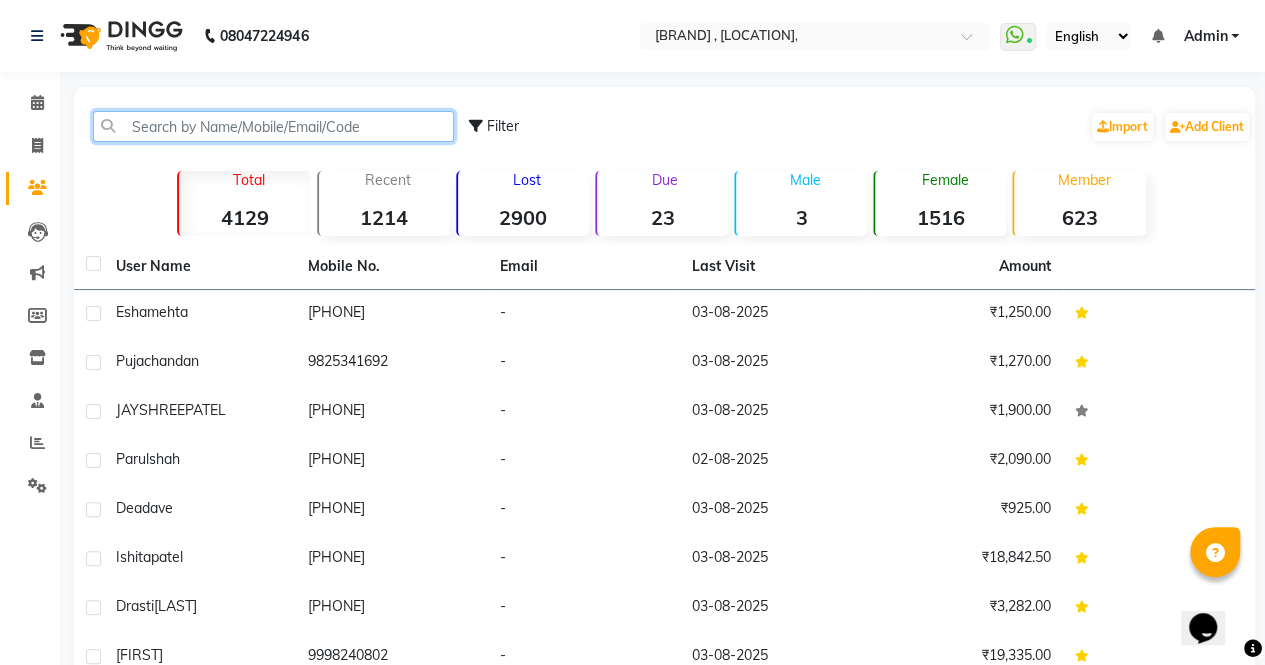 click 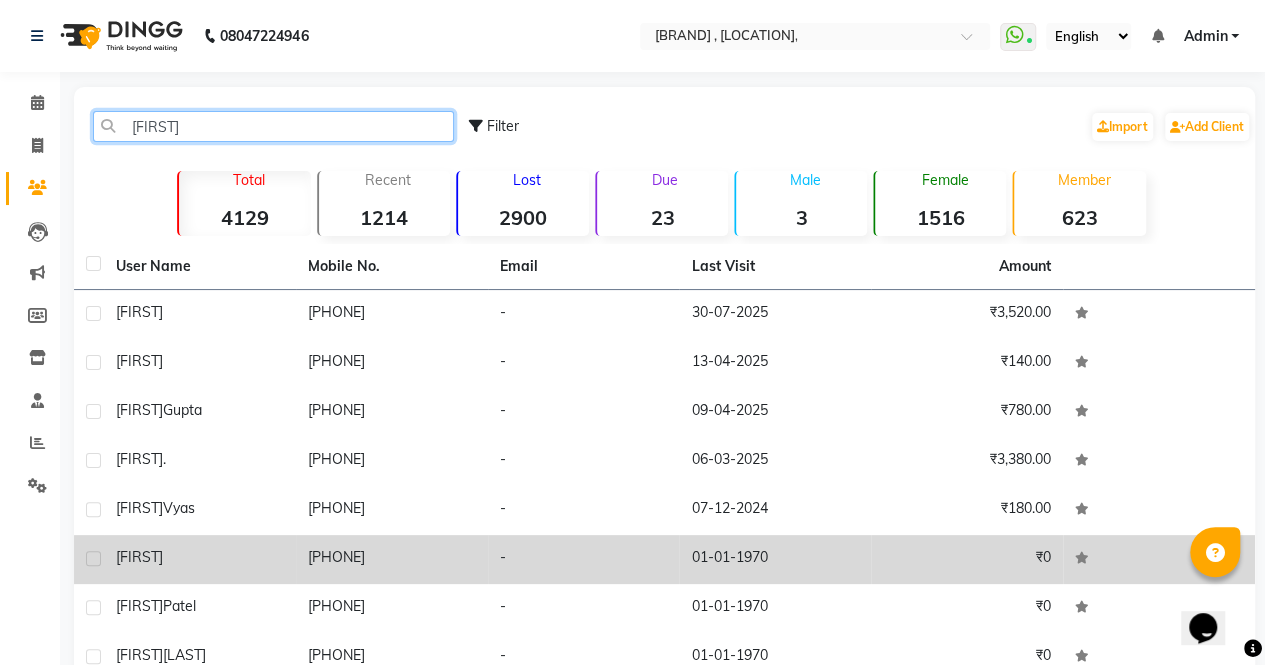type on "[FIRST]" 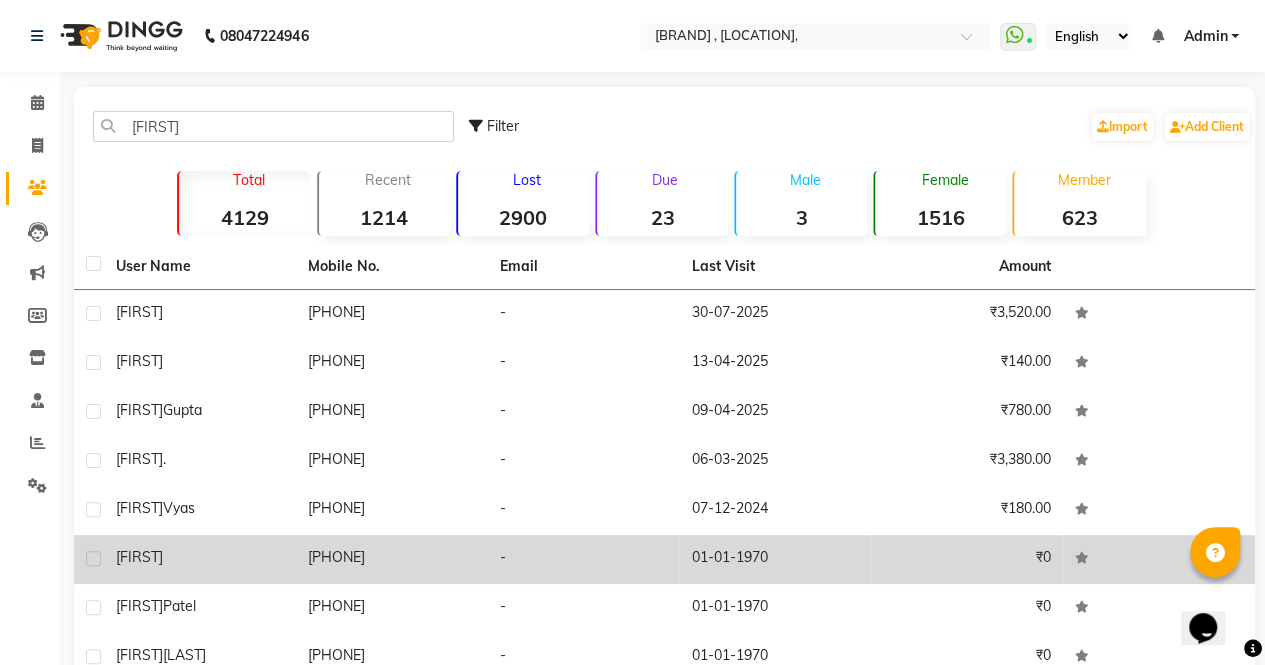 click on "[FIRST]" 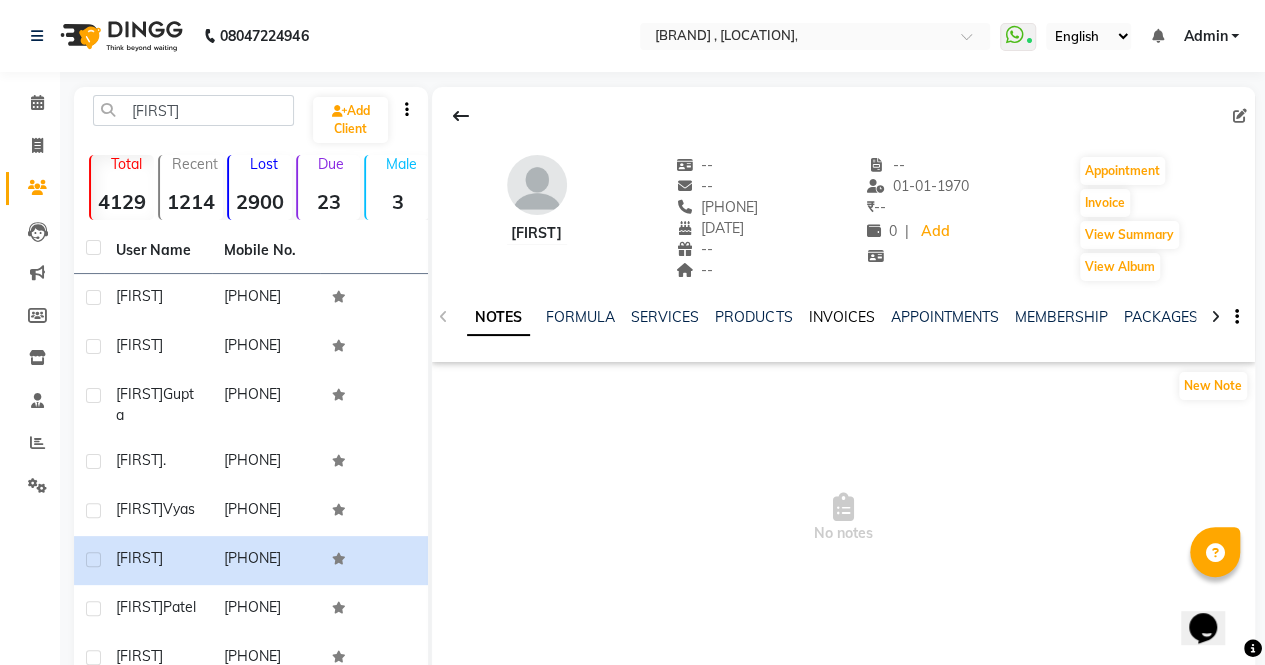 click on "INVOICES" 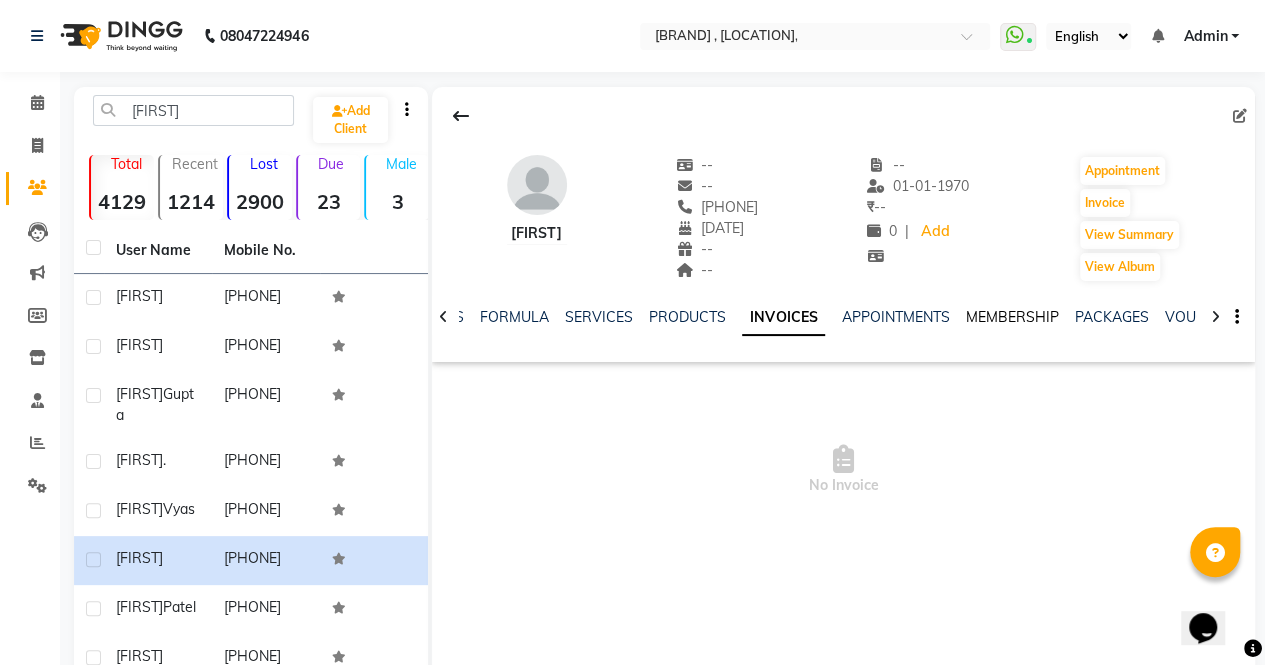 click on "MEMBERSHIP" 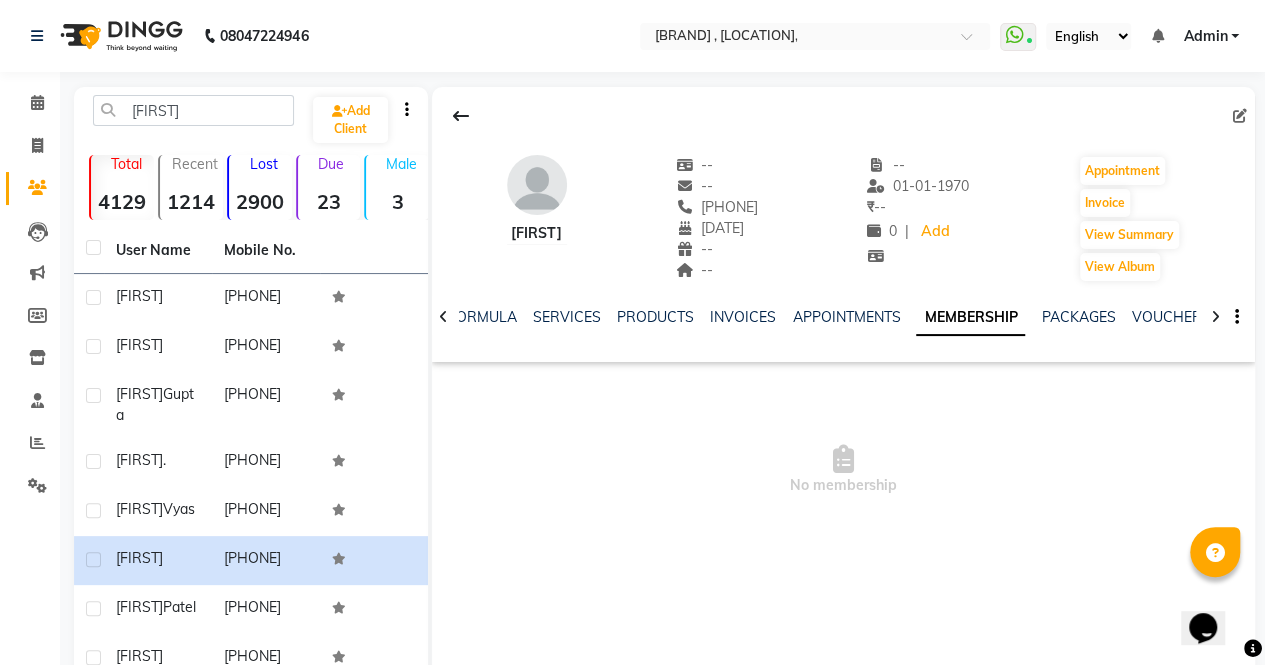 click on "MEMBERSHIP" 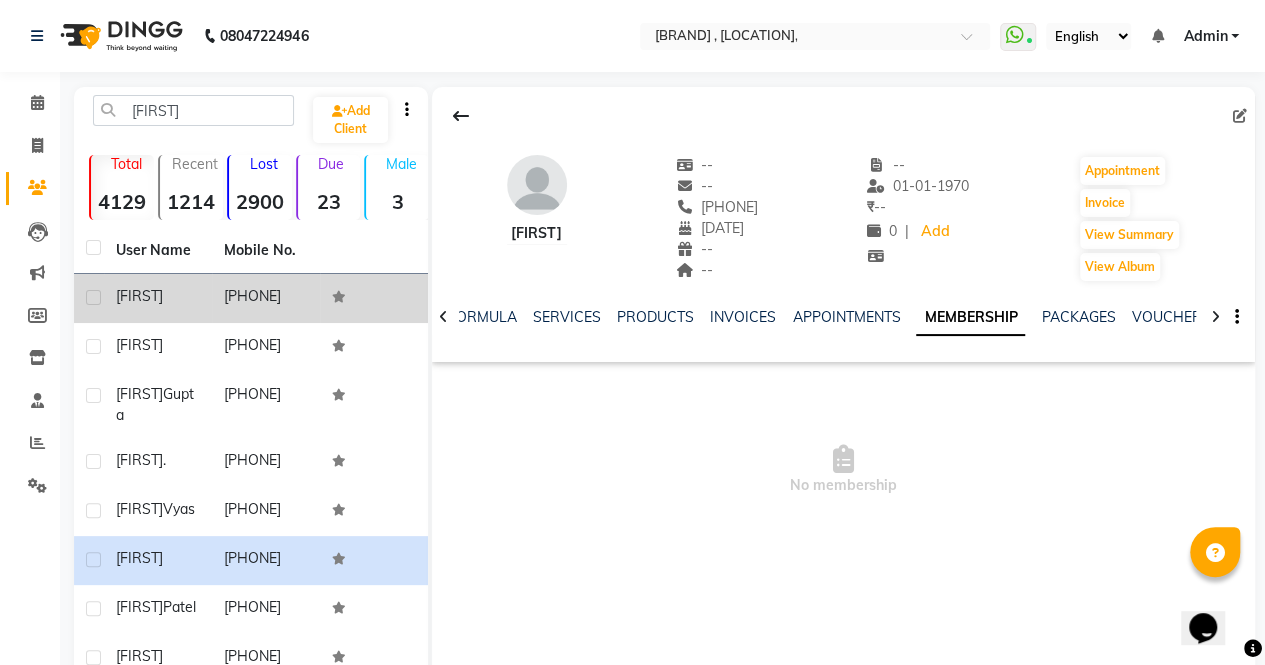 click on "[PHONE]" 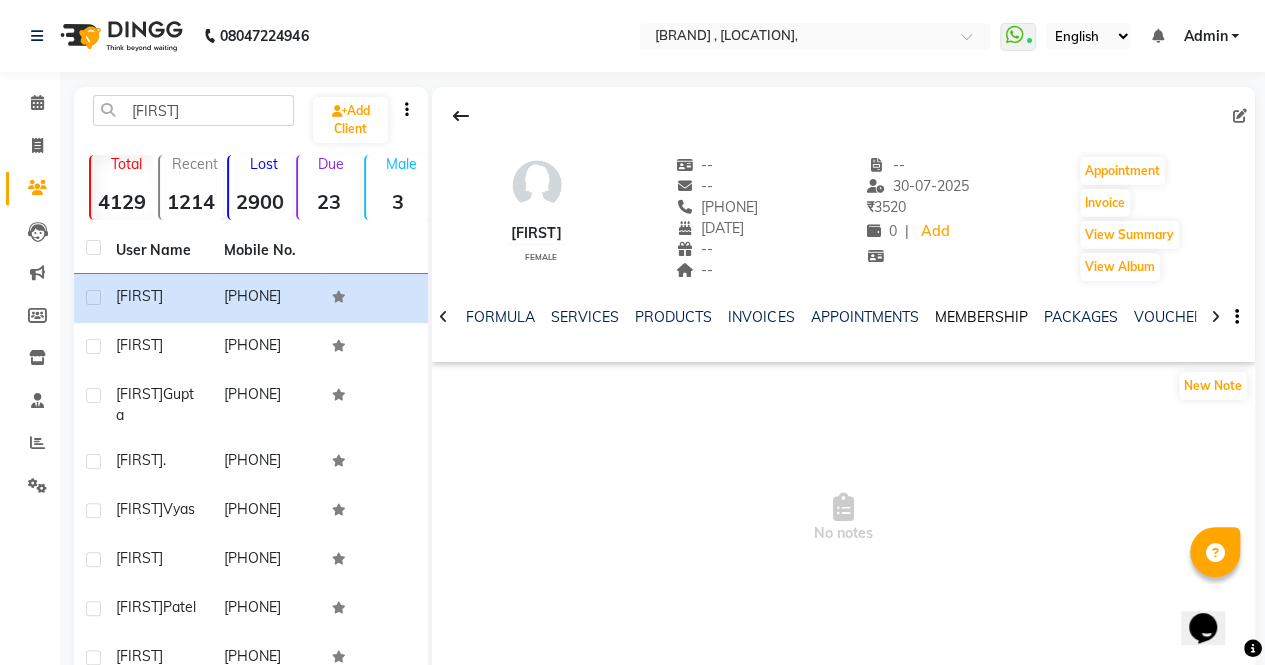 click on "MEMBERSHIP" 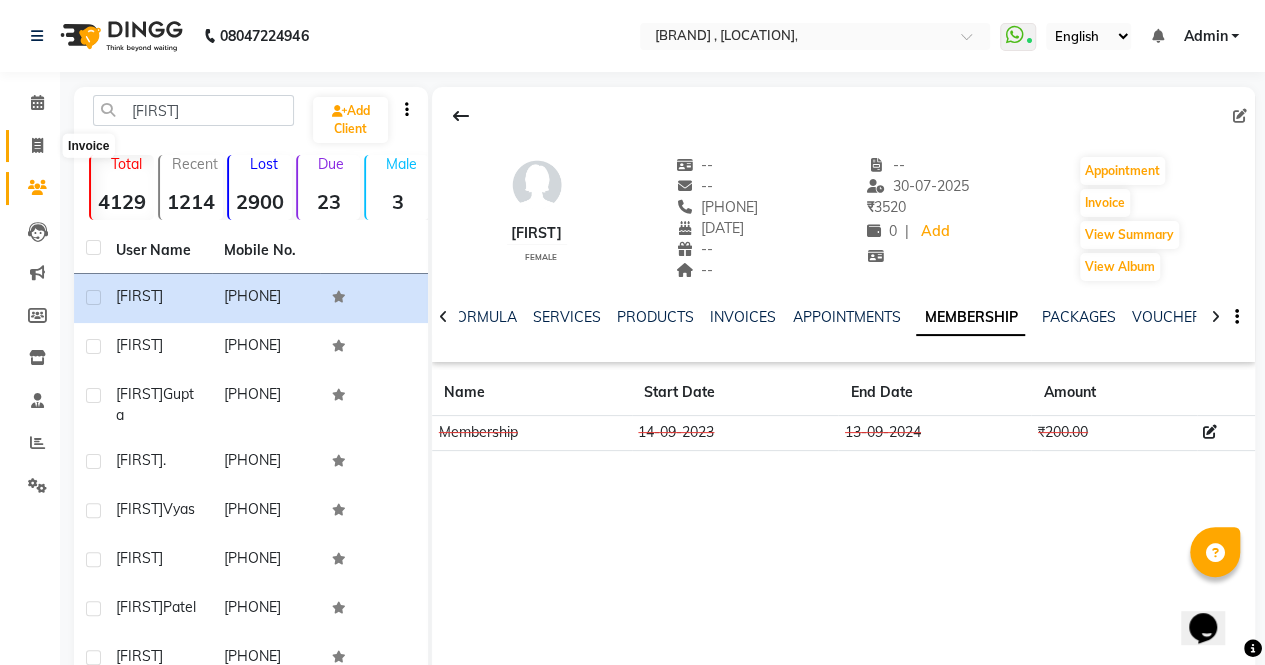 click 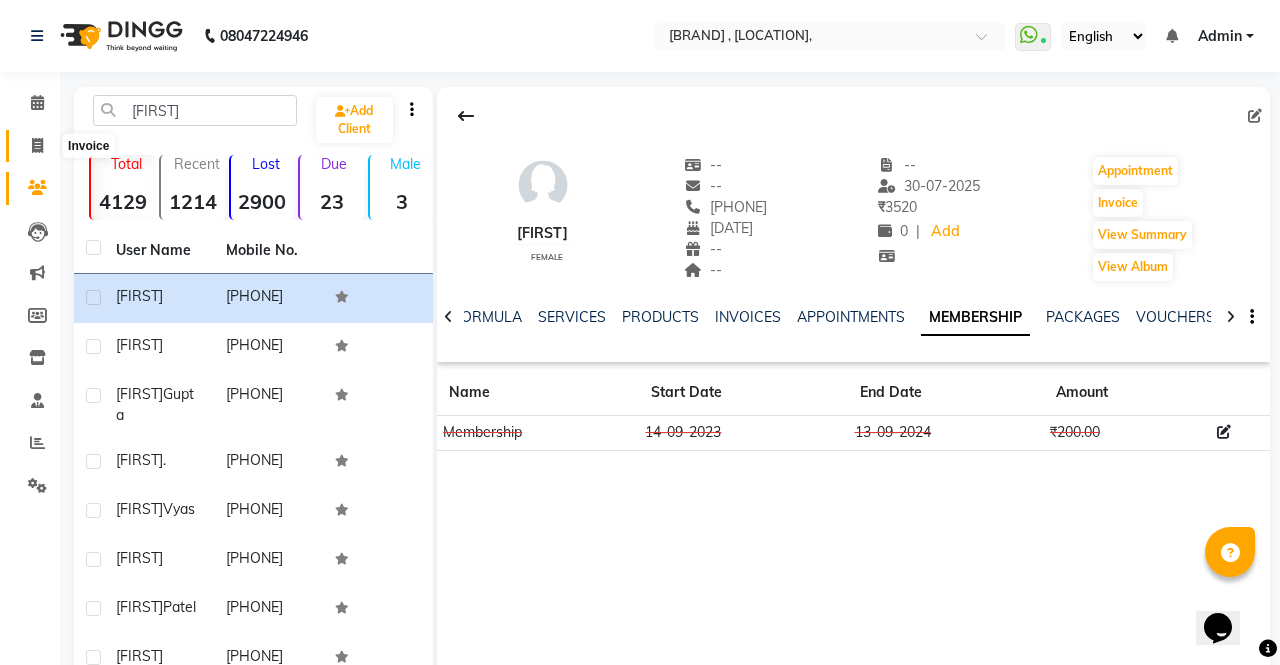 select on "service" 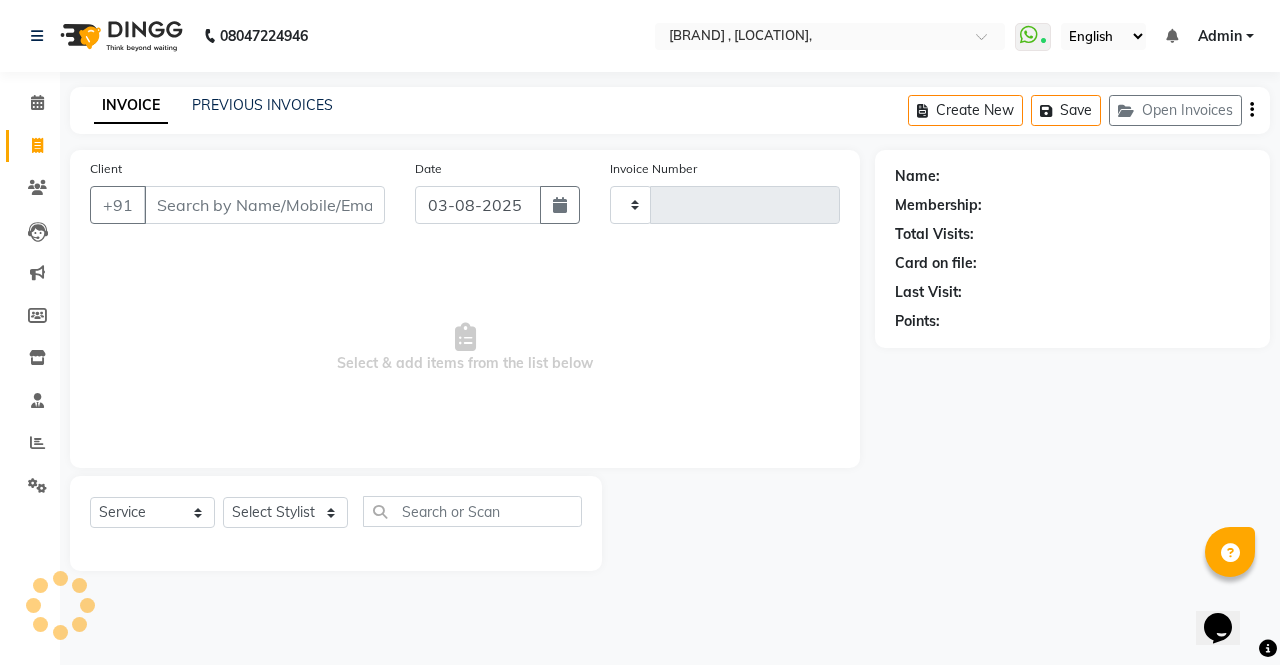 type on "3816" 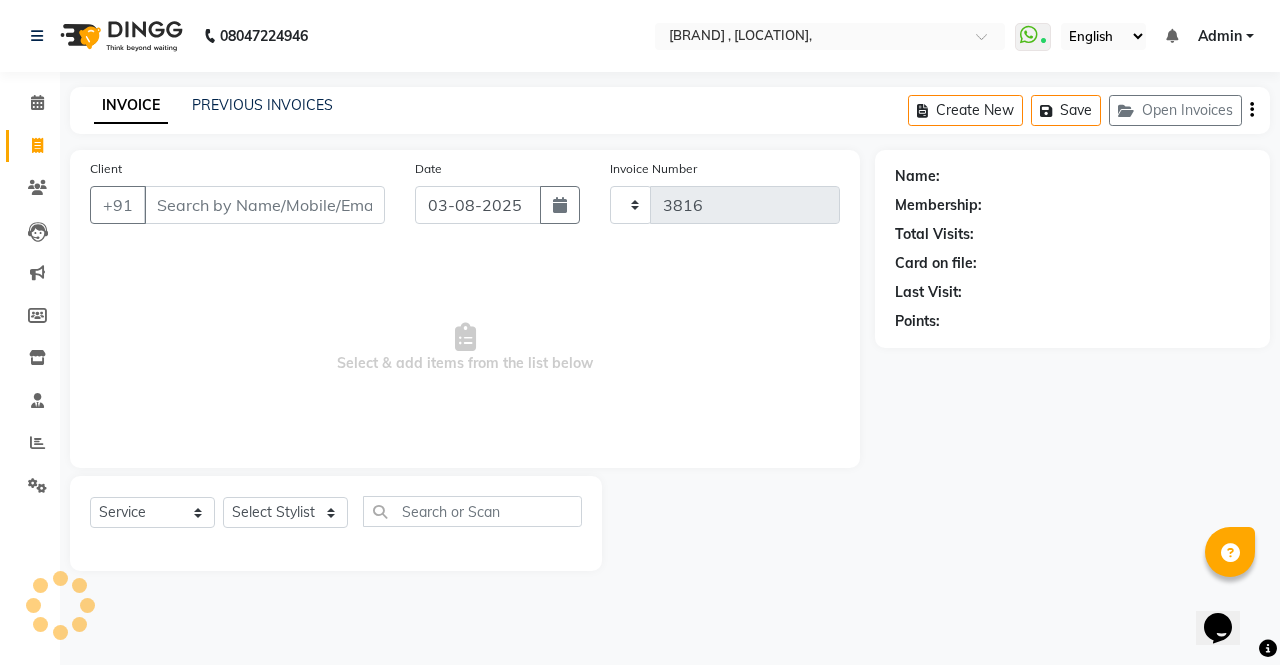 select on "6963" 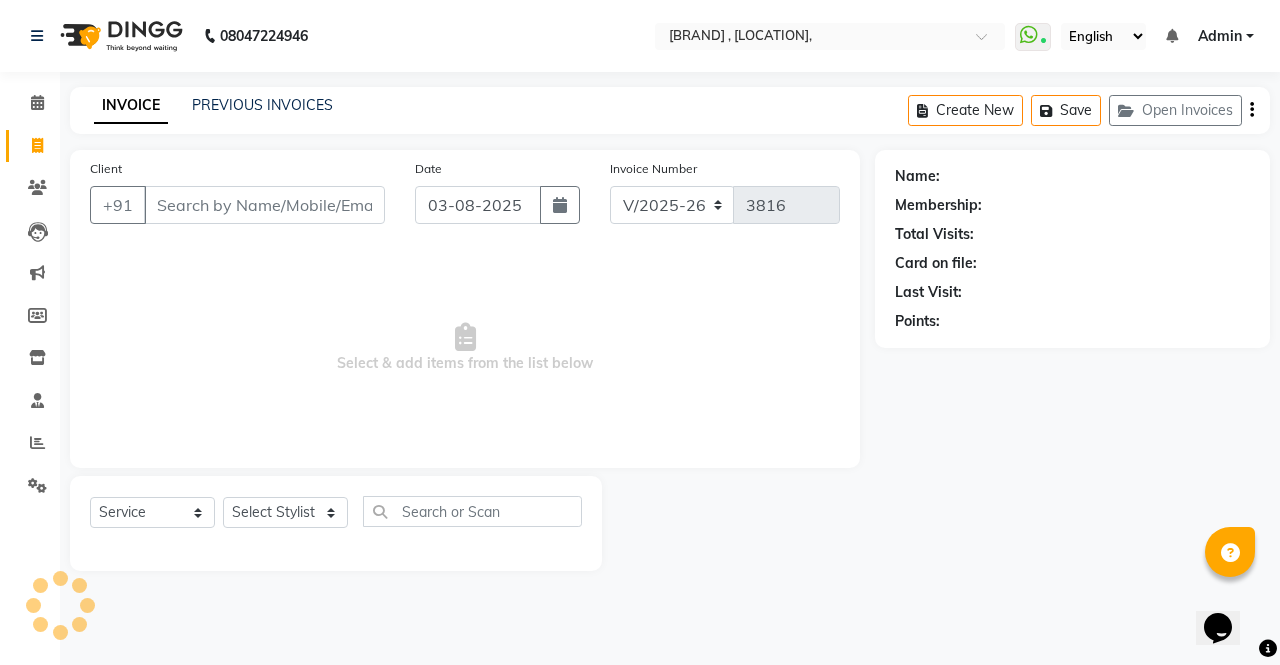 select on "57428" 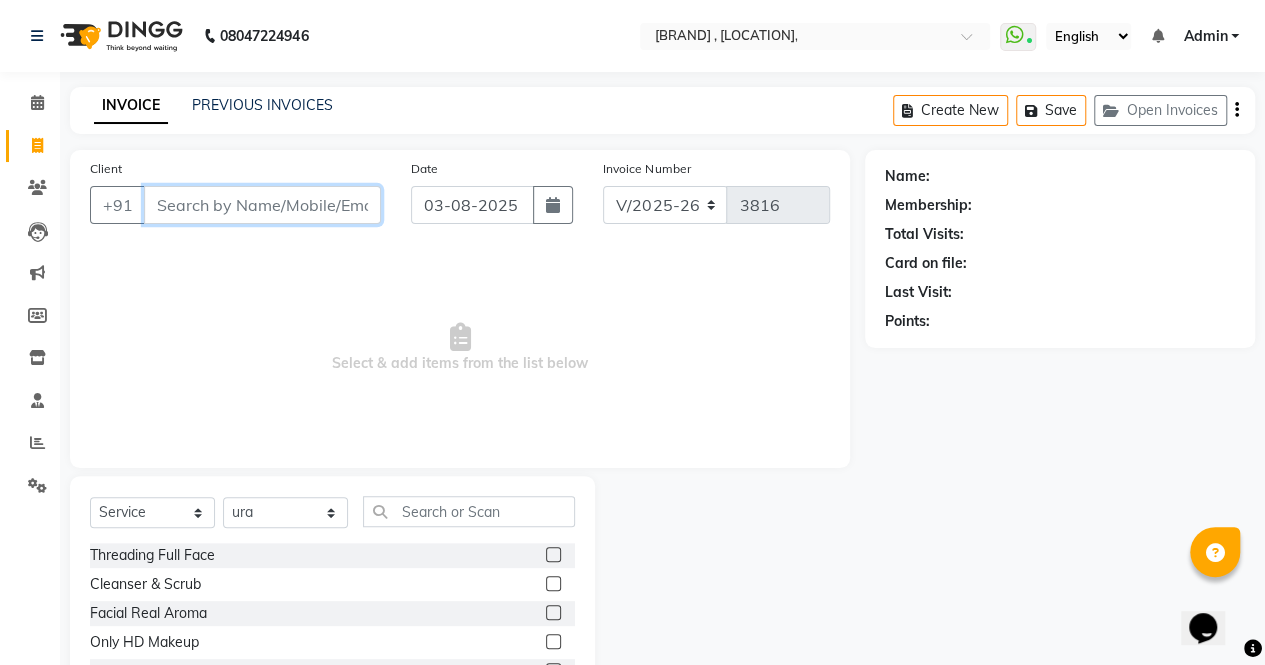 click on "Client" at bounding box center [262, 205] 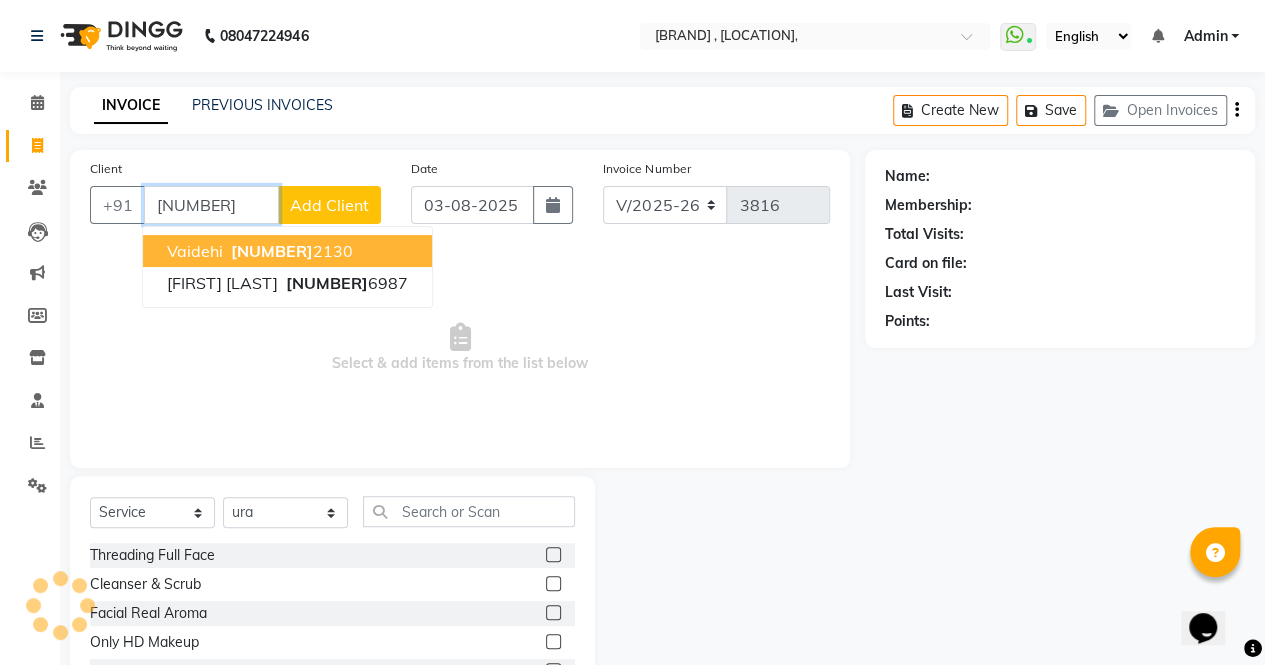 click on "[NUMBER]" at bounding box center (272, 251) 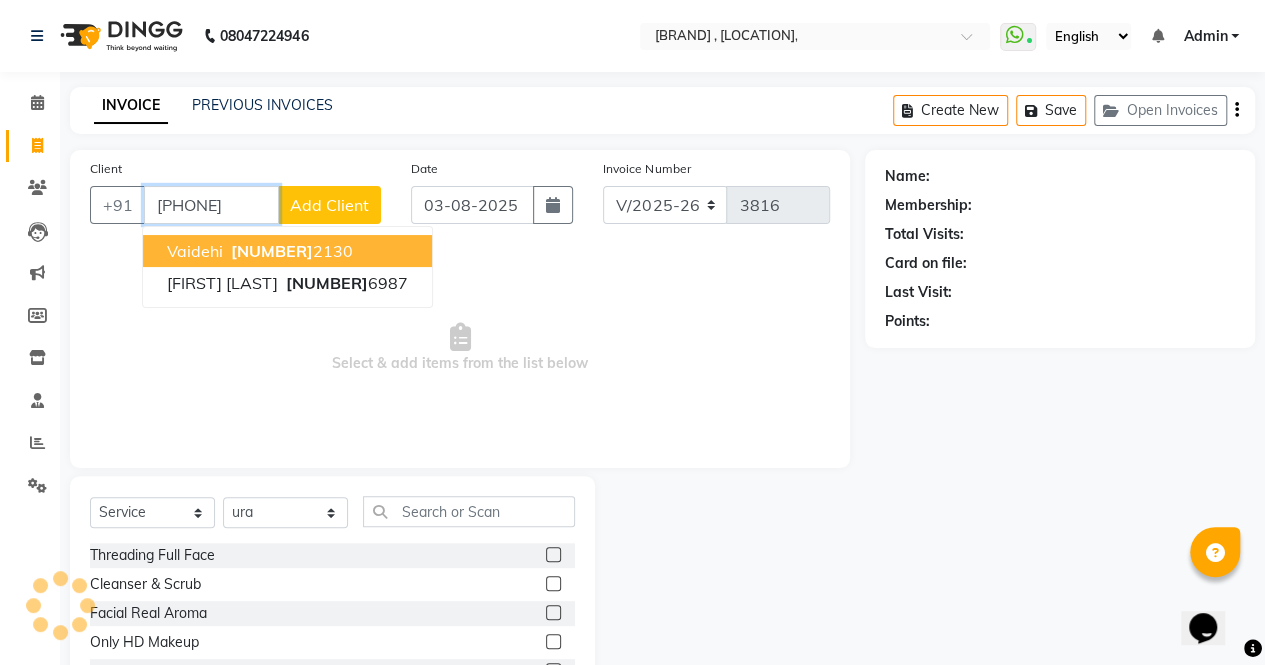 type on "[PHONE]" 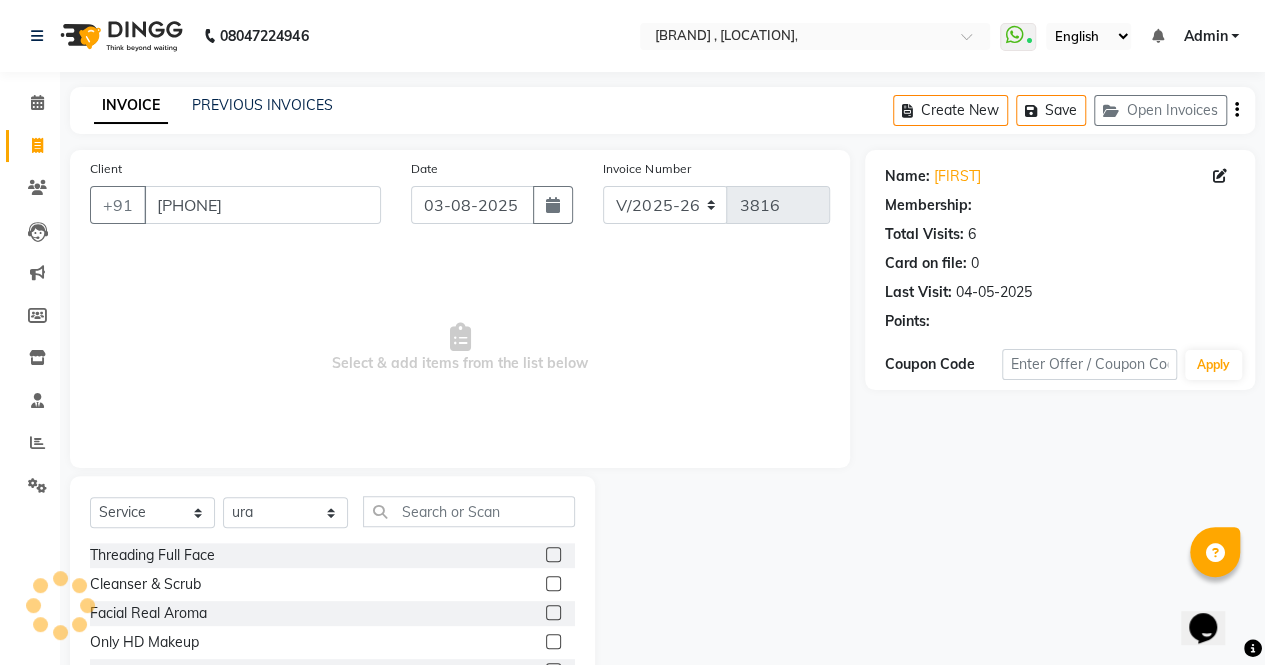 select on "1: Object" 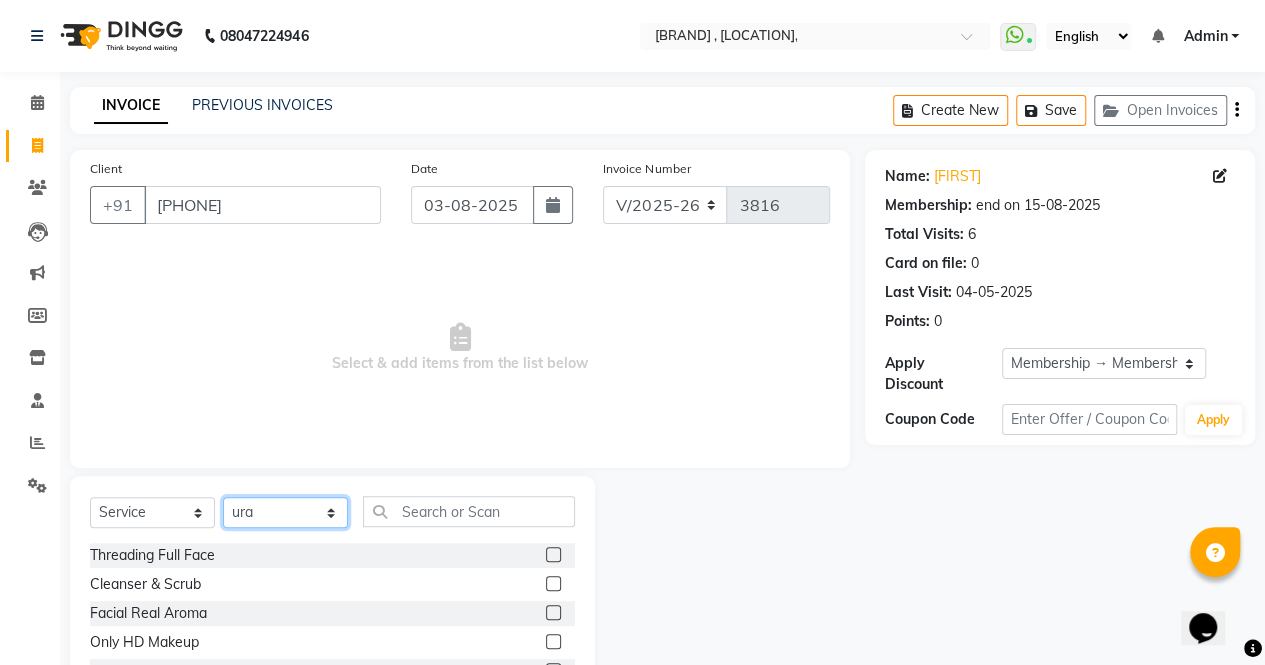 click on "Select Stylist [FIRST] [FIRST] [FIRST] [FIRST] [FIRST] [FIRST] [FIRST] [FIRST] [FIRST] [FIRST] [FIRST] [FIRST] [FIRST] [FIRST] [FIRST] [FIRST] [FIRST] [FIRST] [FIRST]" 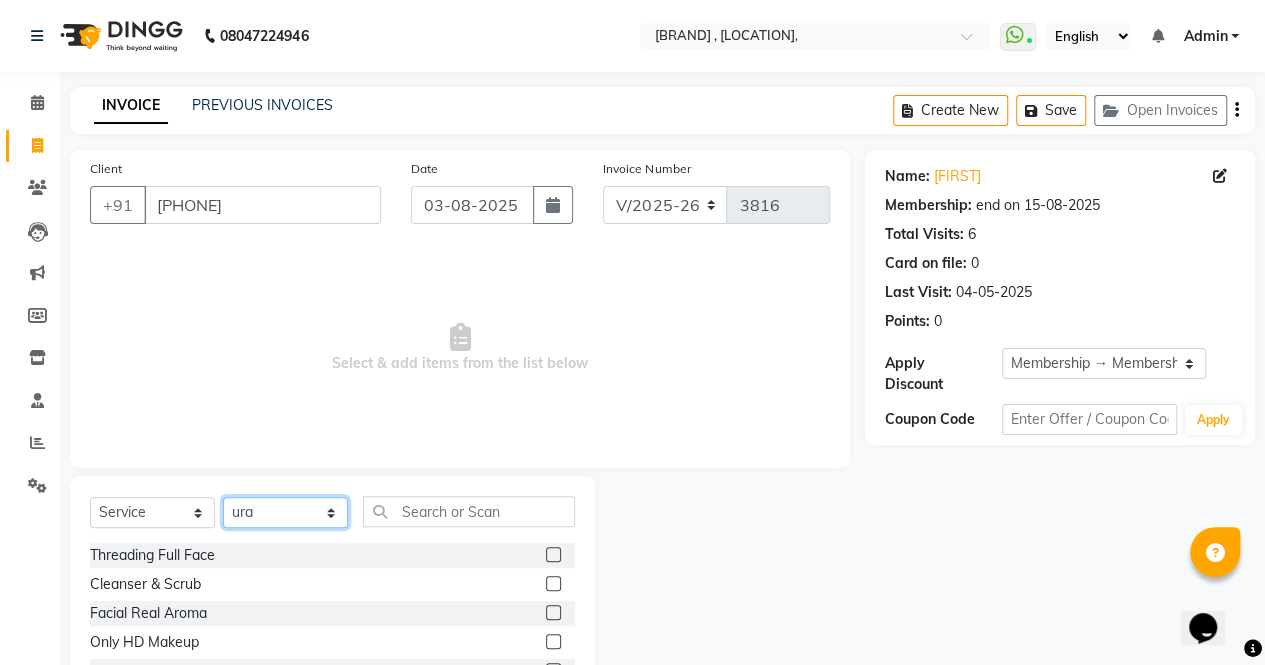select on "56832" 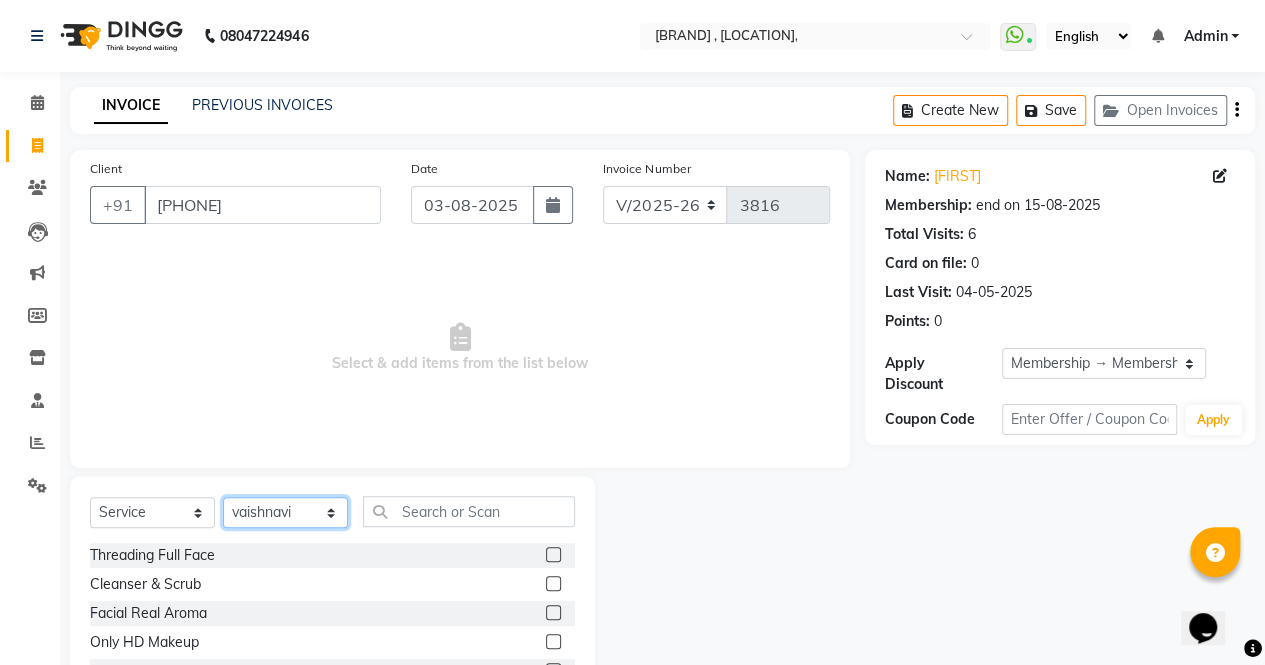 click on "Select Stylist [FIRST] [FIRST] [FIRST] [FIRST] [FIRST] [FIRST] [FIRST] [FIRST] [FIRST] [FIRST] [FIRST] [FIRST] [FIRST] [FIRST] [FIRST] [FIRST] [FIRST] [FIRST] [FIRST]" 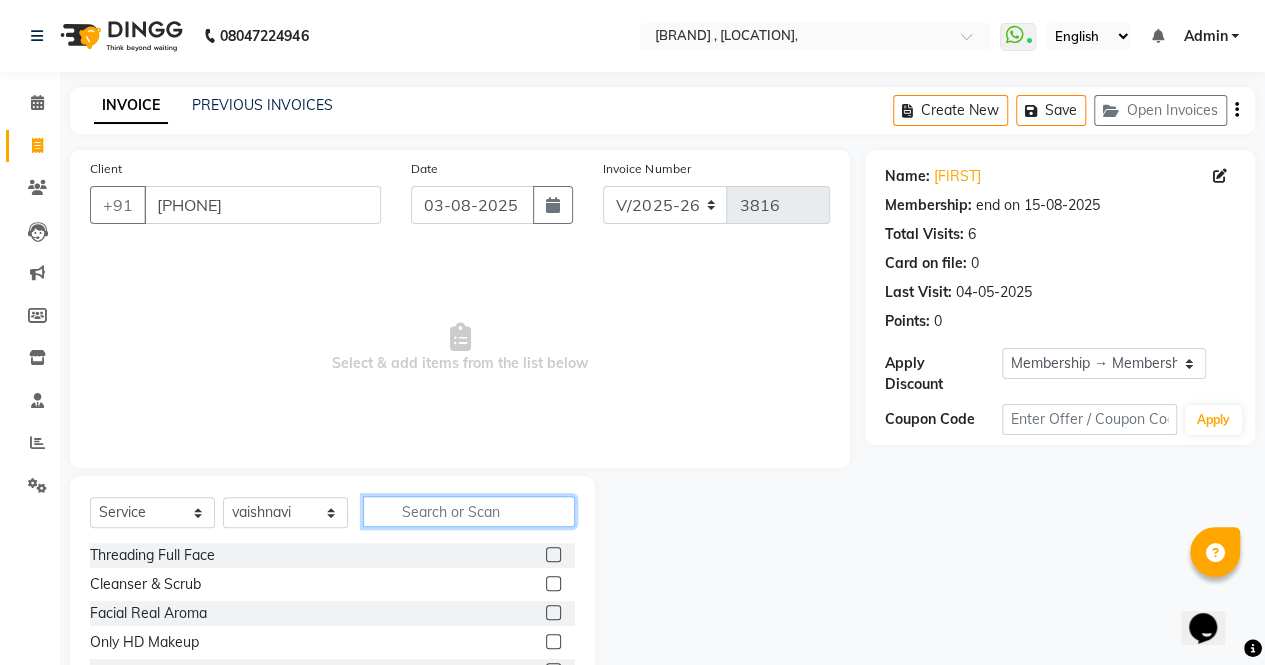 click 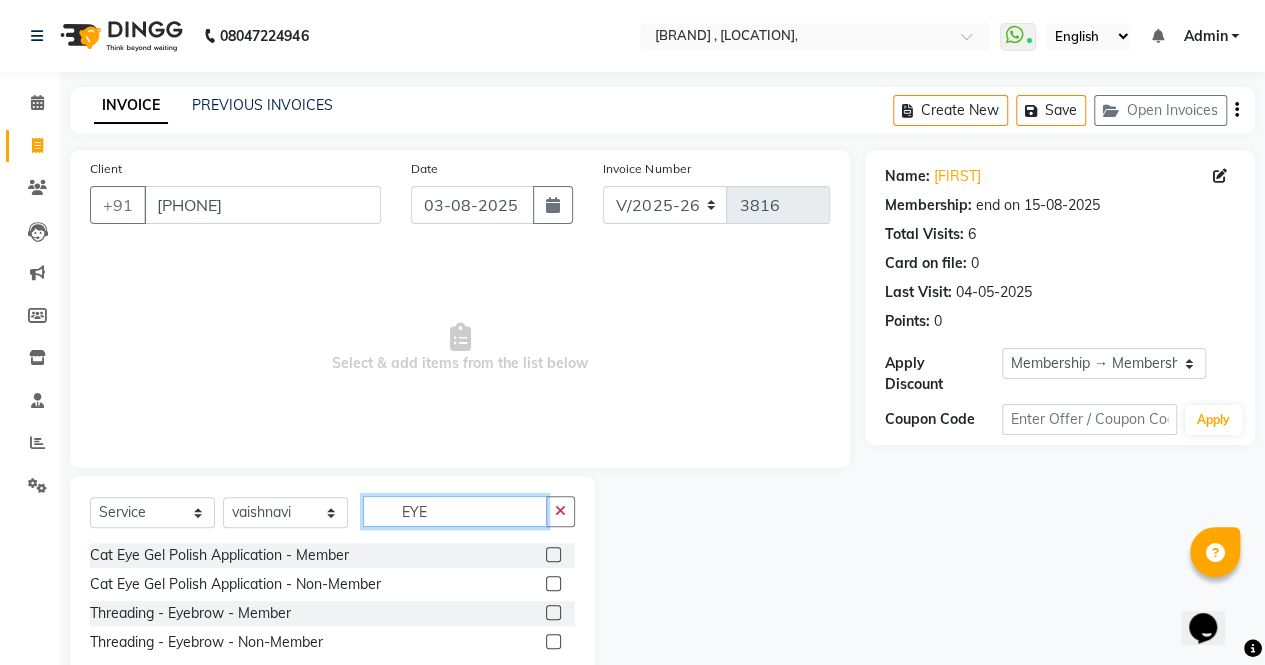 type on "EYE" 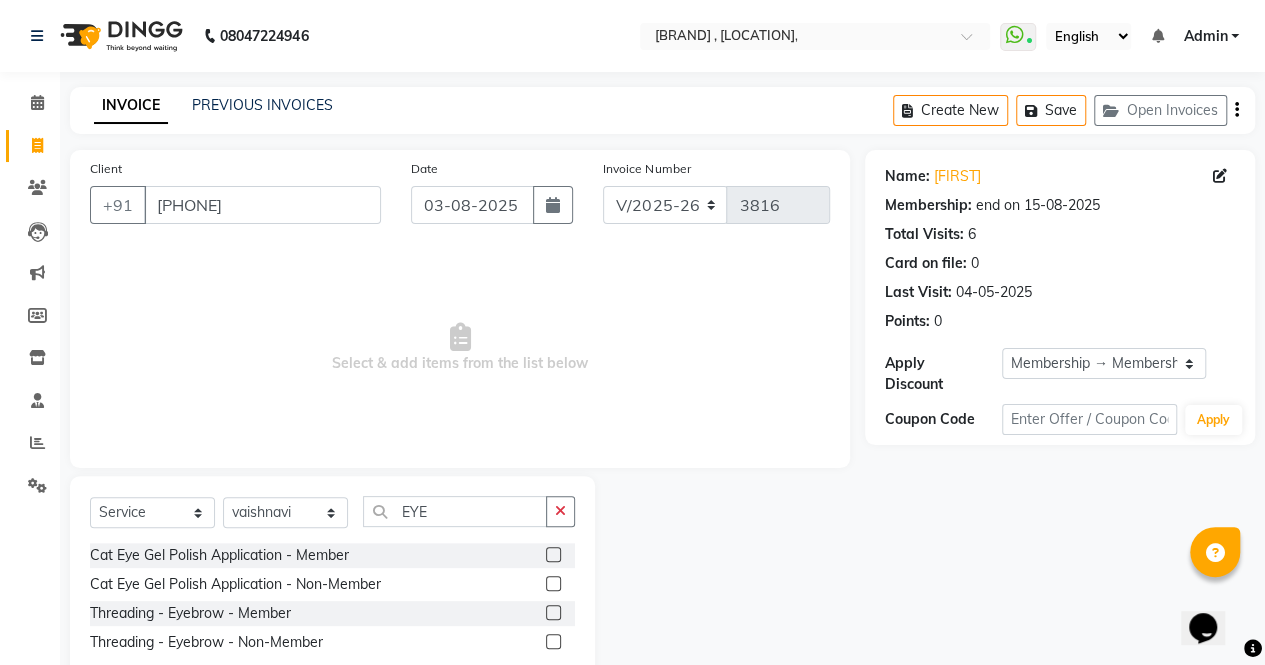click 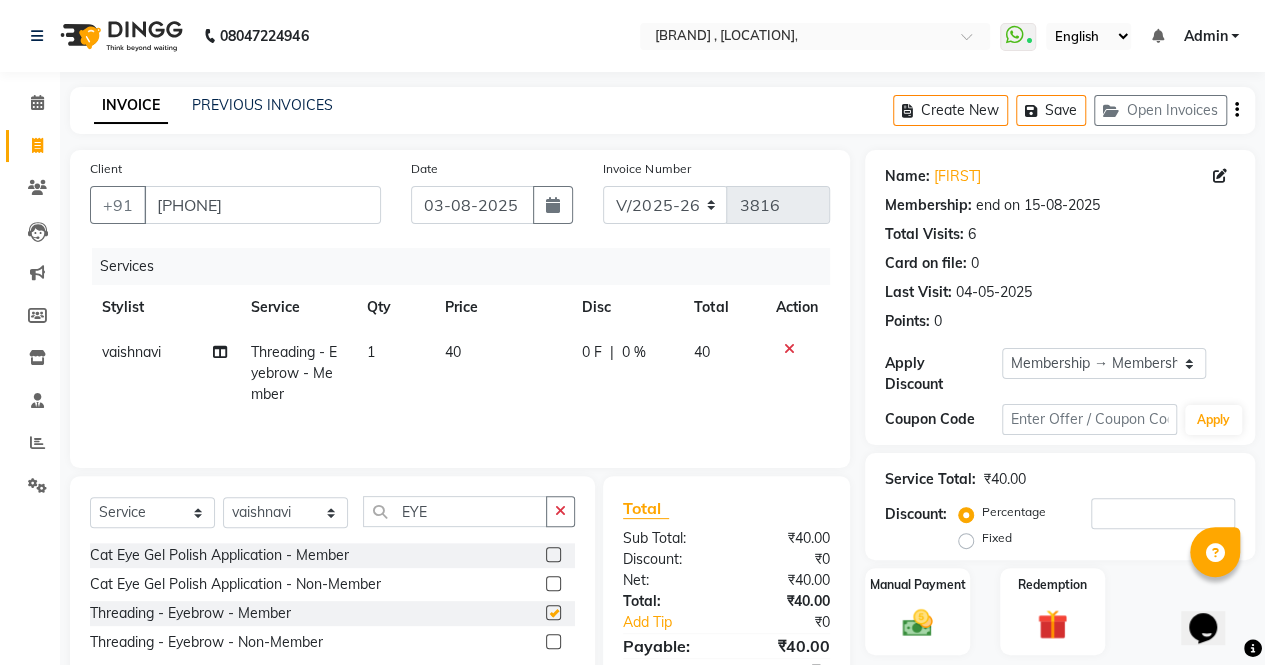 checkbox on "false" 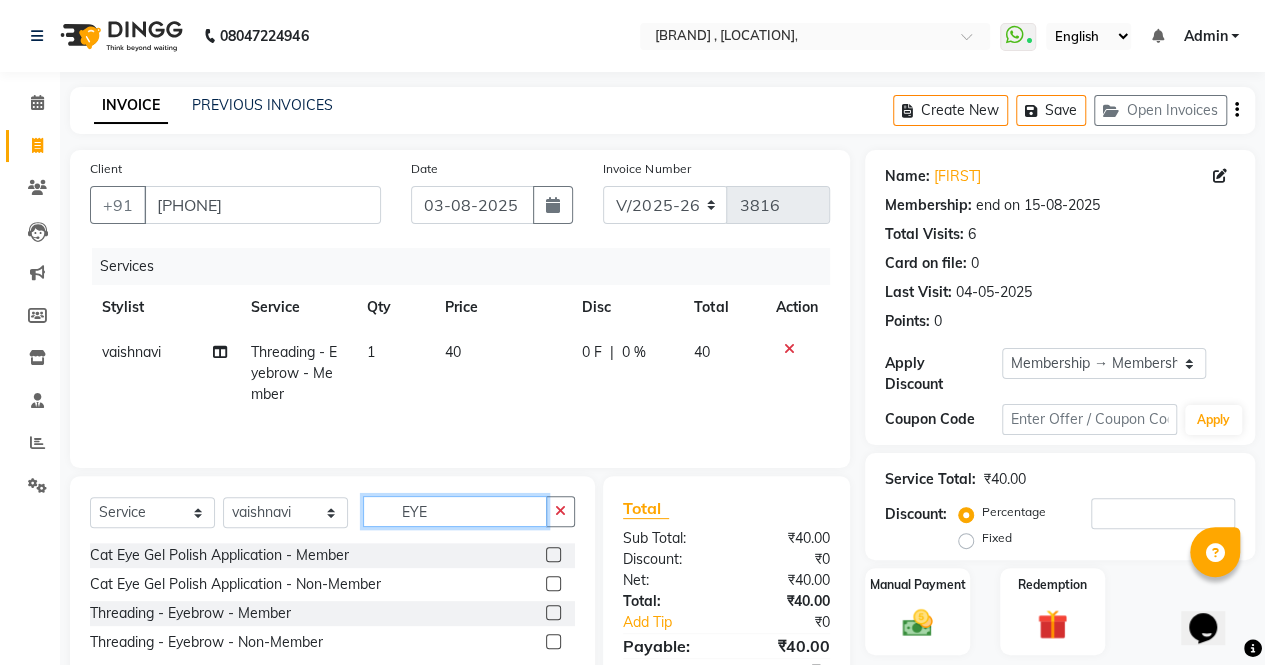 click on "EYE" 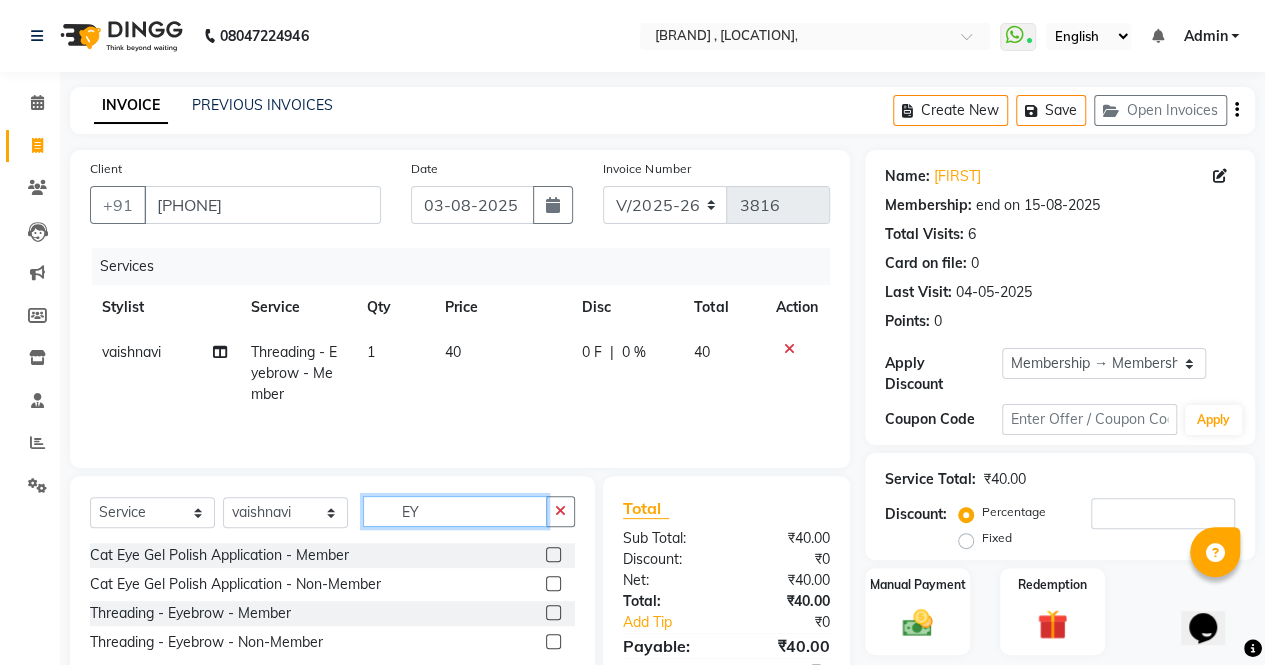 type on "E" 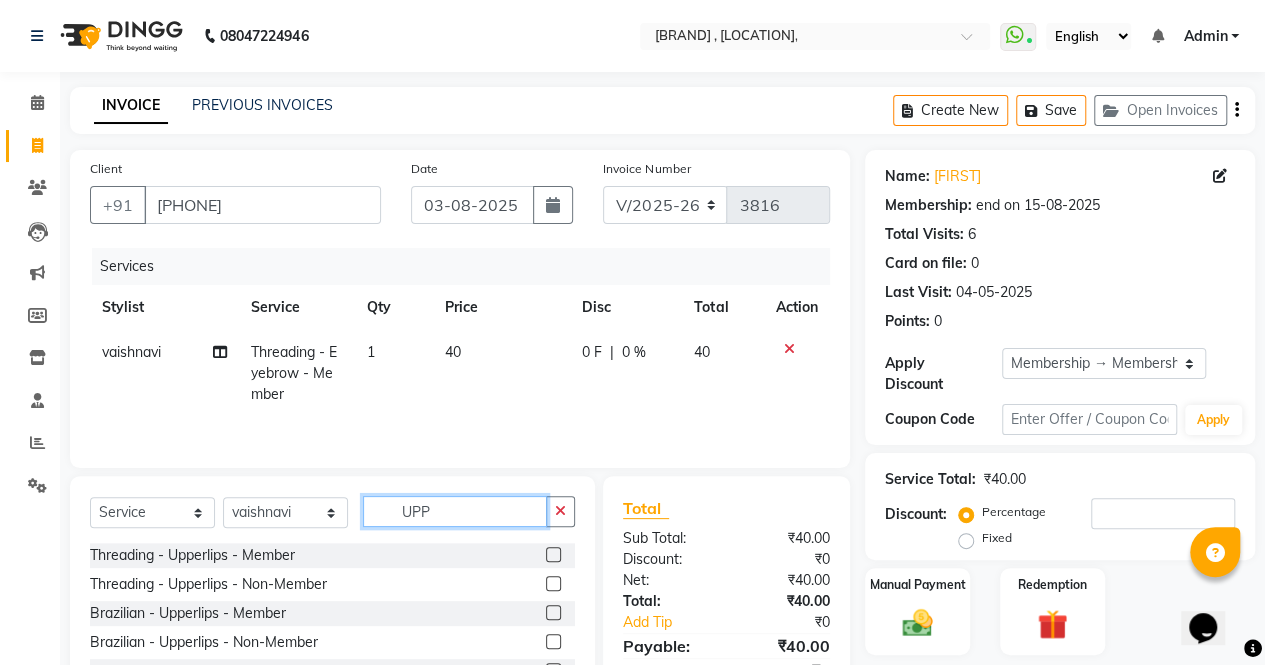 type on "UPP" 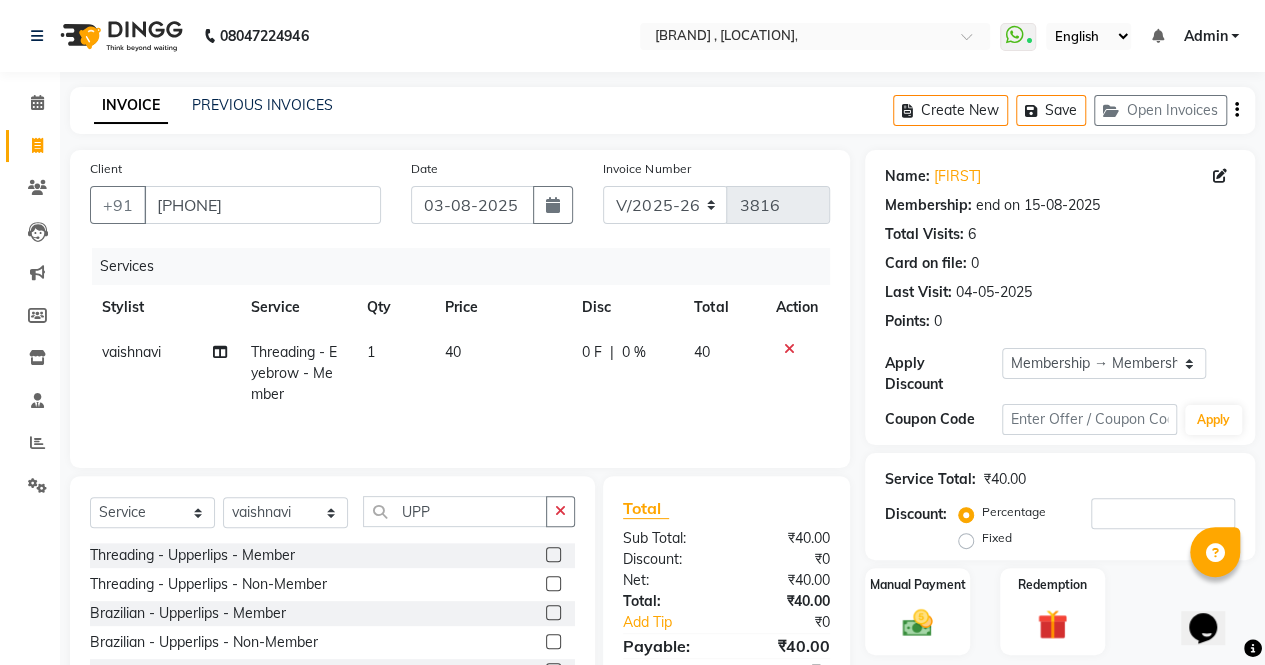 click 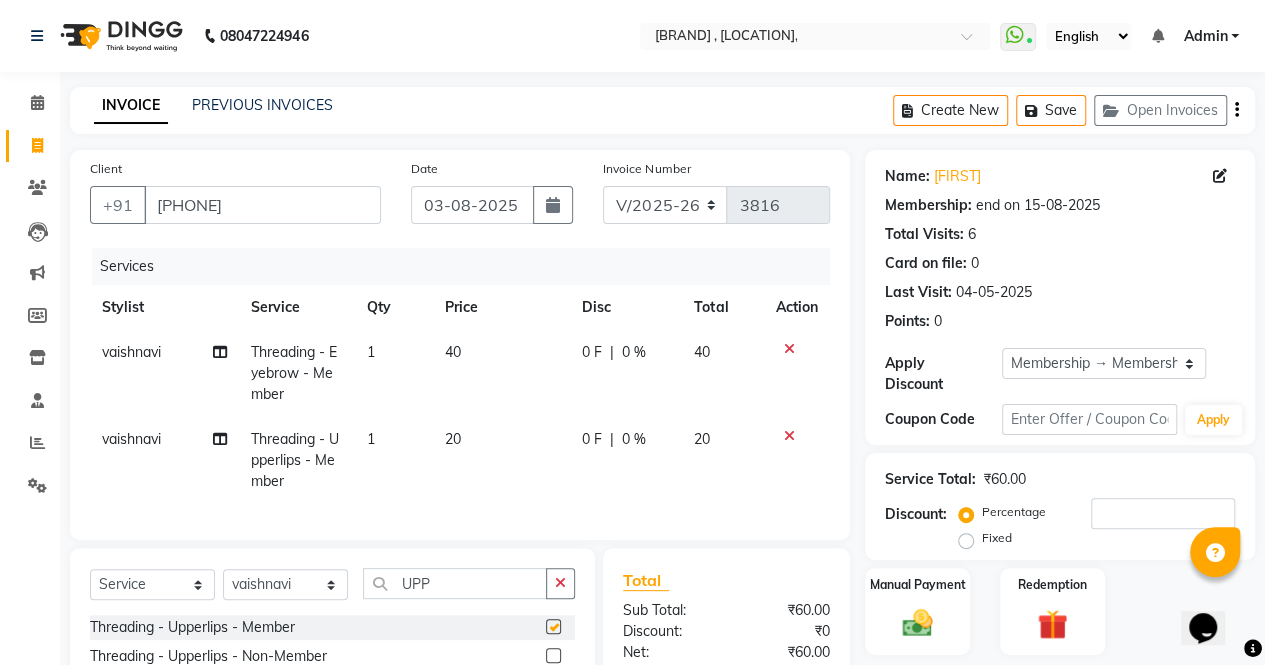 checkbox on "false" 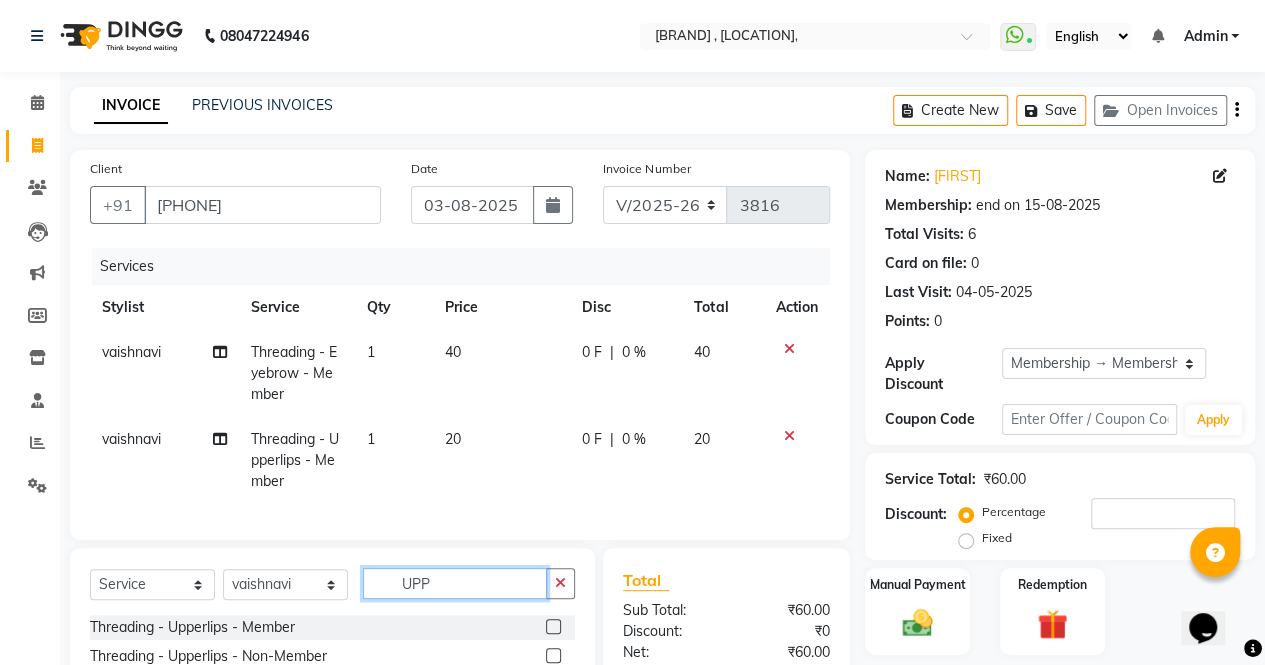 click on "UPP" 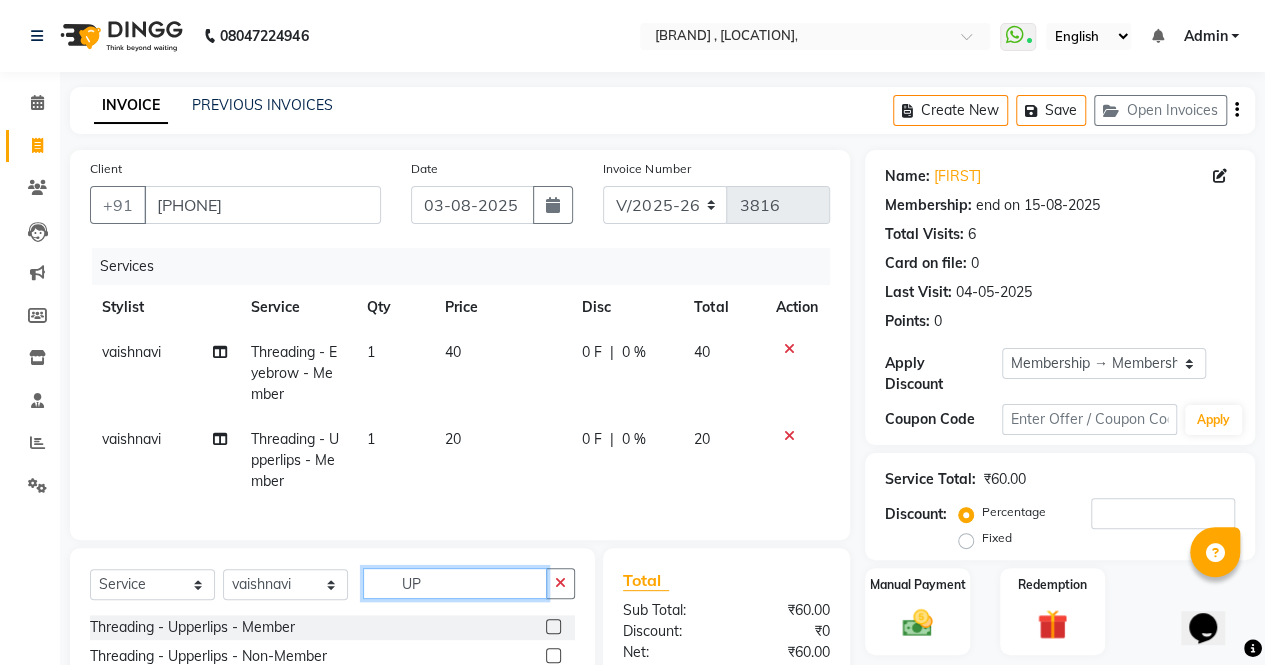 type on "U" 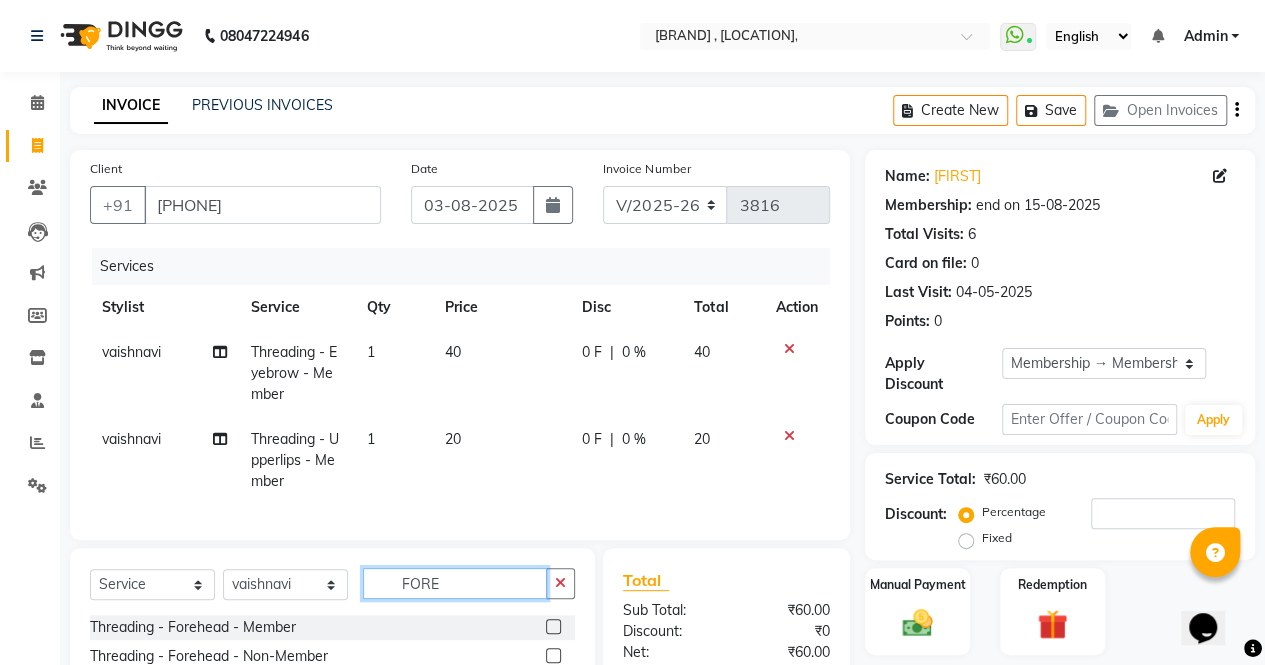 type on "FORE" 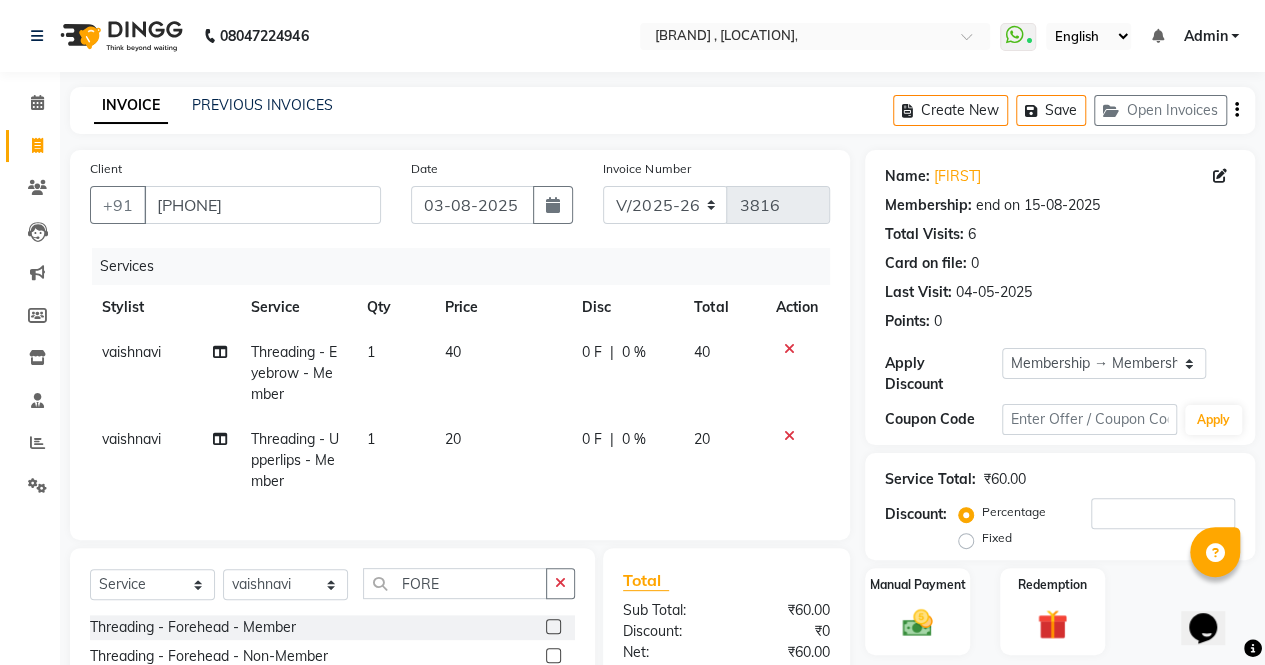 click 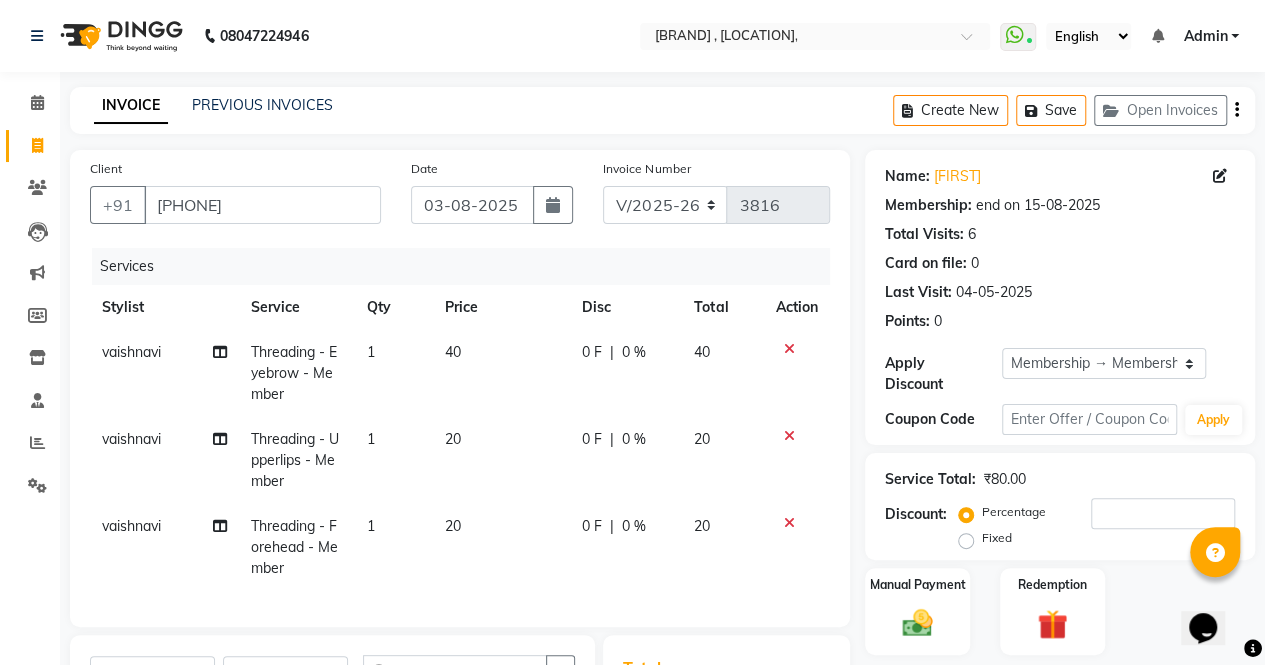 checkbox on "false" 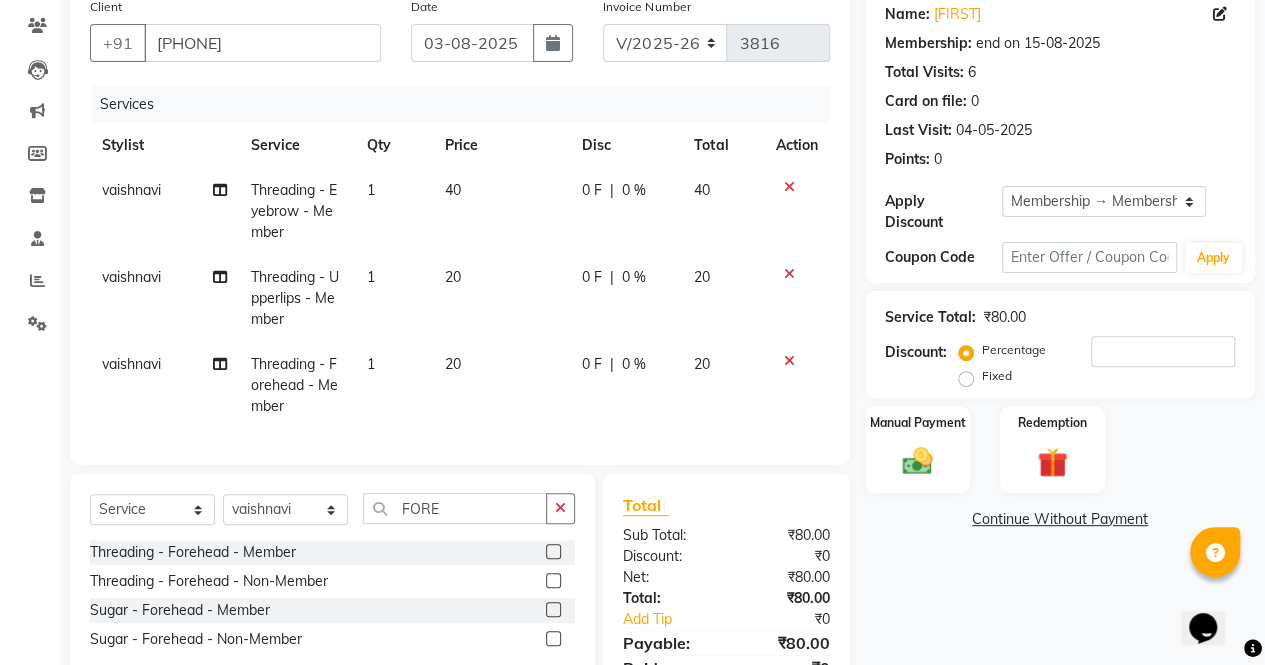 scroll, scrollTop: 266, scrollLeft: 0, axis: vertical 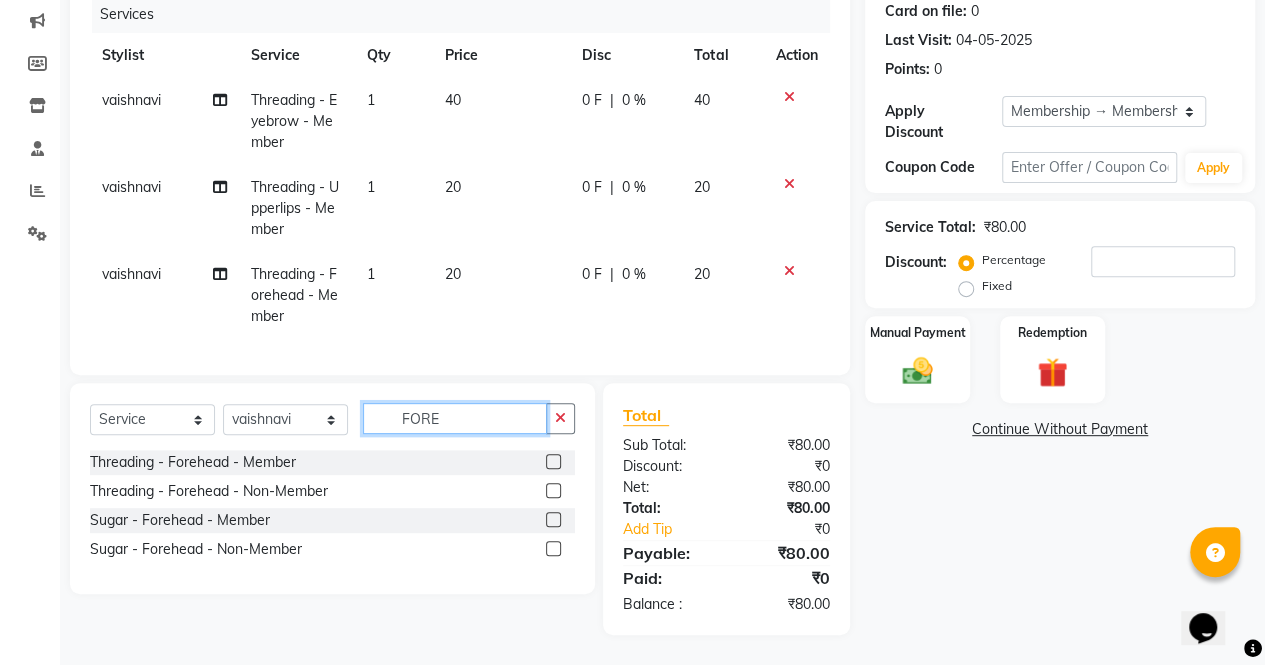 click on "FORE" 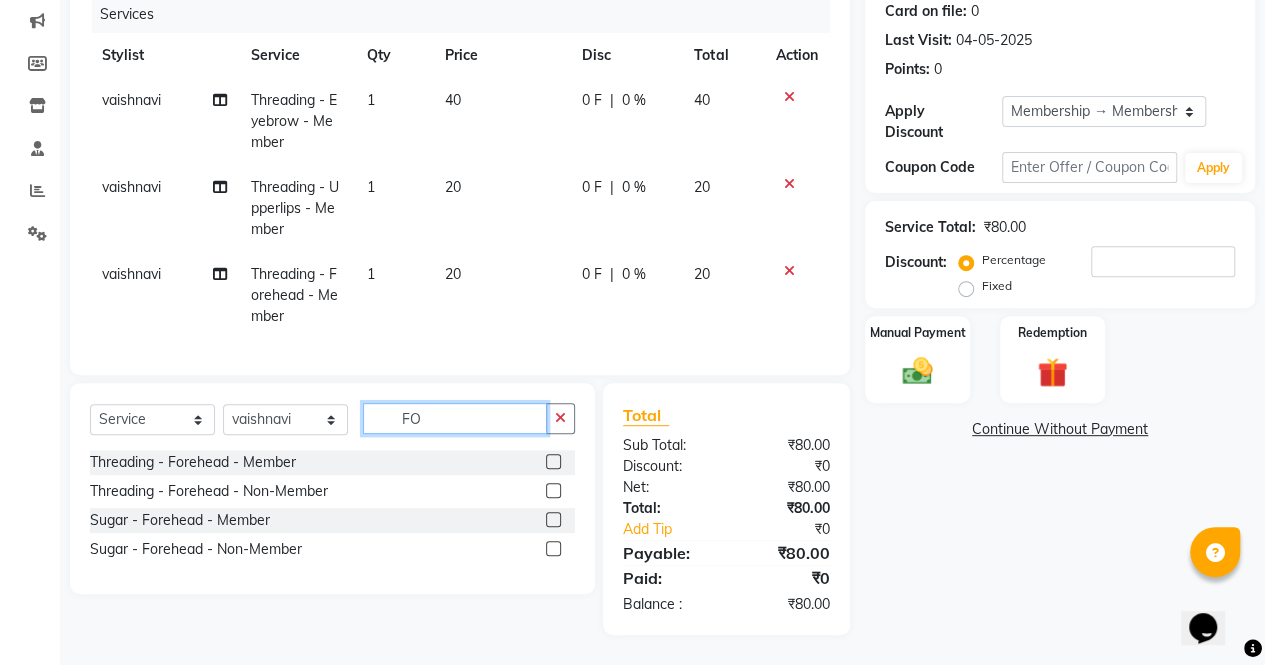 type on "F" 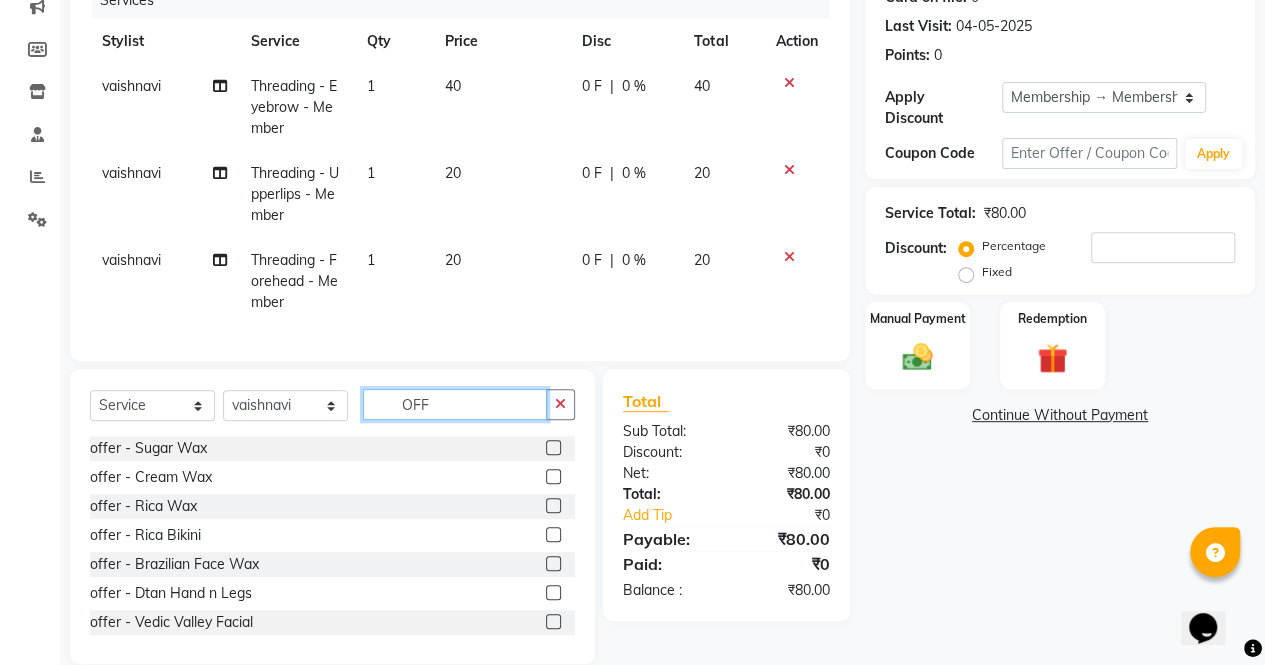 type on "OFF" 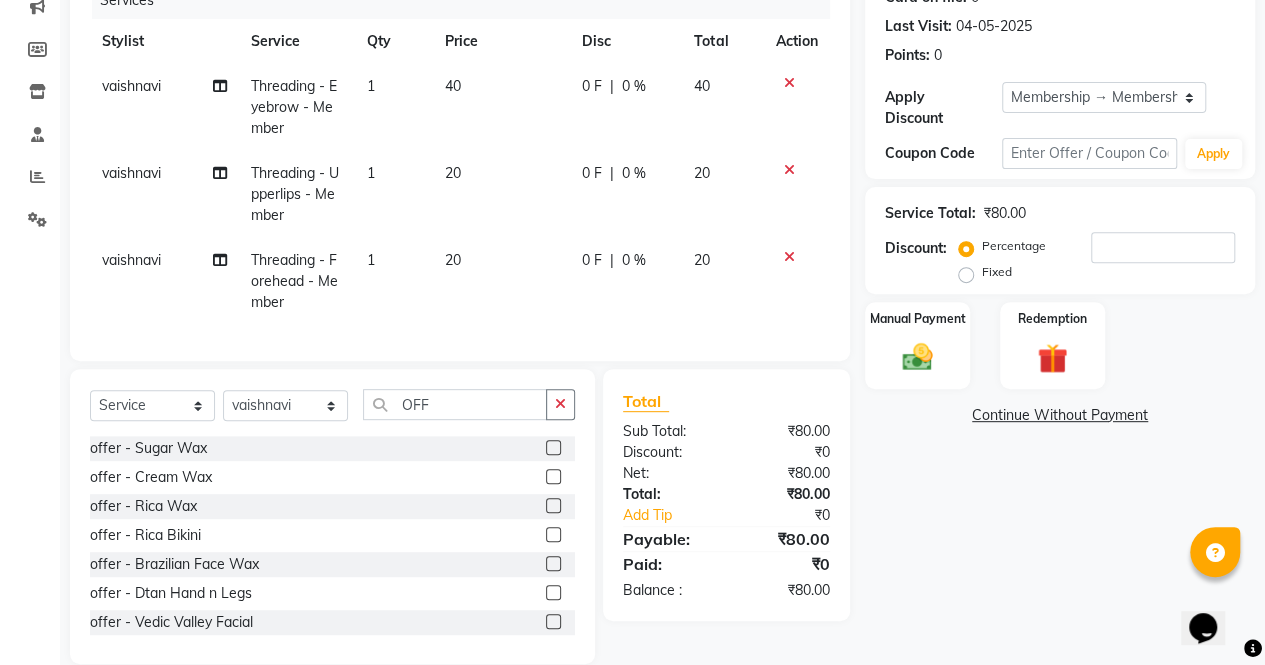 click 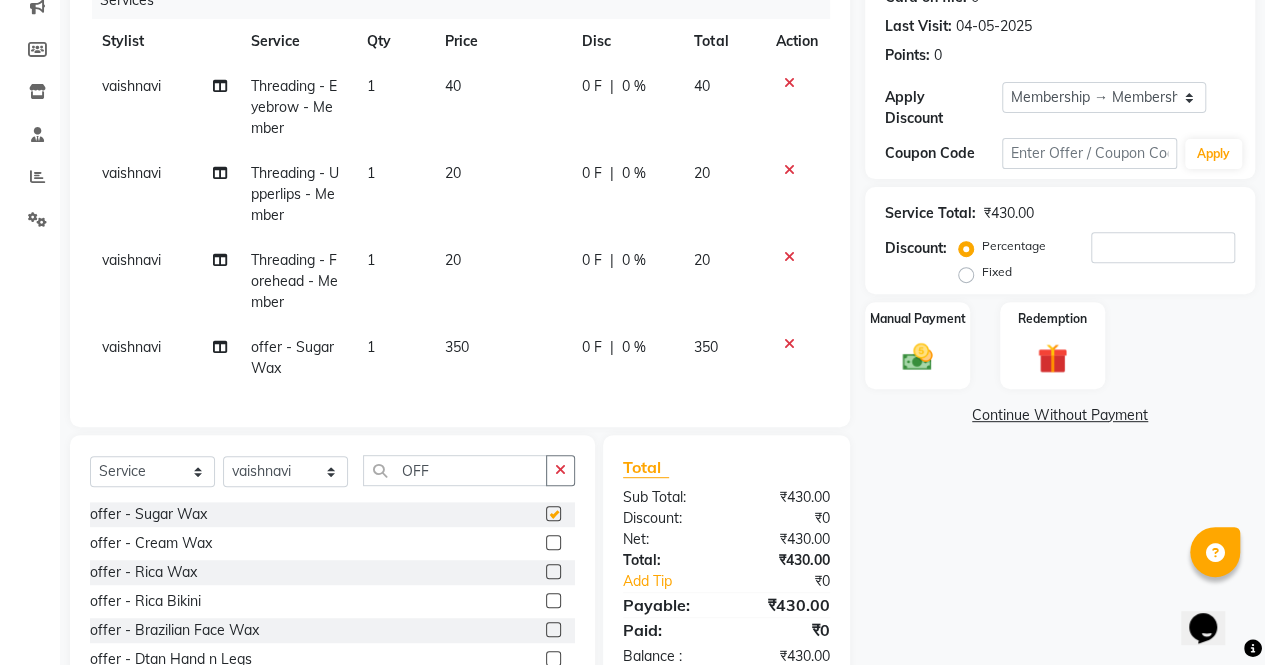 checkbox on "false" 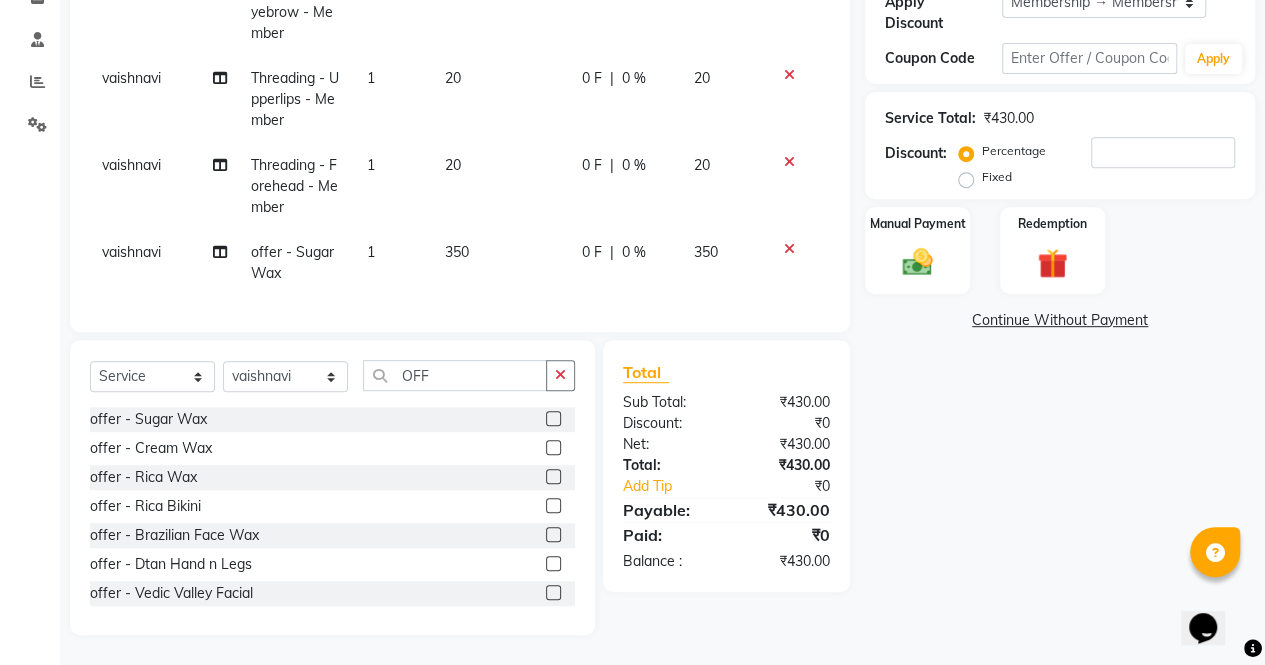 scroll, scrollTop: 375, scrollLeft: 0, axis: vertical 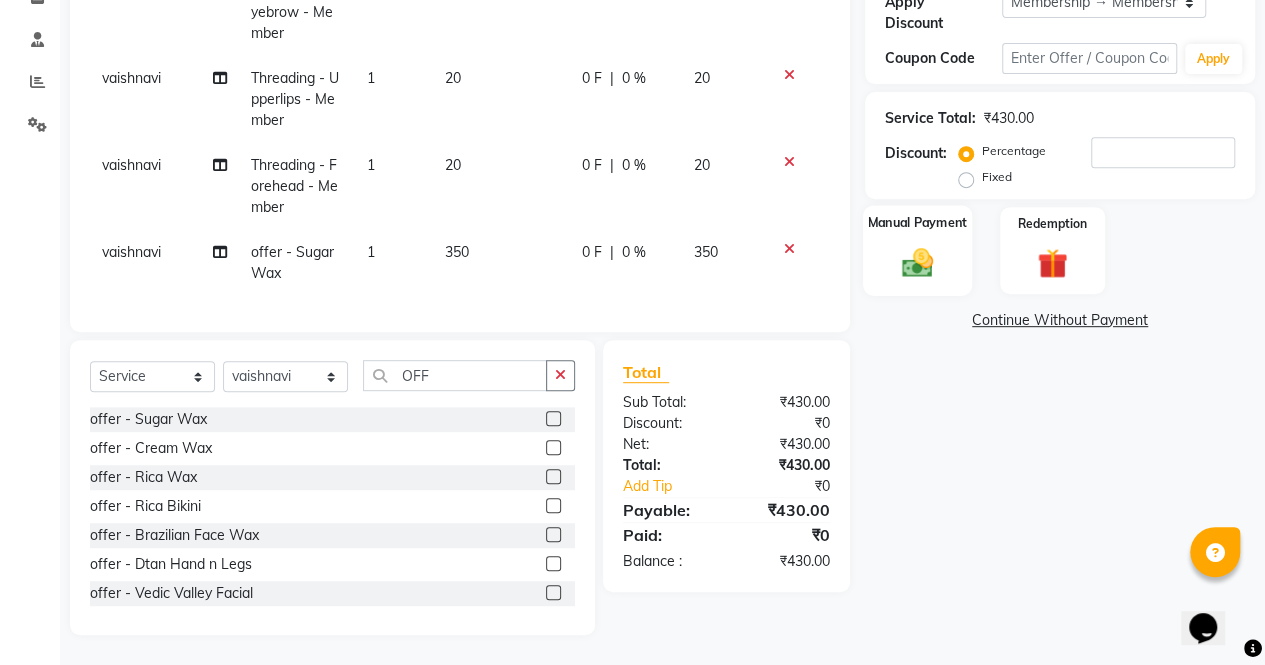 click 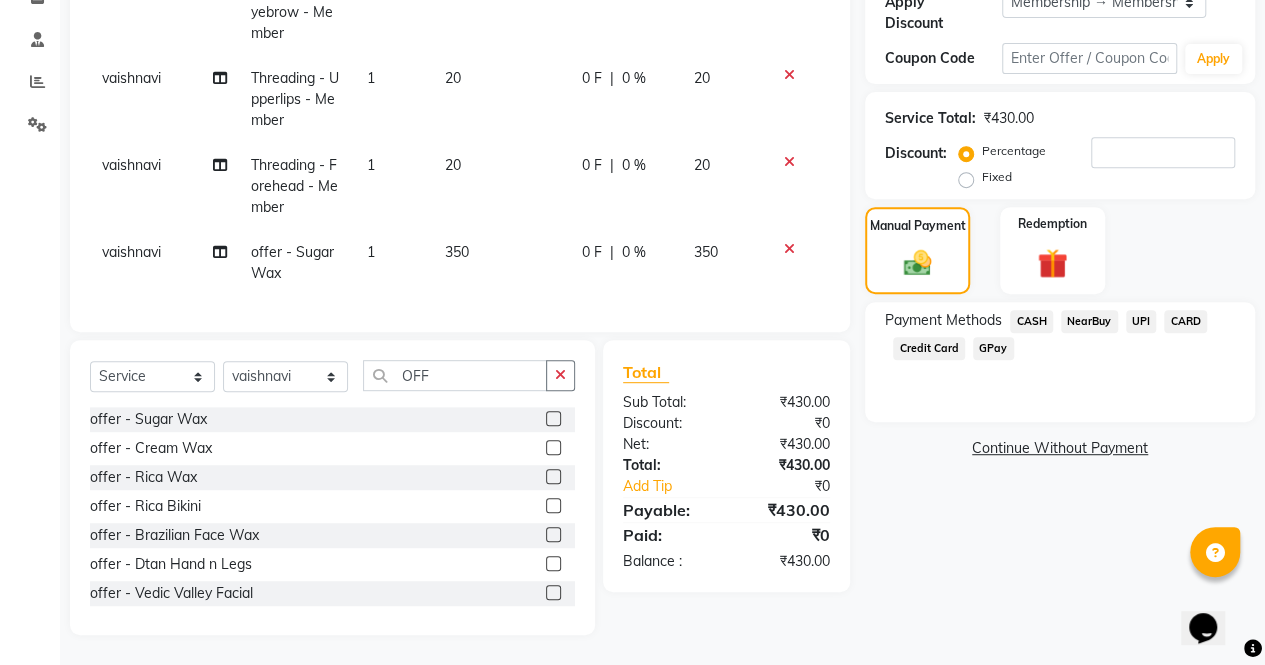 click on "CASH" 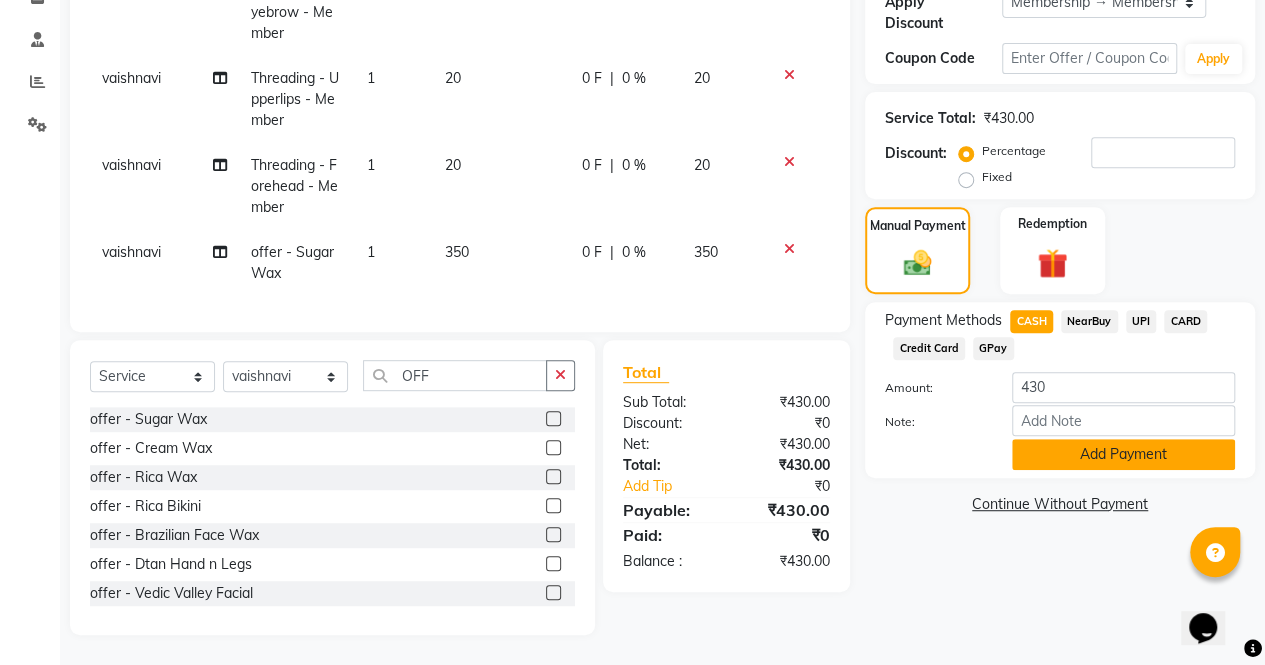 click on "Add Payment" 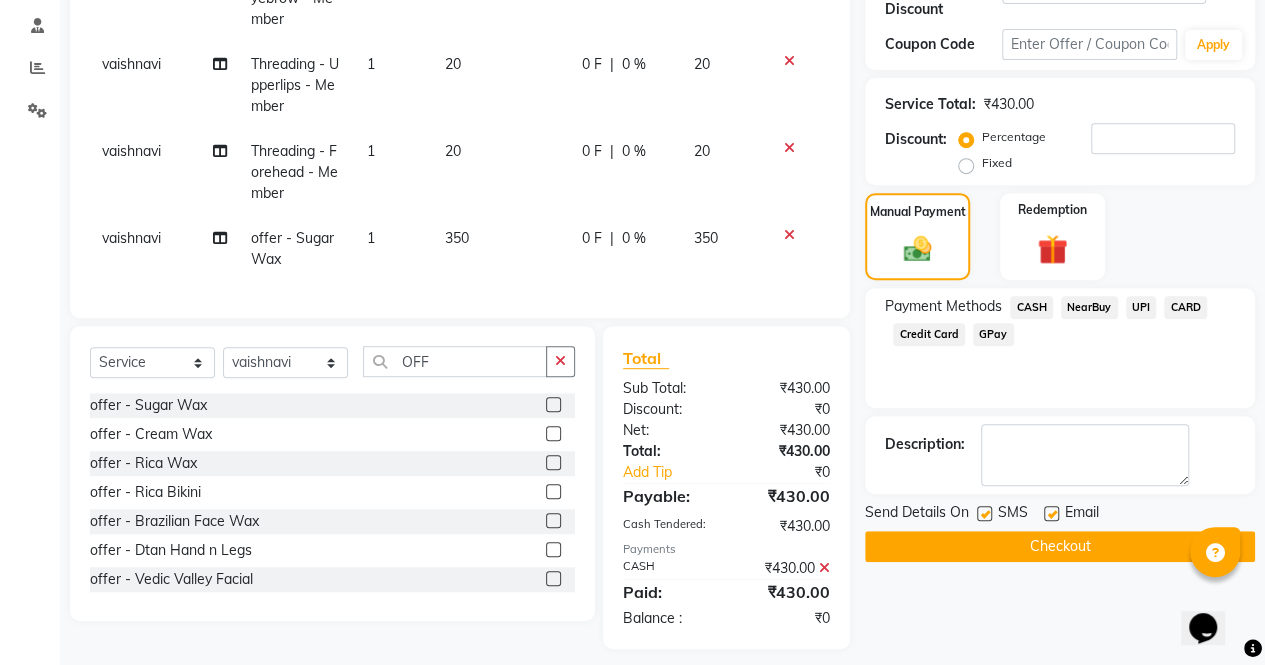 scroll, scrollTop: 402, scrollLeft: 0, axis: vertical 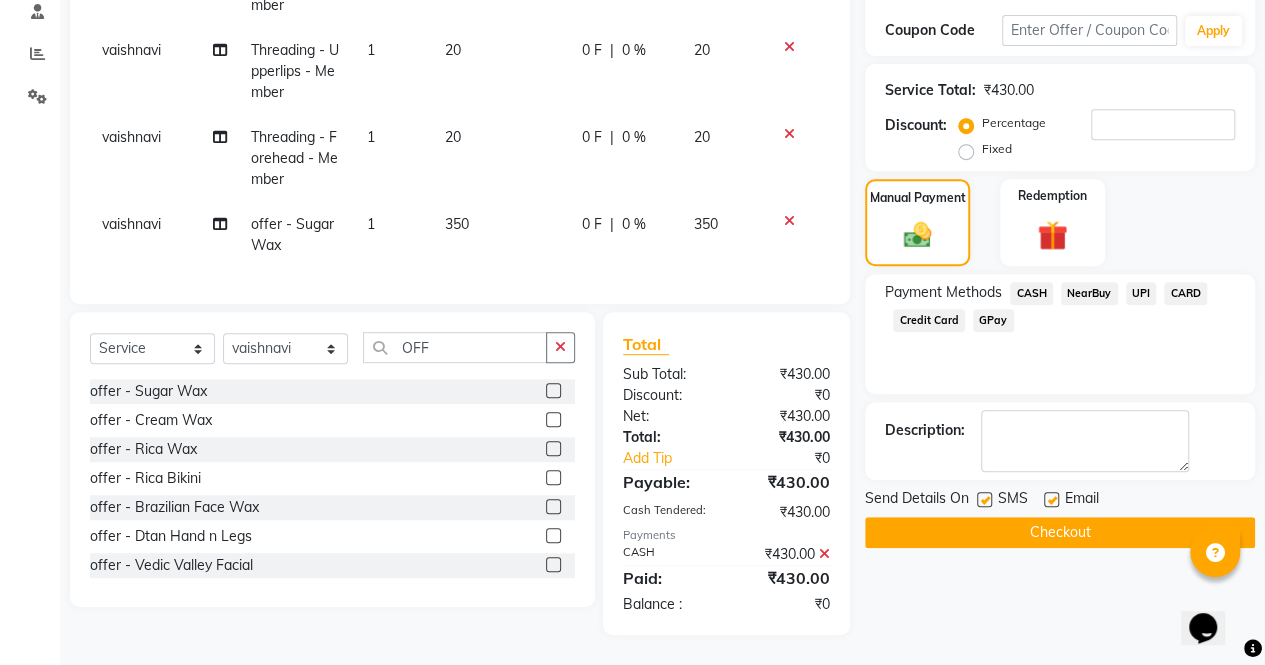 click on "Checkout" 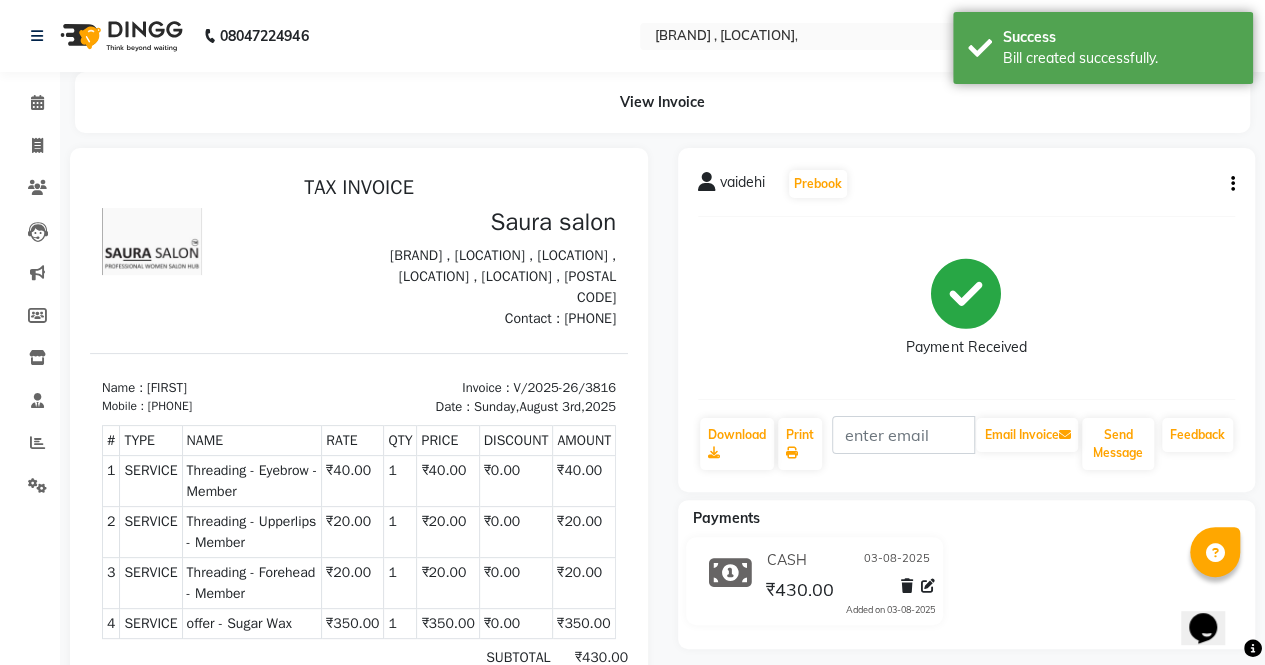 scroll, scrollTop: 0, scrollLeft: 0, axis: both 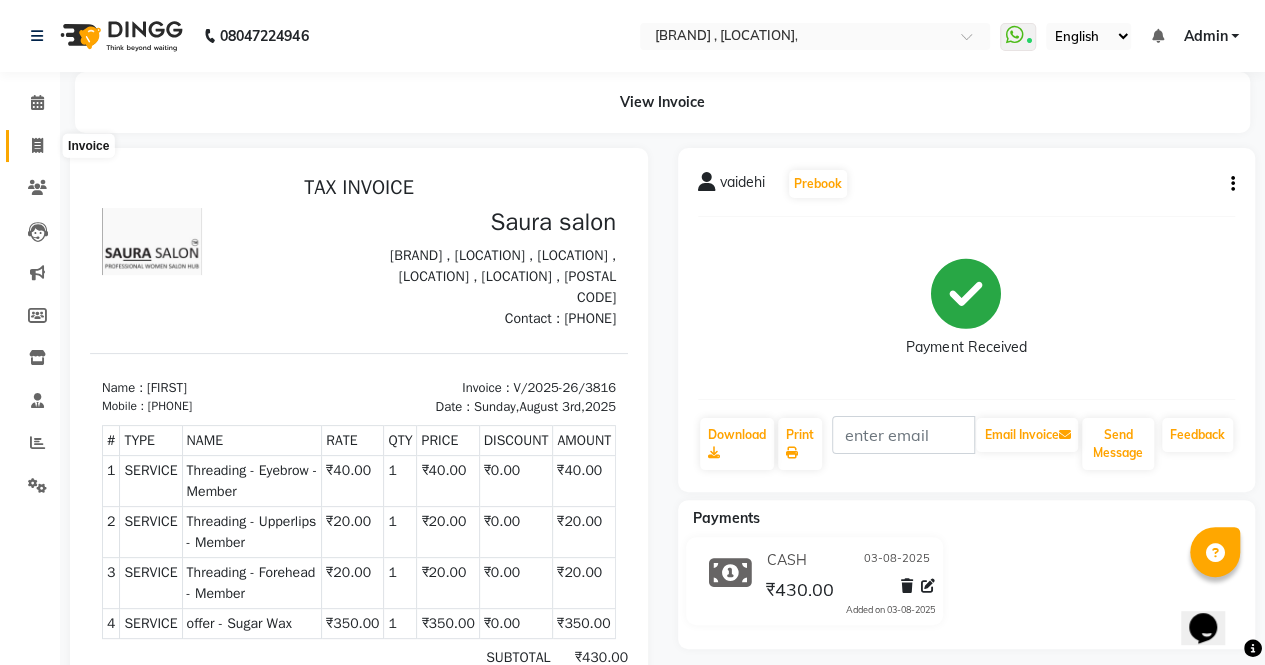 click 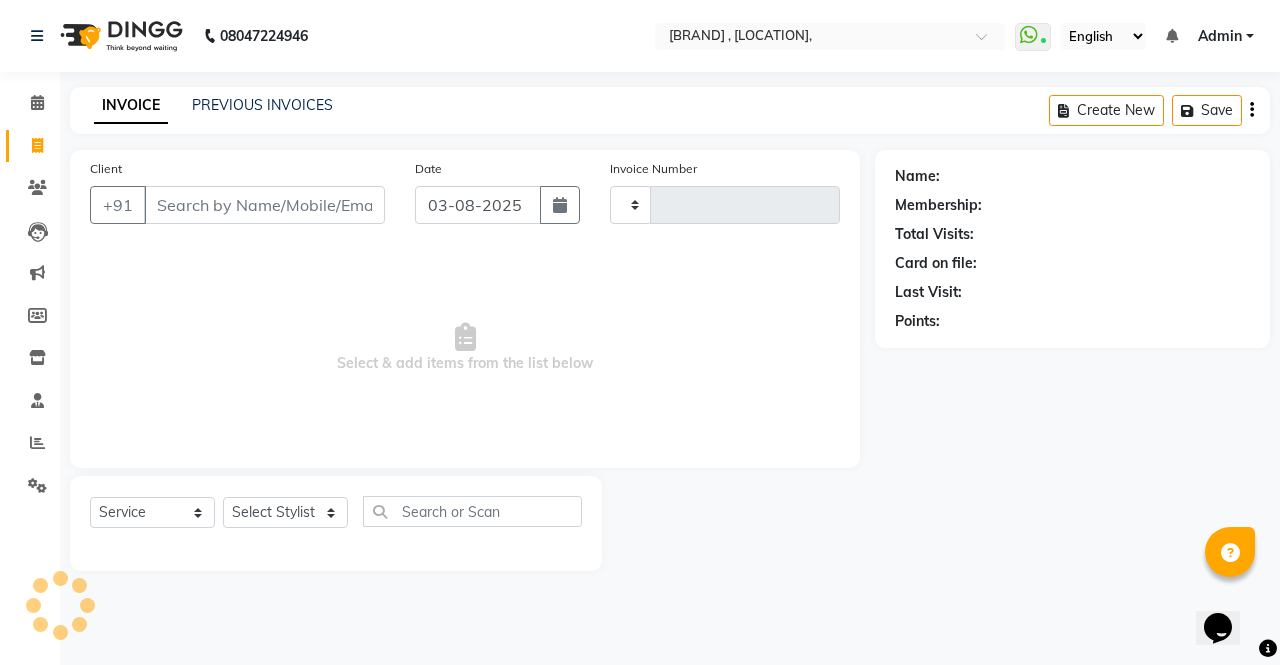 type on "3817" 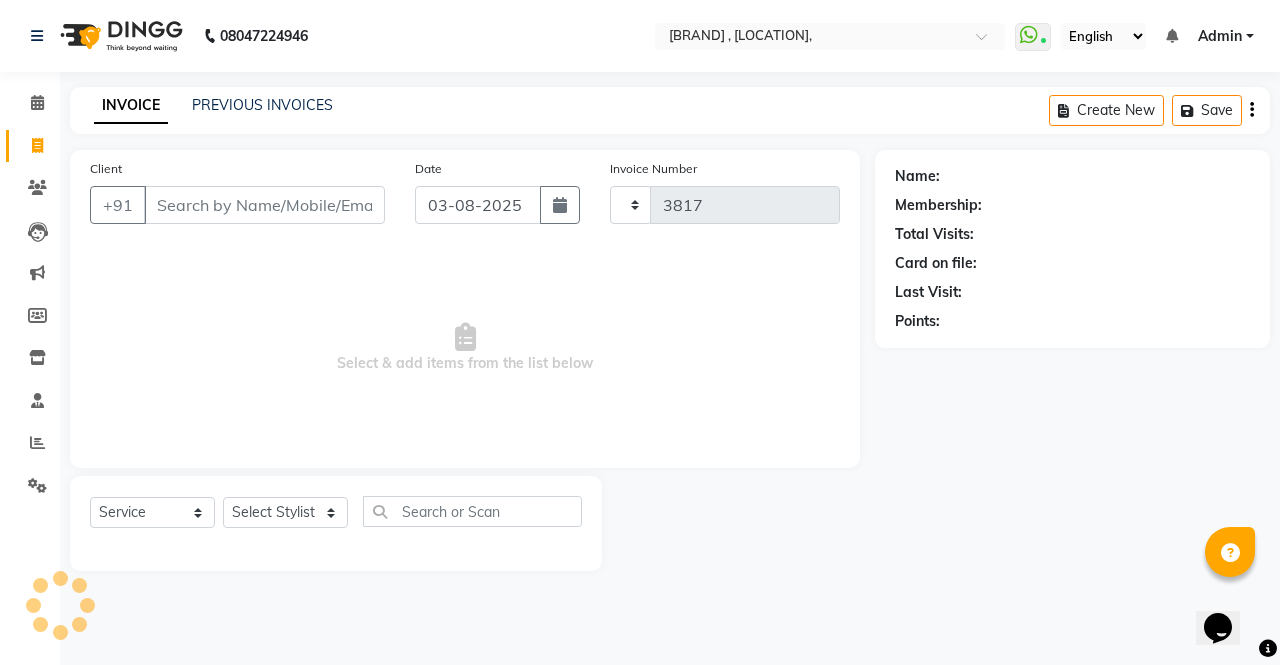 select on "6963" 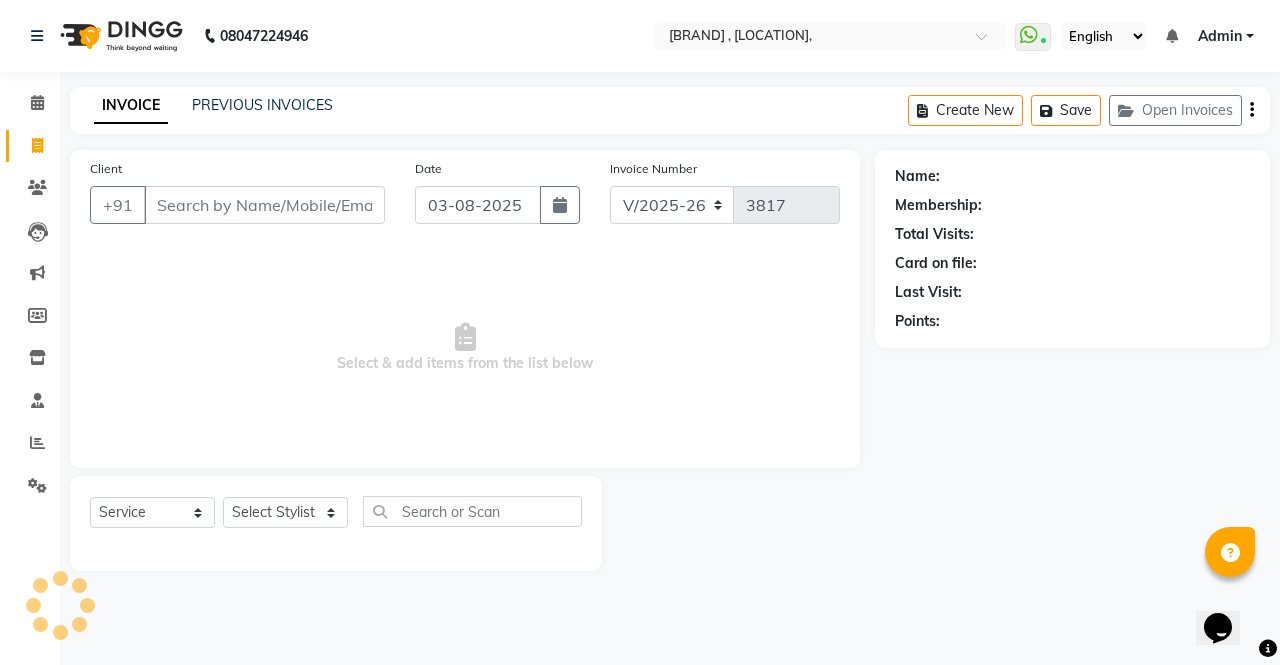 select on "57428" 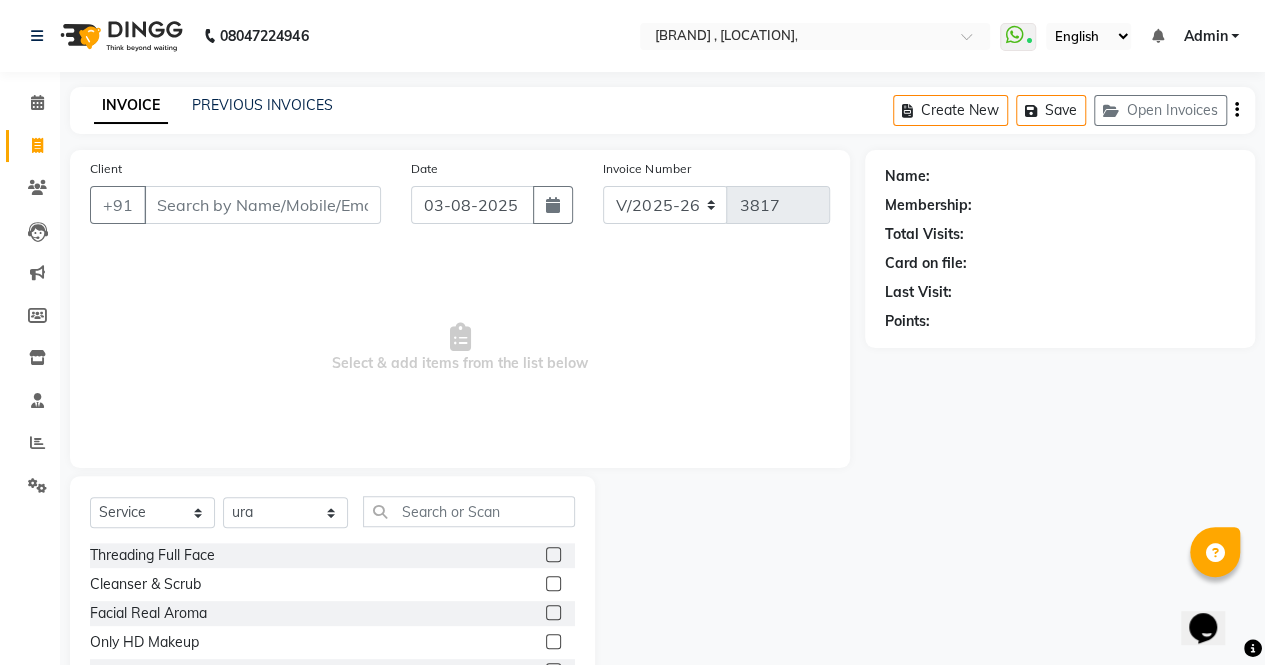 click on "Client" at bounding box center [262, 205] 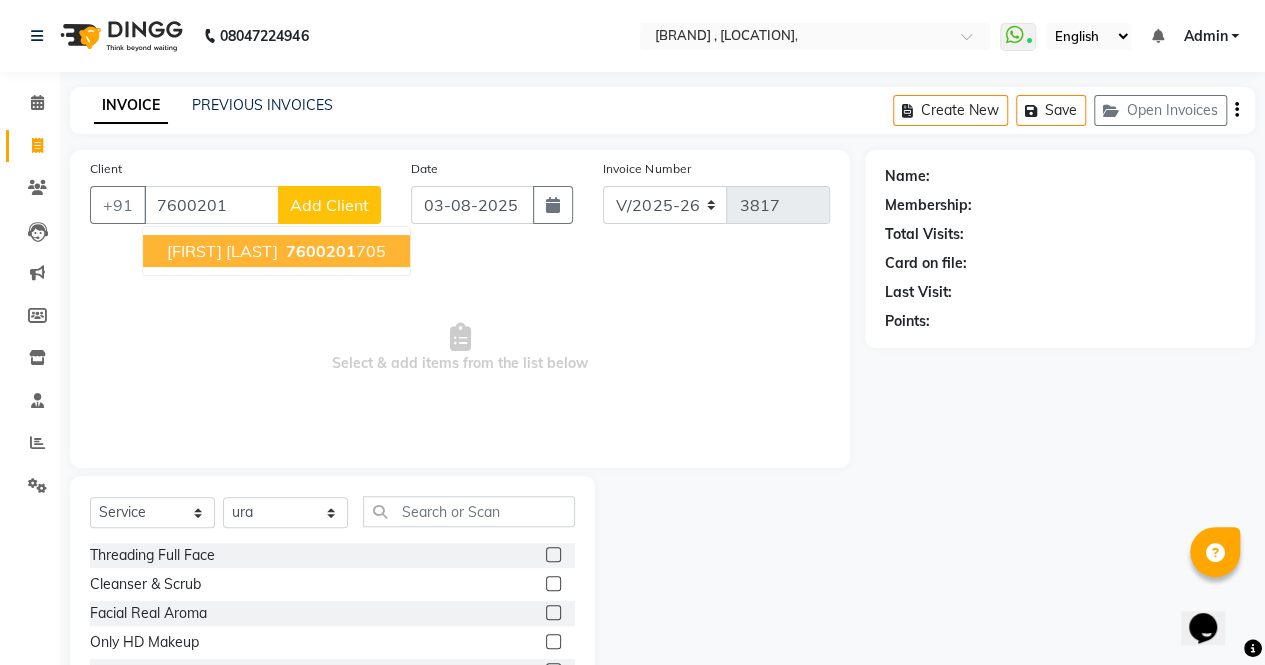 click on "[FIRST] [LAST] [NUMBER] [NUMBER]" at bounding box center [276, 251] 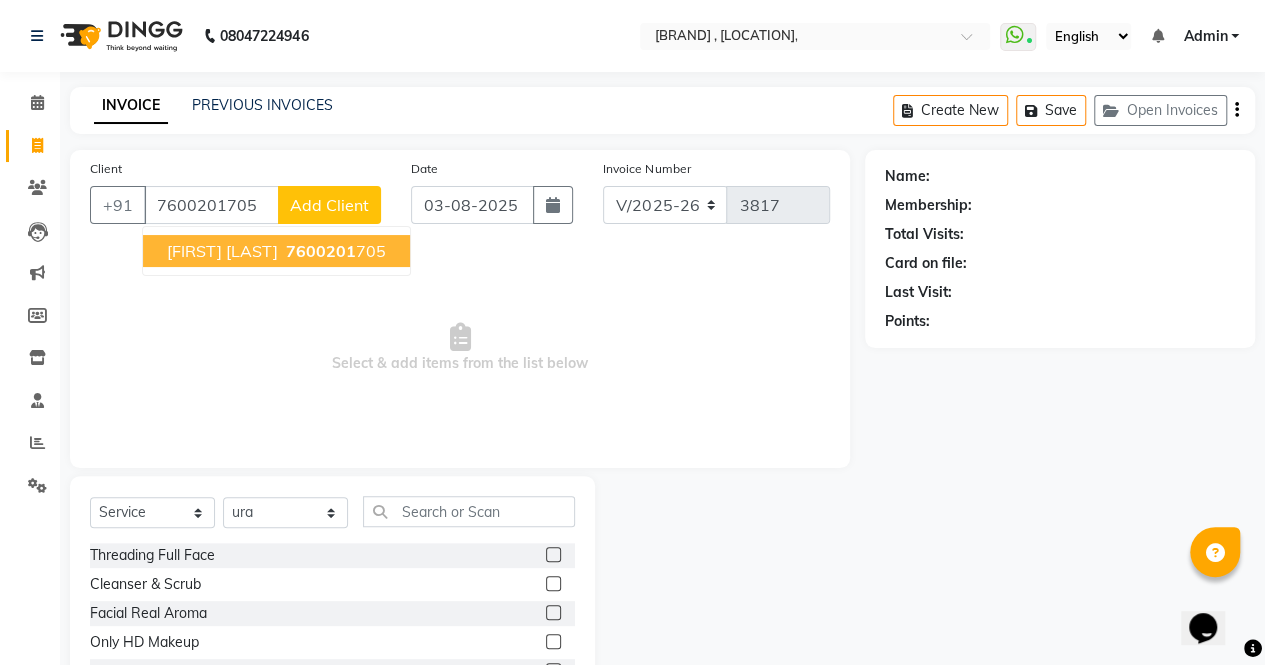 type on "7600201705" 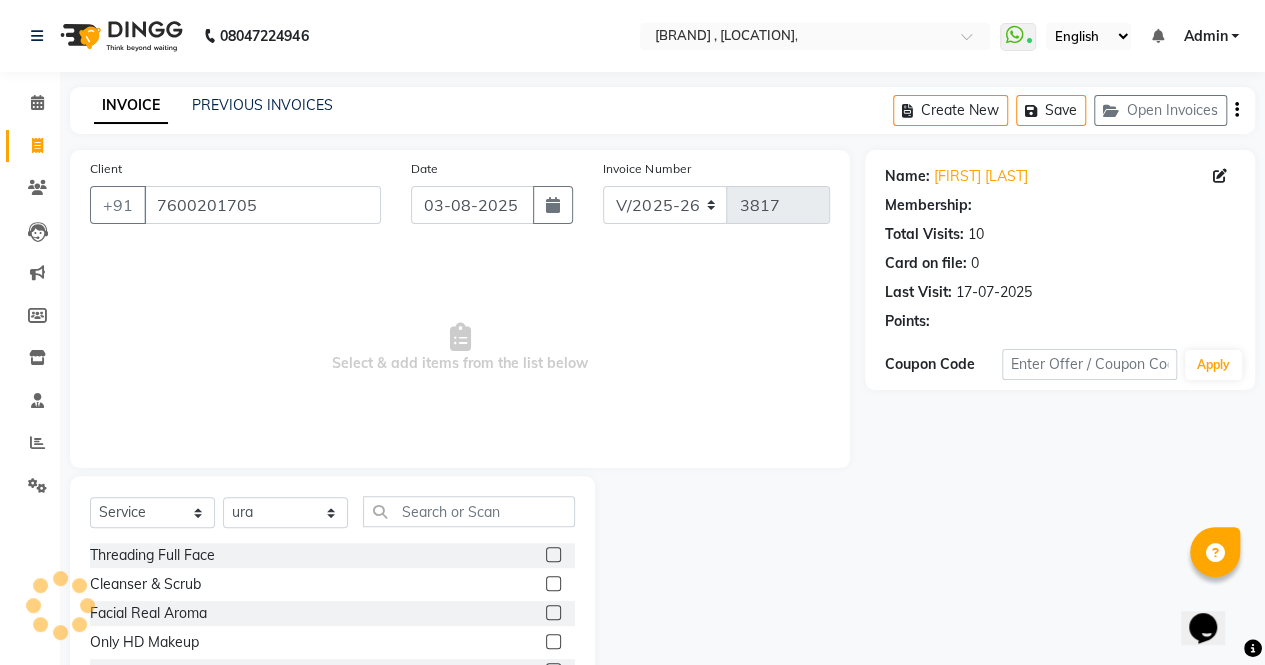 select on "1: Object" 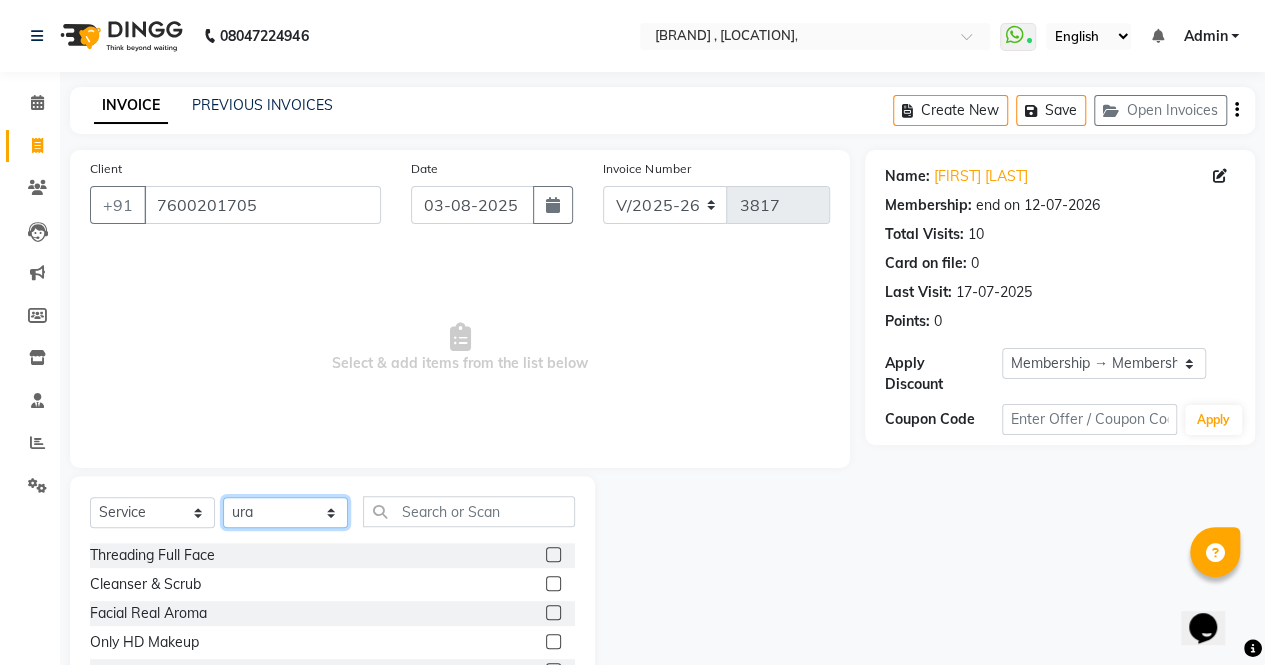 click on "Select Stylist [FIRST] [FIRST] [FIRST] [FIRST] [FIRST] [FIRST] [FIRST] [FIRST] [FIRST] [FIRST] [FIRST] [FIRST] [FIRST] [FIRST] [FIRST] [FIRST] [FIRST] [FIRST] [FIRST]" 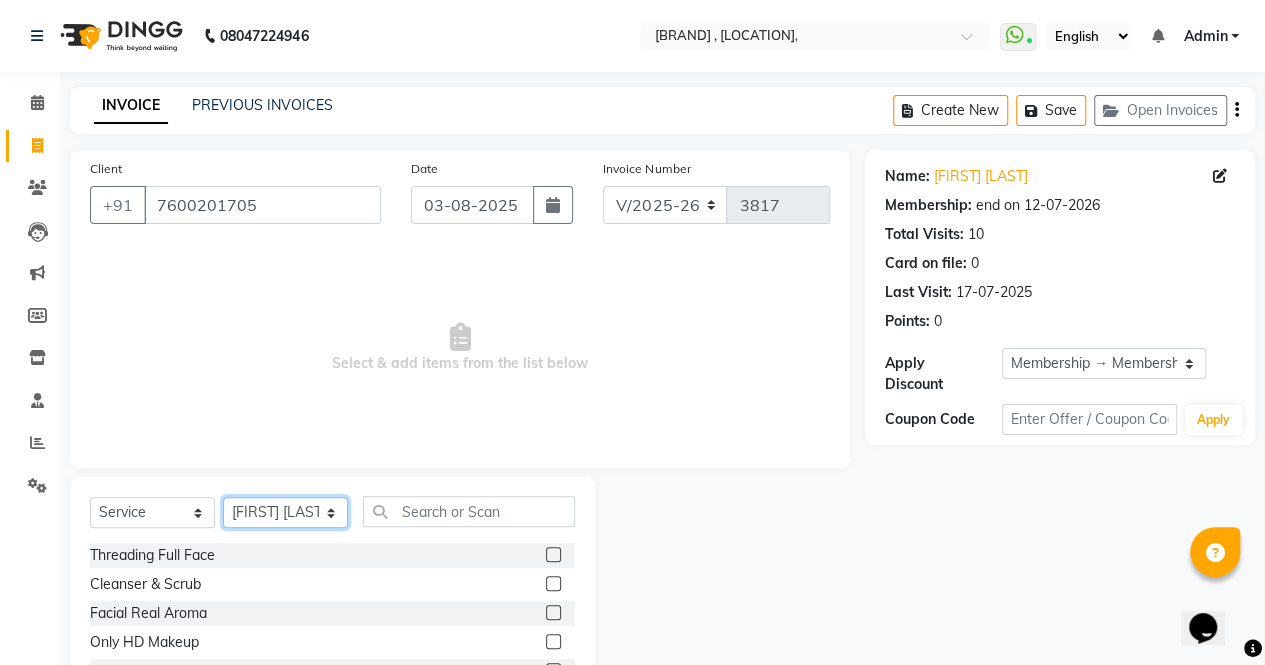 click on "Select Stylist [FIRST] [FIRST] [FIRST] [FIRST] [FIRST] [FIRST] [FIRST] [FIRST] [FIRST] [FIRST] [FIRST] [FIRST] [FIRST] [FIRST] [FIRST] [FIRST] [FIRST] [FIRST] [FIRST]" 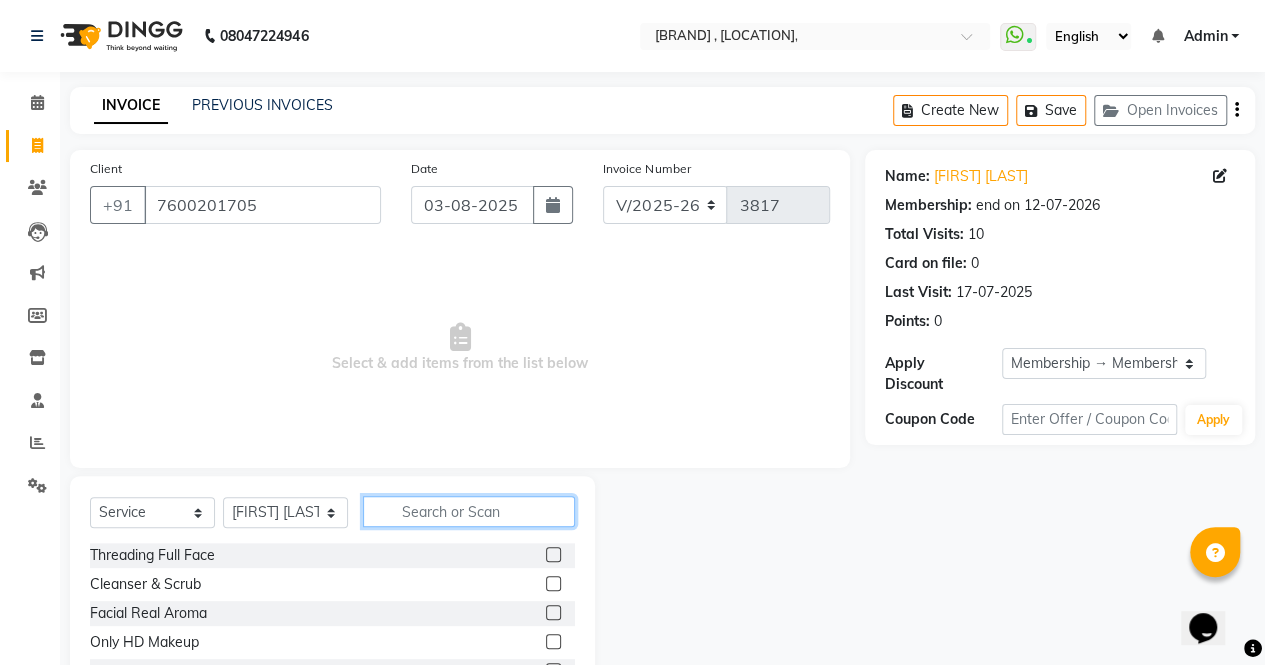 click 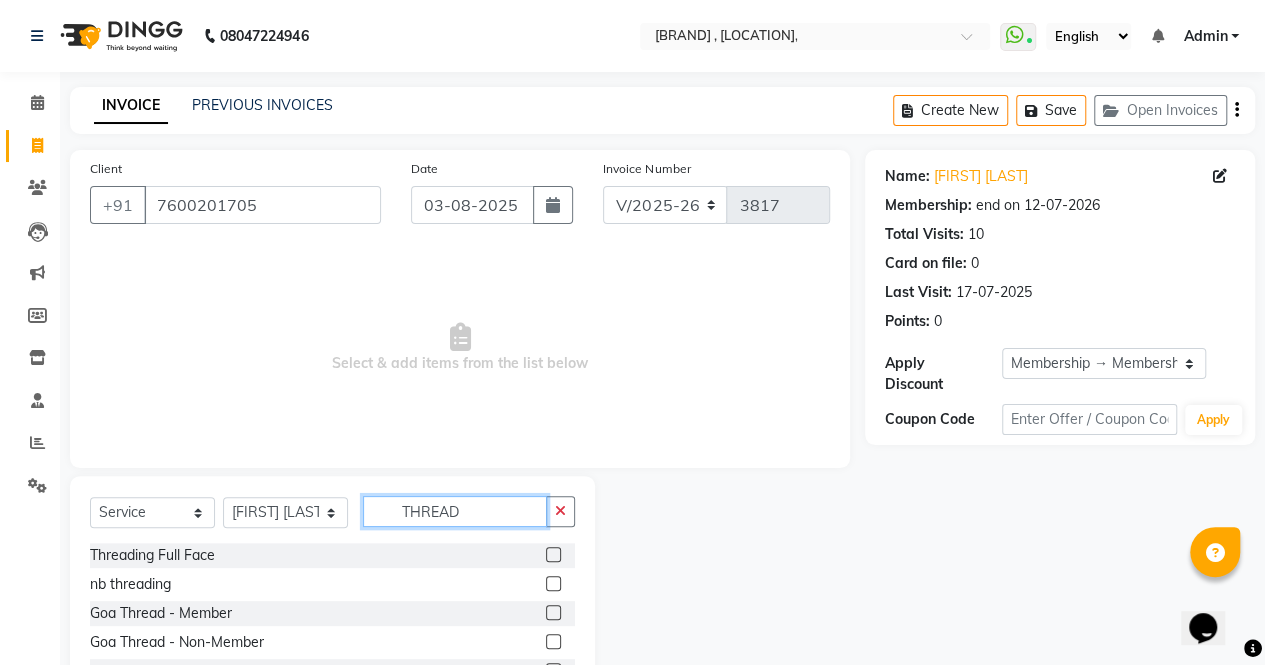 scroll, scrollTop: 135, scrollLeft: 0, axis: vertical 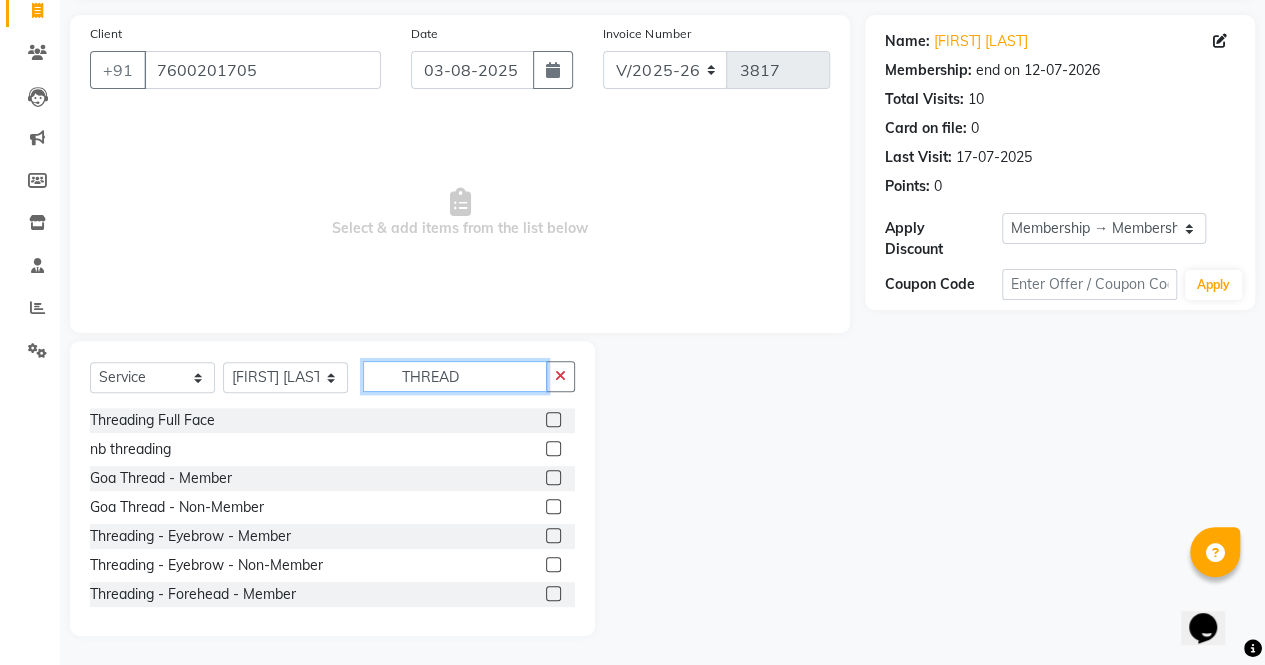 type on "THREAD" 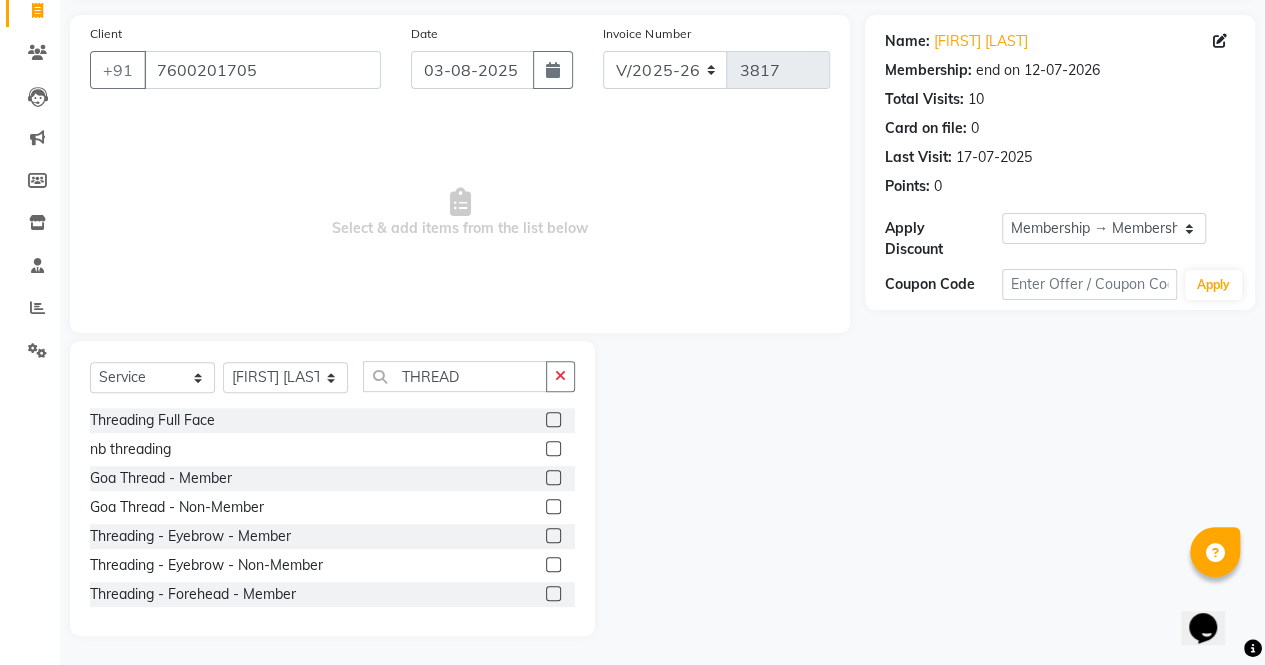 click 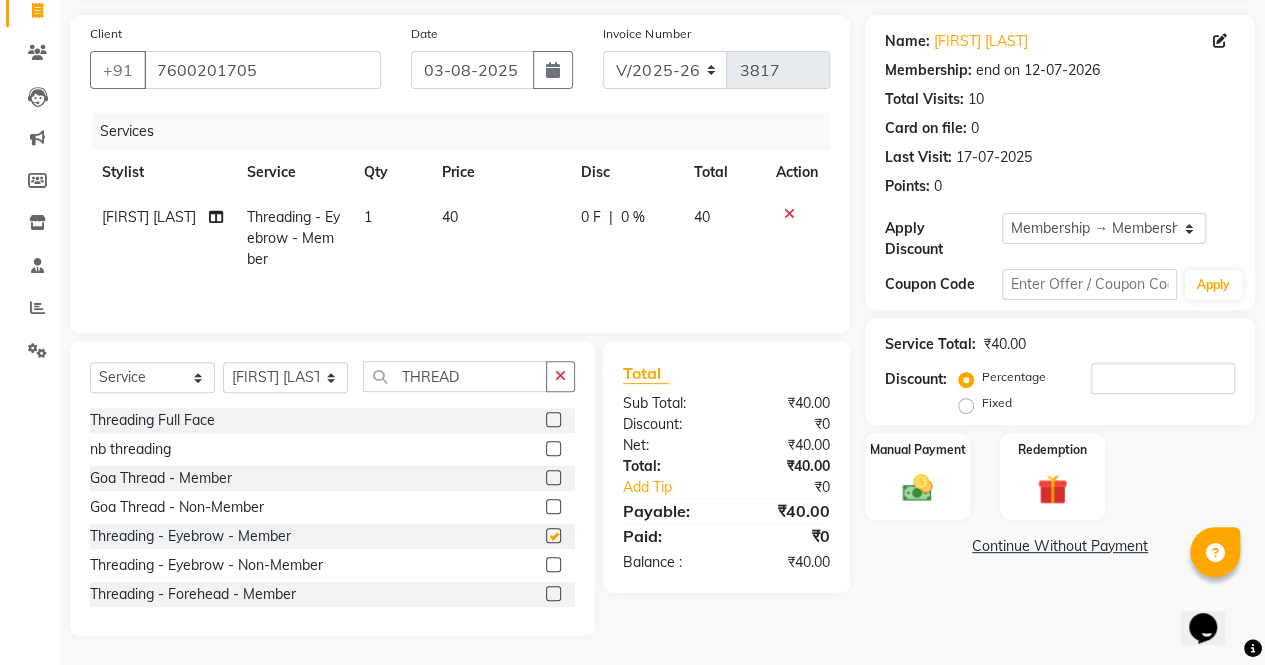 checkbox on "false" 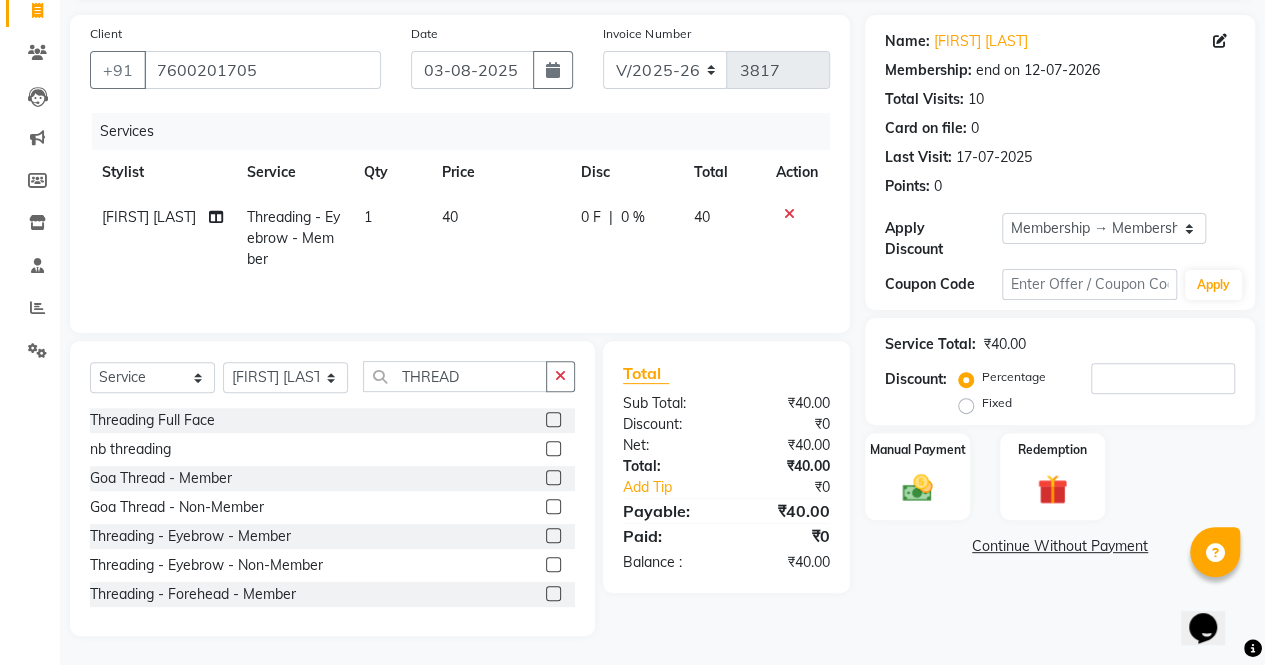 click 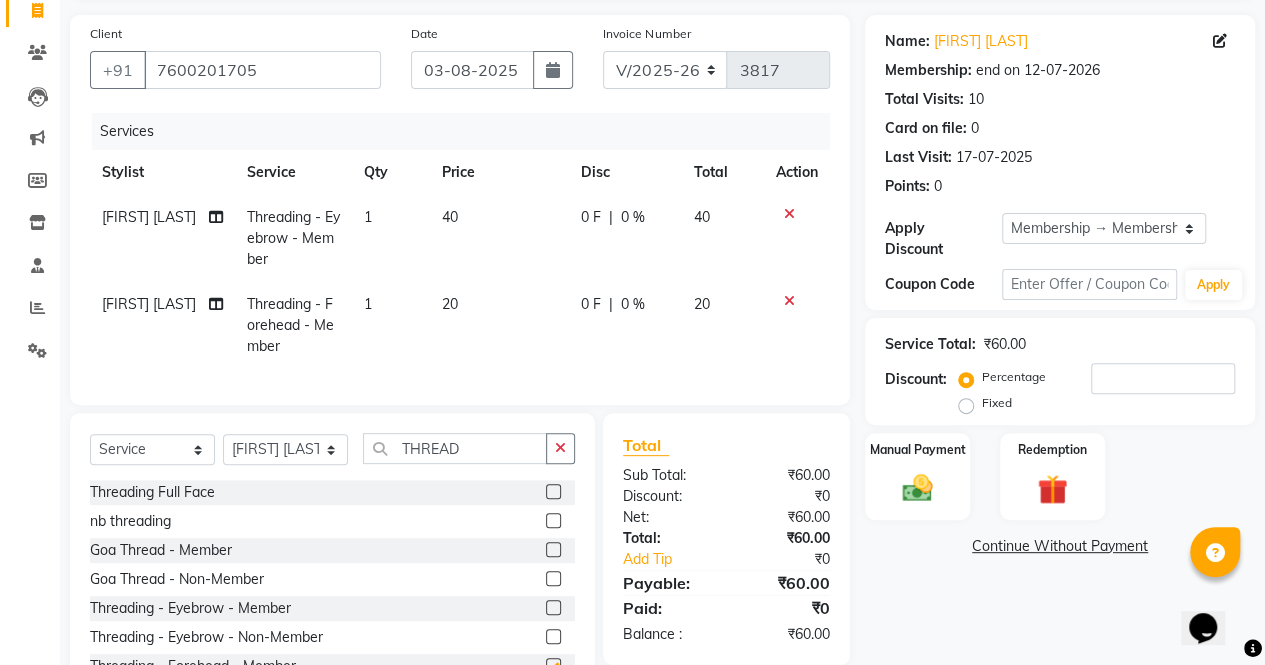 checkbox on "false" 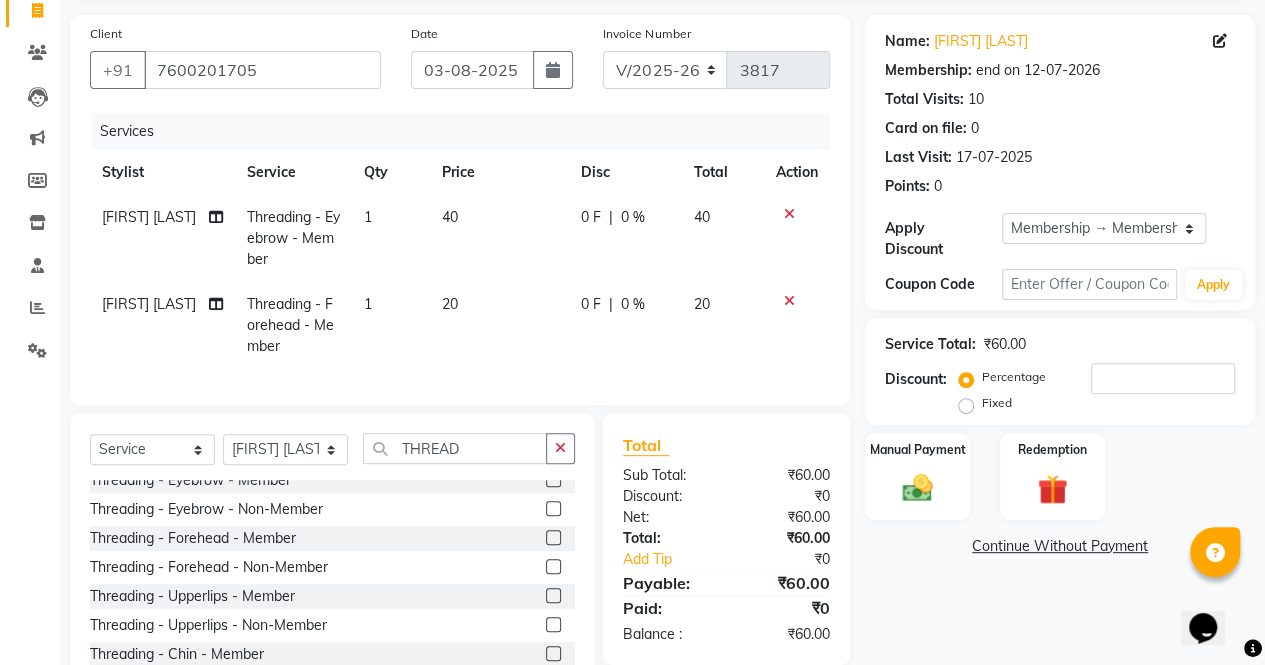 scroll, scrollTop: 136, scrollLeft: 0, axis: vertical 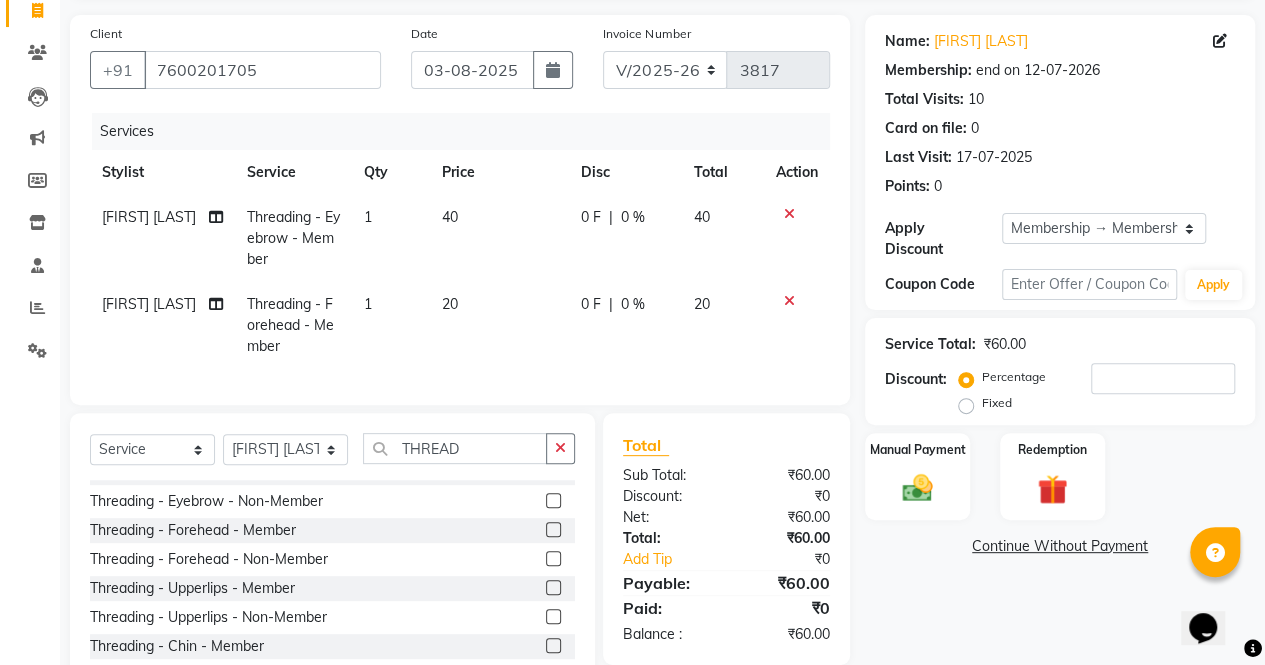 click 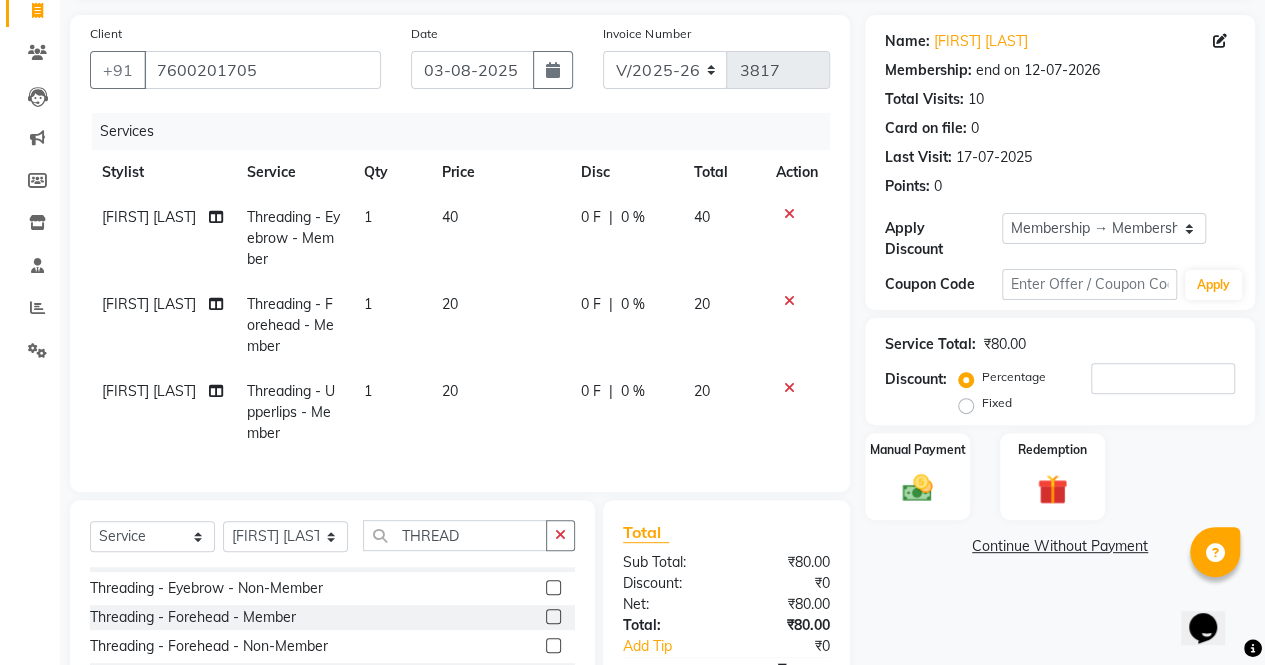 checkbox on "false" 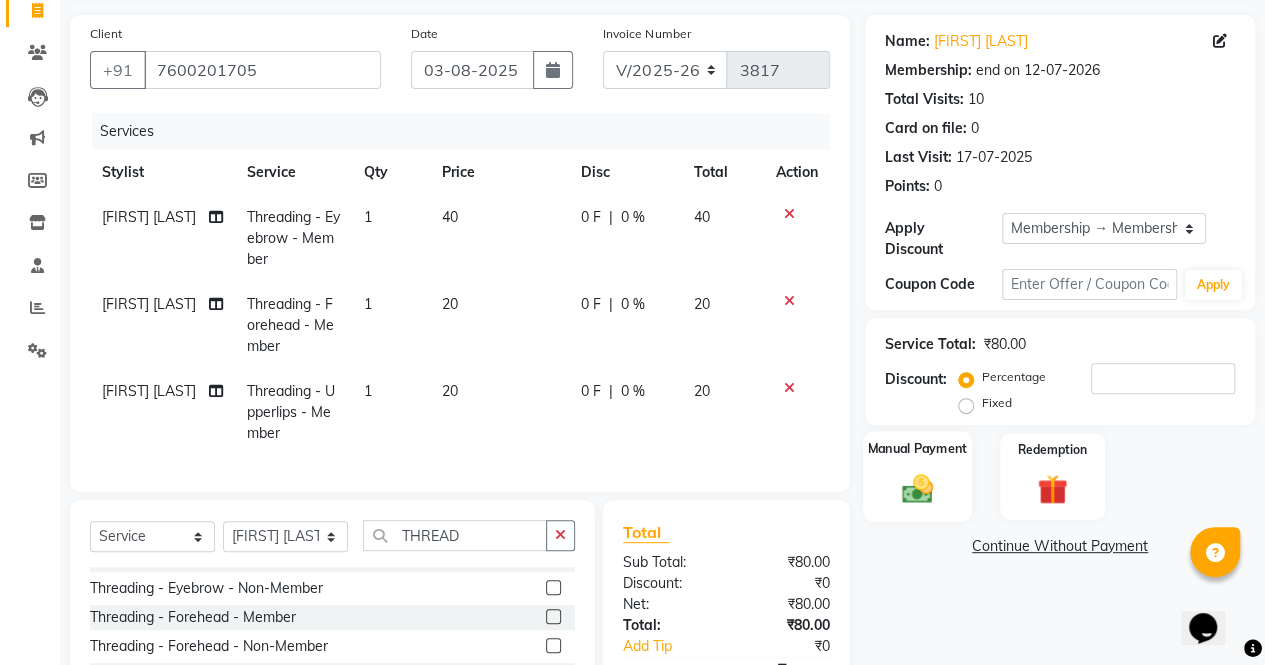 click 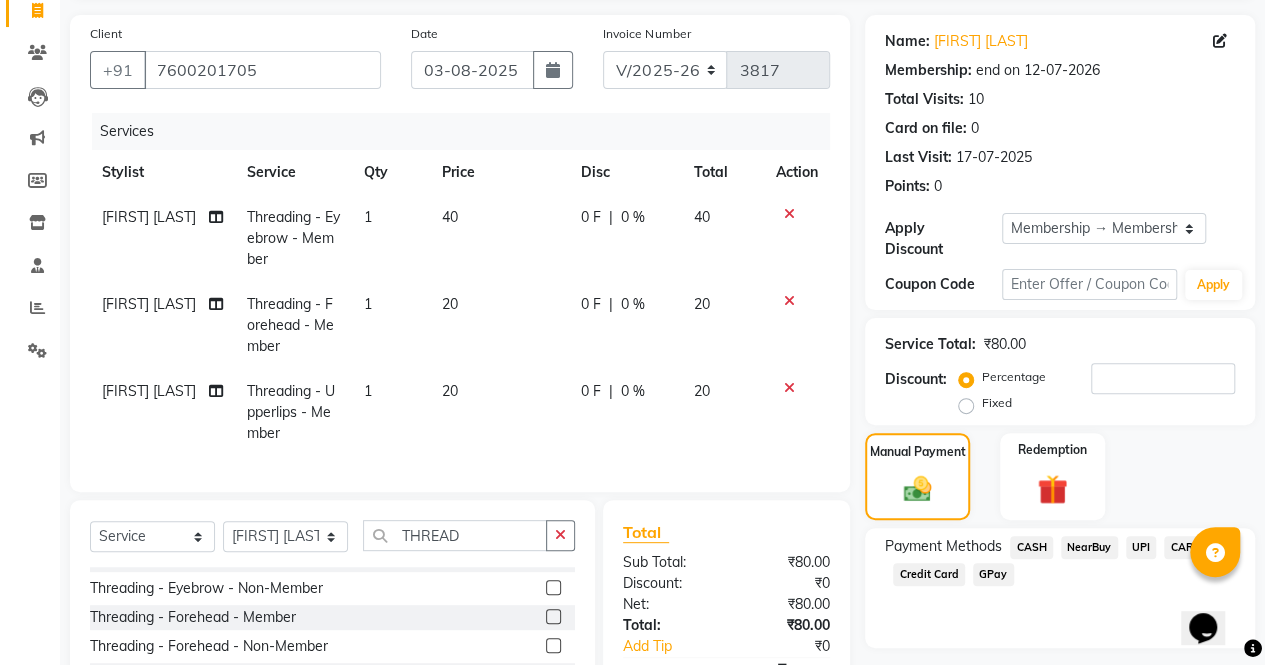 click on "UPI" 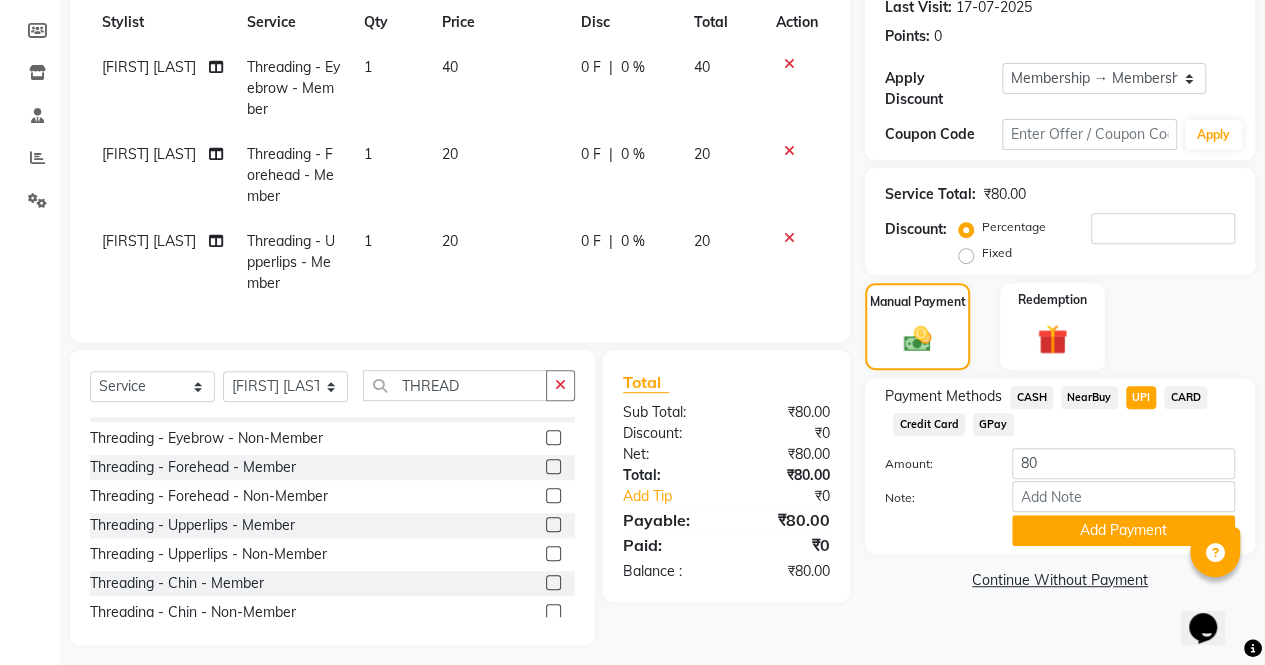 scroll, scrollTop: 309, scrollLeft: 0, axis: vertical 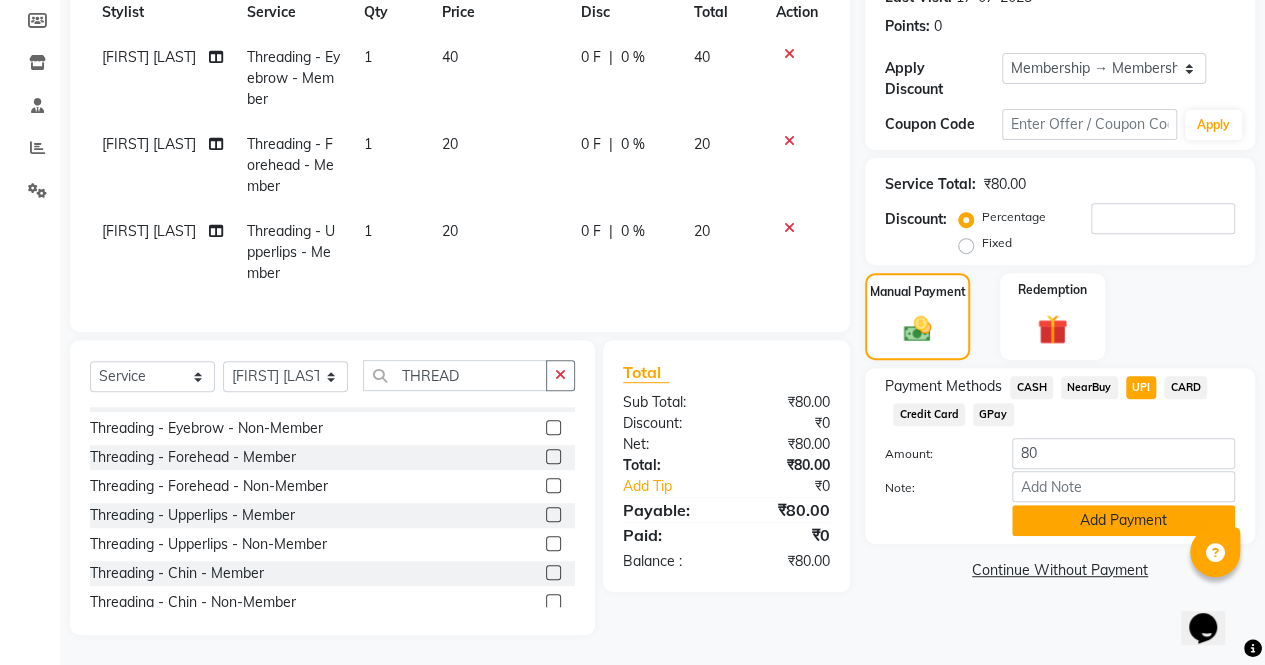 click on "Add Payment" 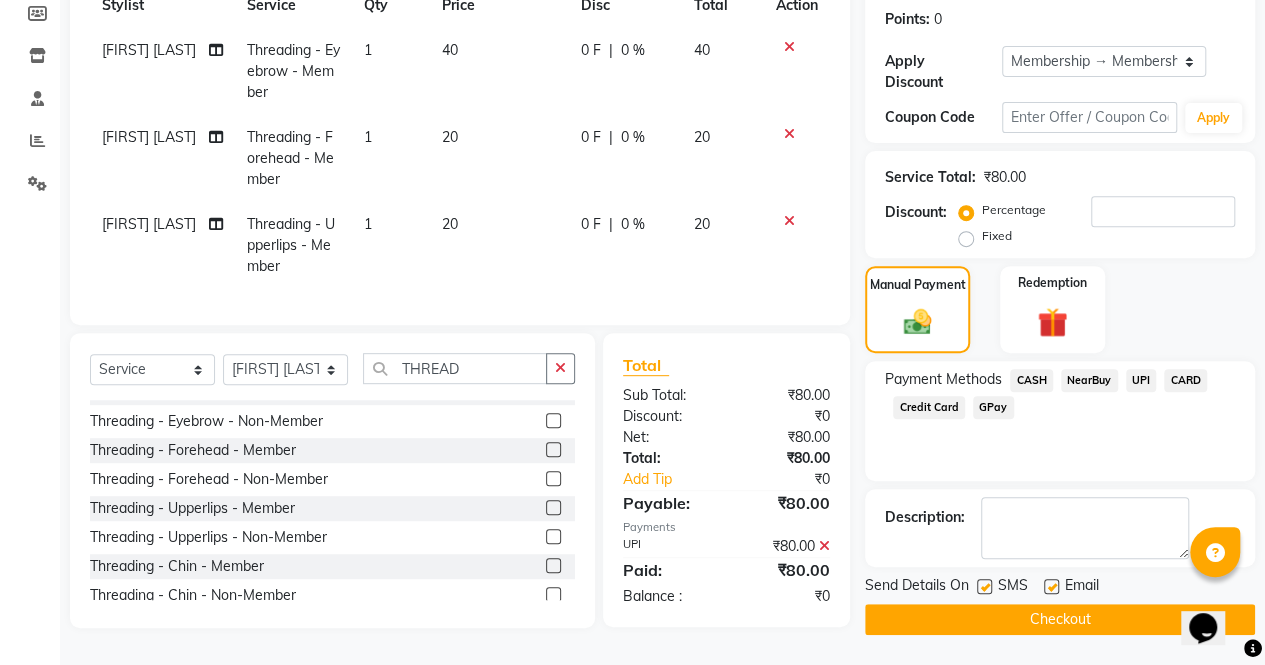 click on "Checkout" 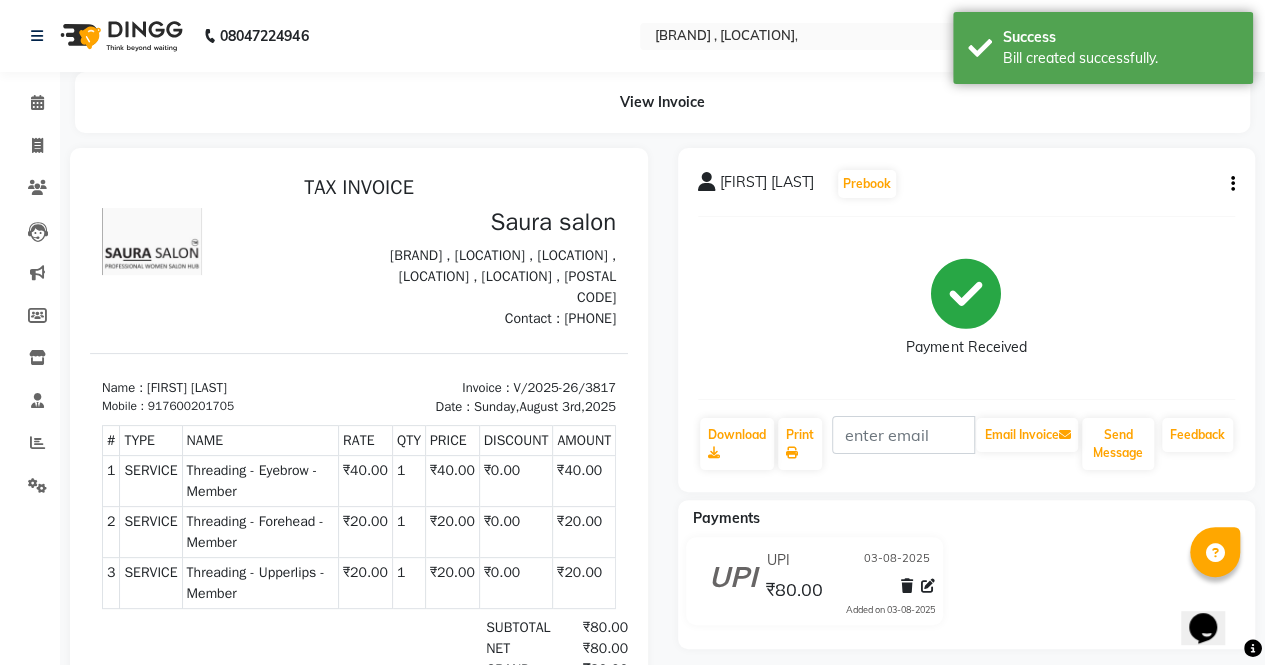 scroll, scrollTop: 0, scrollLeft: 0, axis: both 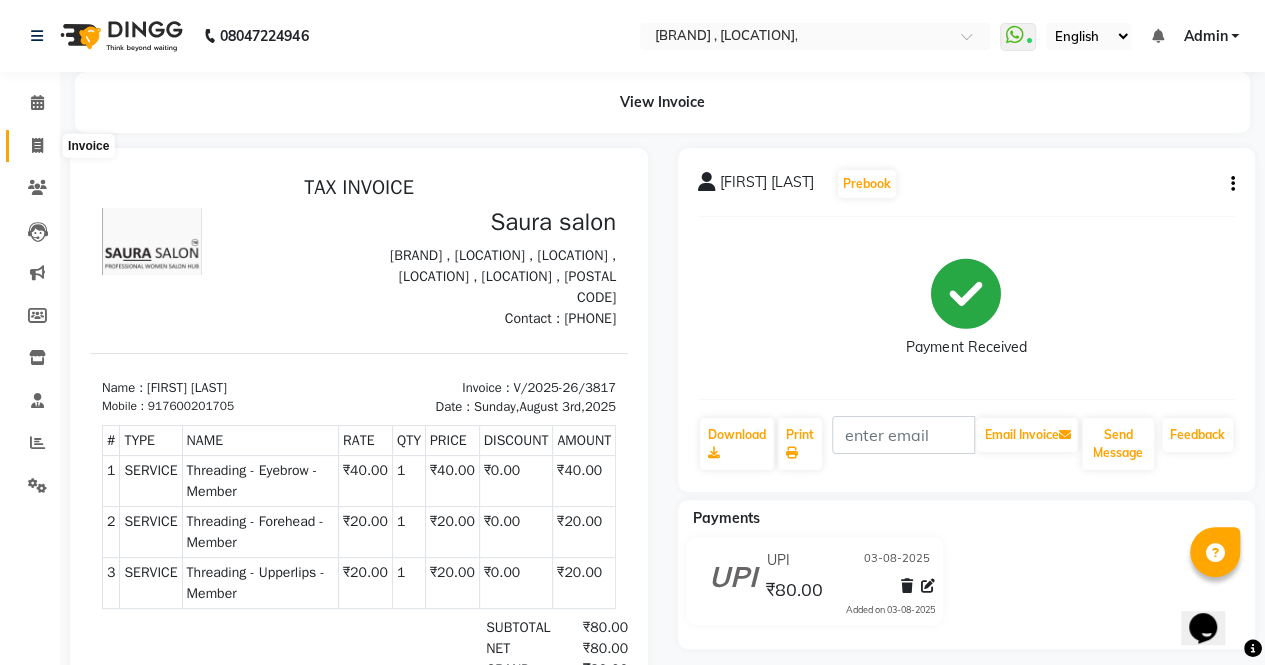 click 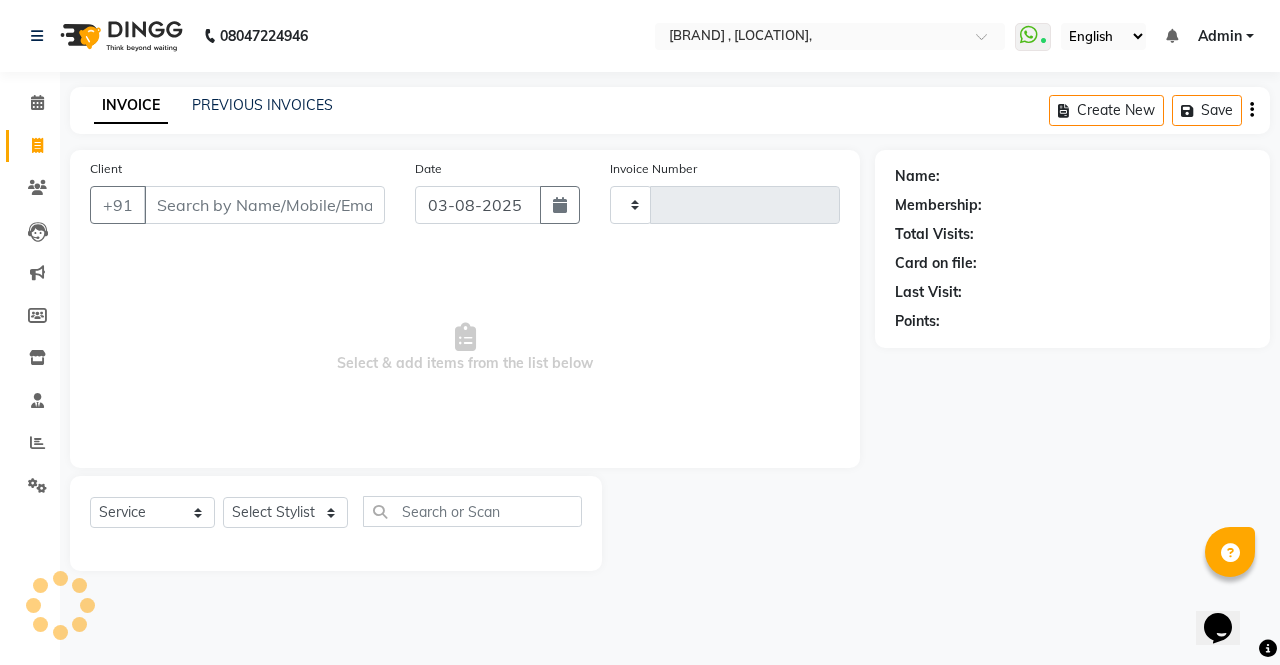 type on "3818" 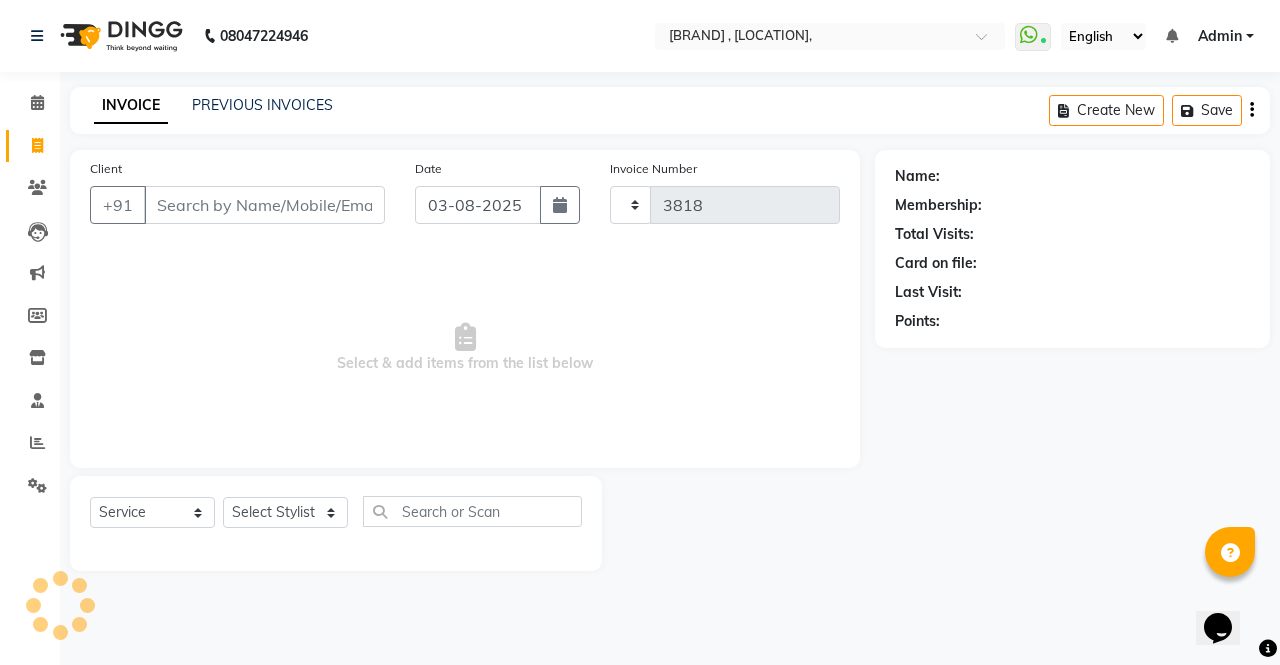 select on "6963" 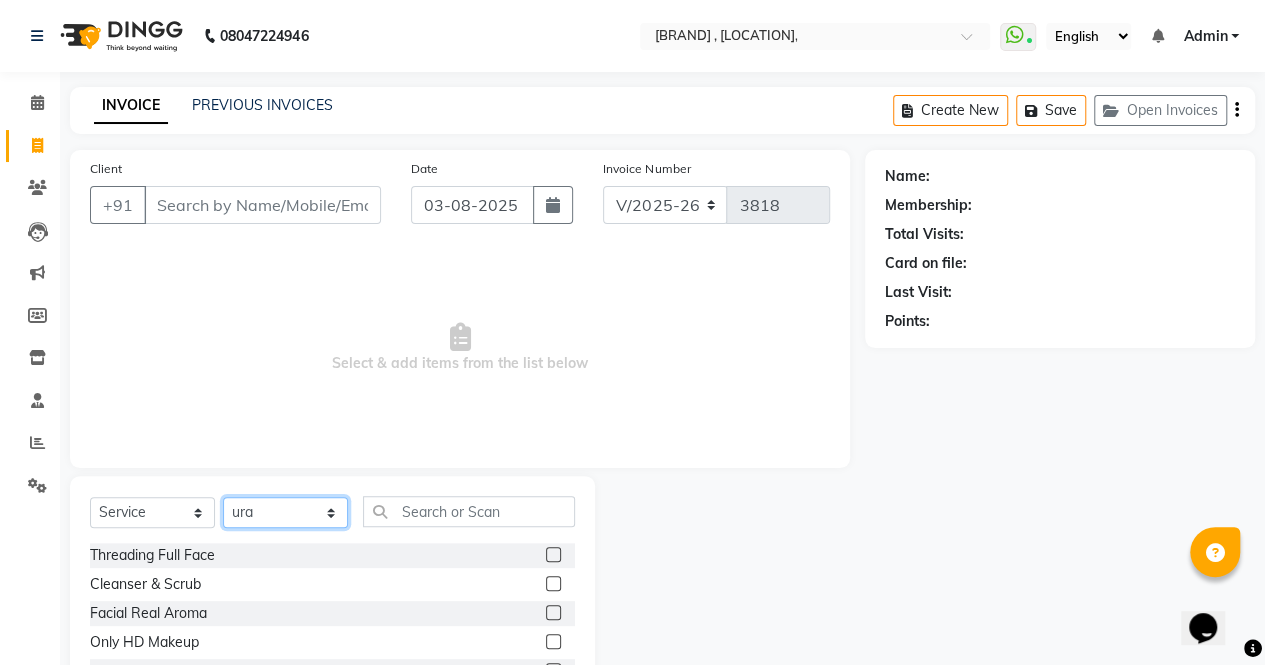 drag, startPoint x: 294, startPoint y: 515, endPoint x: 300, endPoint y: 463, distance: 52.34501 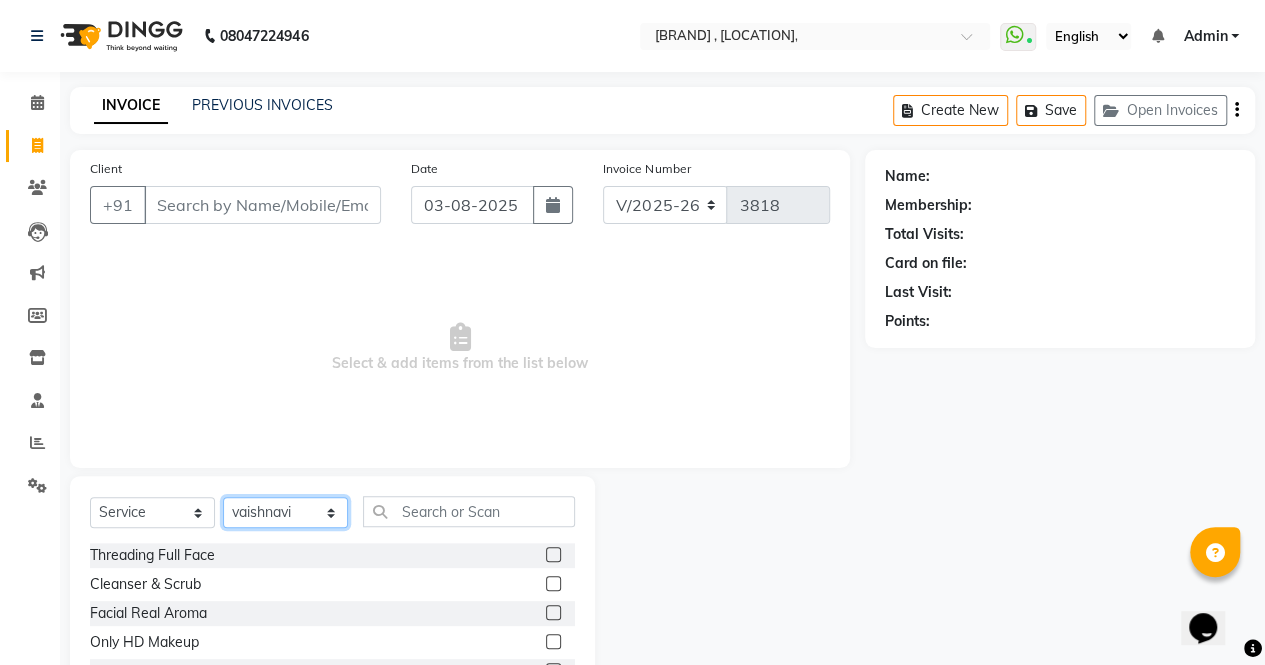 click on "Select Stylist [FIRST] [FIRST] [FIRST] [FIRST] [FIRST] [FIRST] [FIRST] [FIRST] [FIRST] [FIRST] [FIRST] [FIRST] [FIRST] [FIRST] [FIRST] [FIRST] [FIRST] [FIRST] [FIRST]" 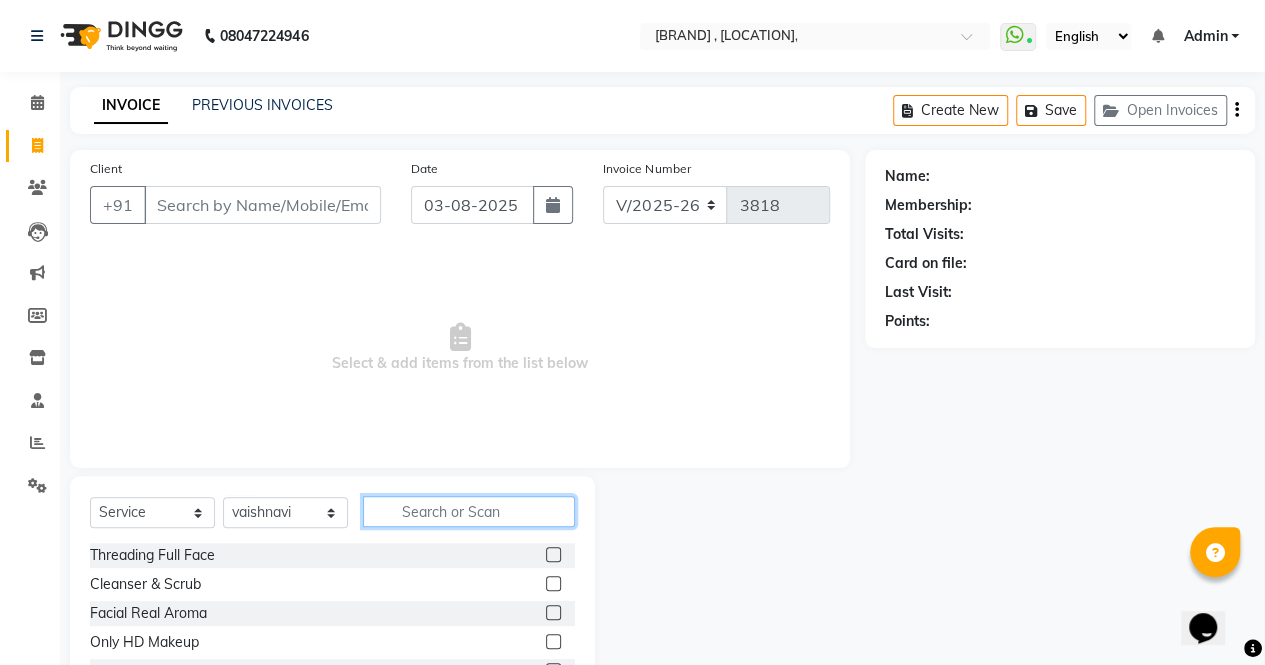 click 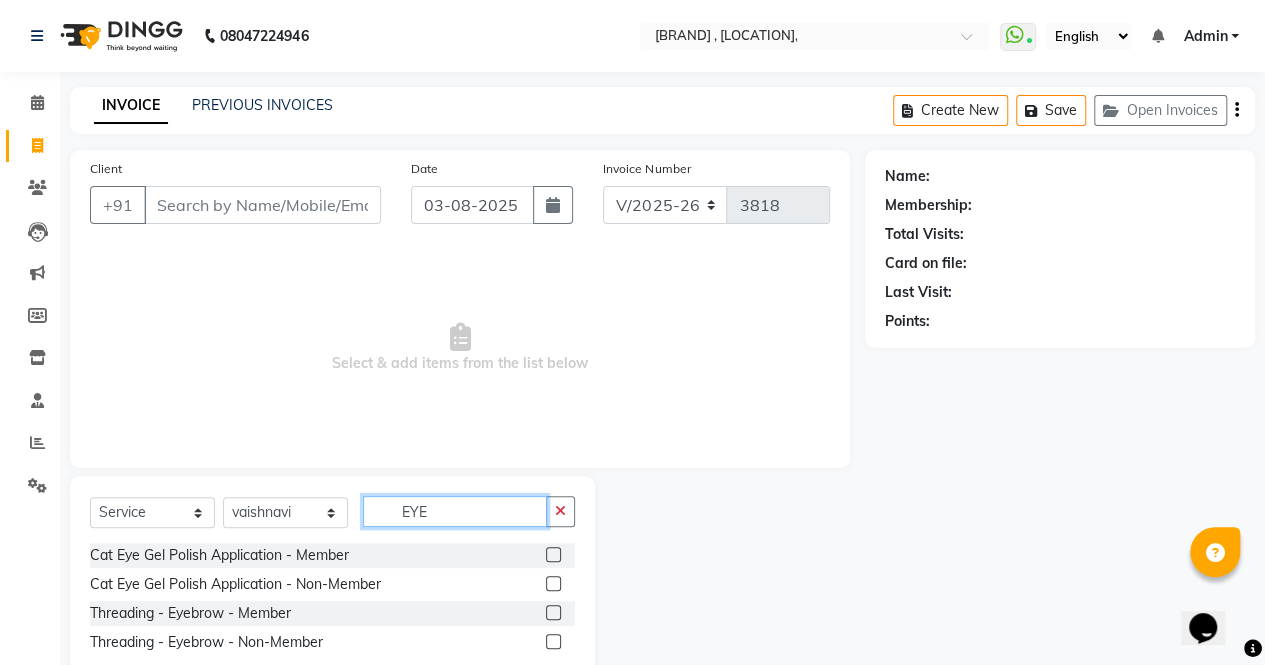 type on "EYE" 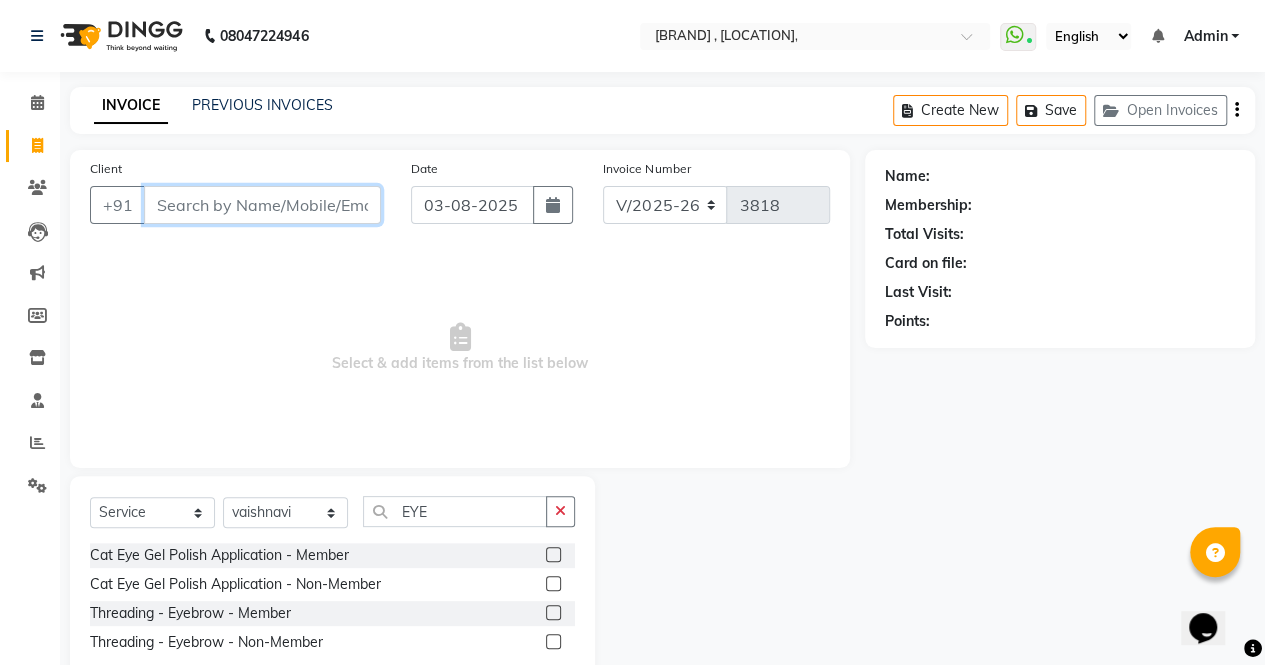 click on "Client" at bounding box center (262, 205) 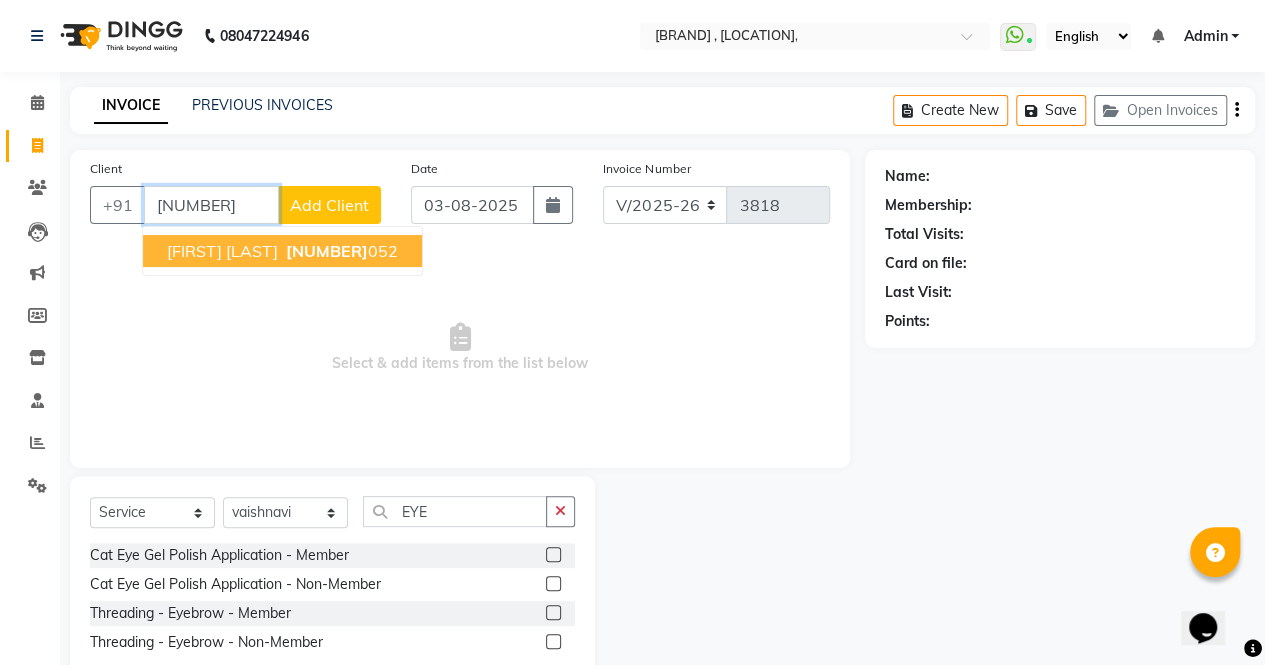 click on "[FIRST] [LAST]" at bounding box center [222, 251] 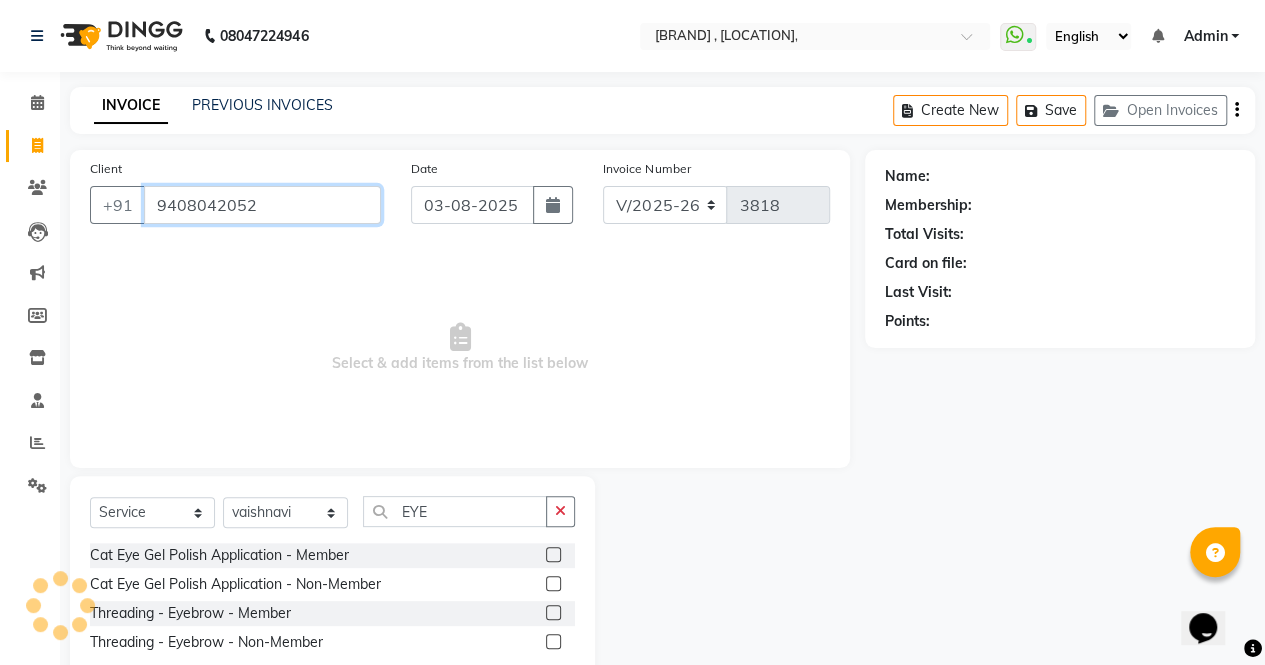 type on "9408042052" 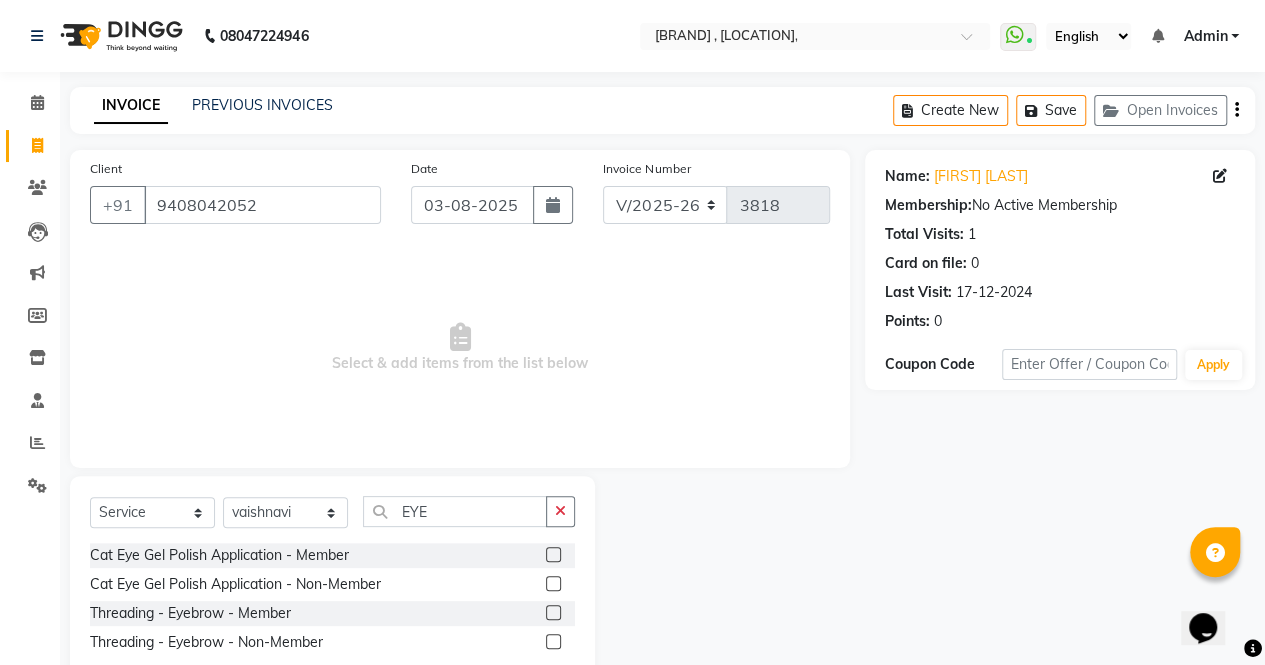 click 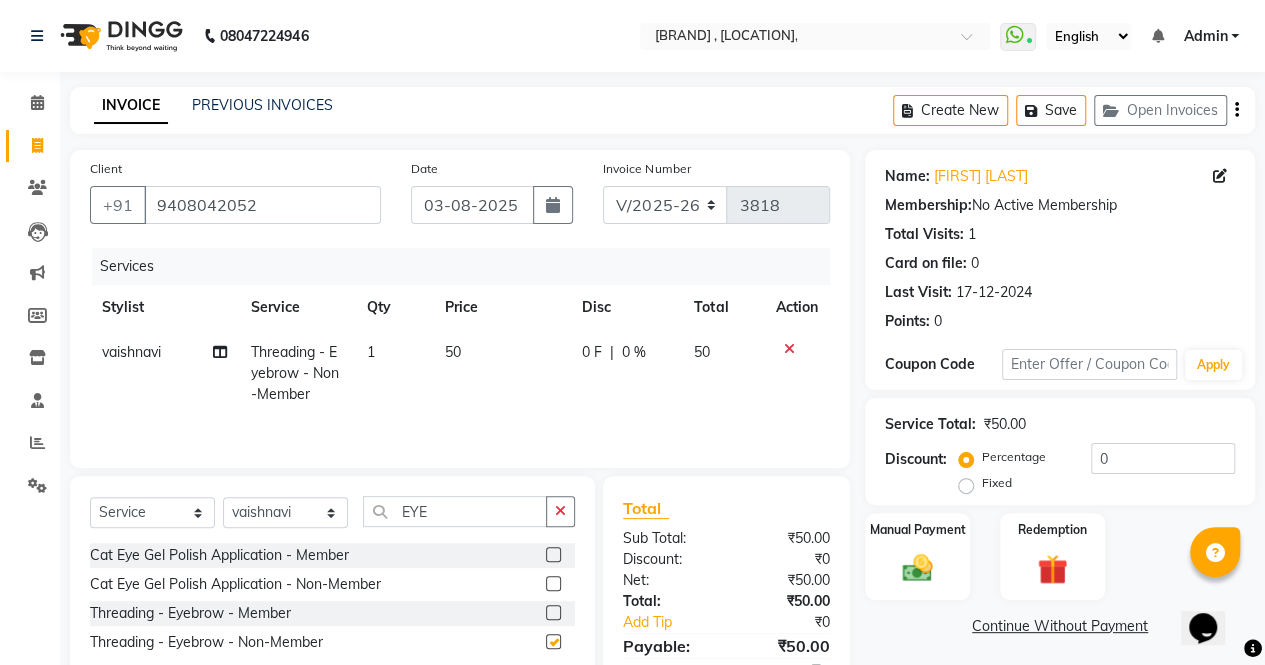 checkbox on "false" 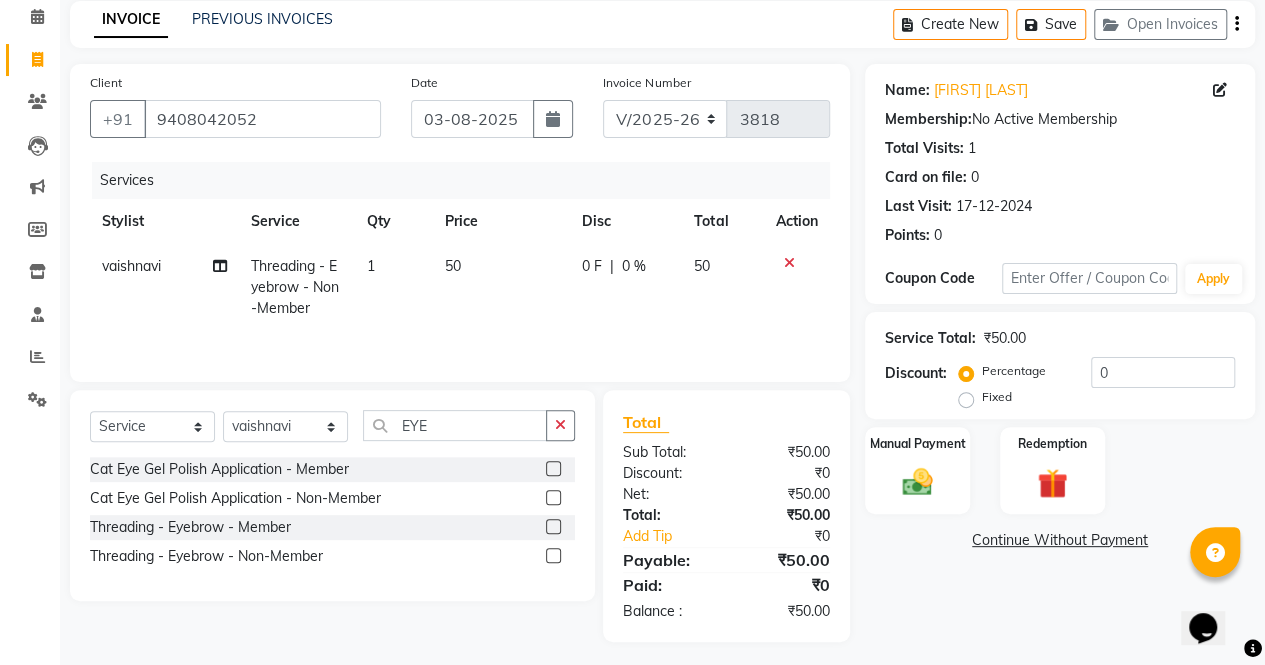 scroll, scrollTop: 92, scrollLeft: 0, axis: vertical 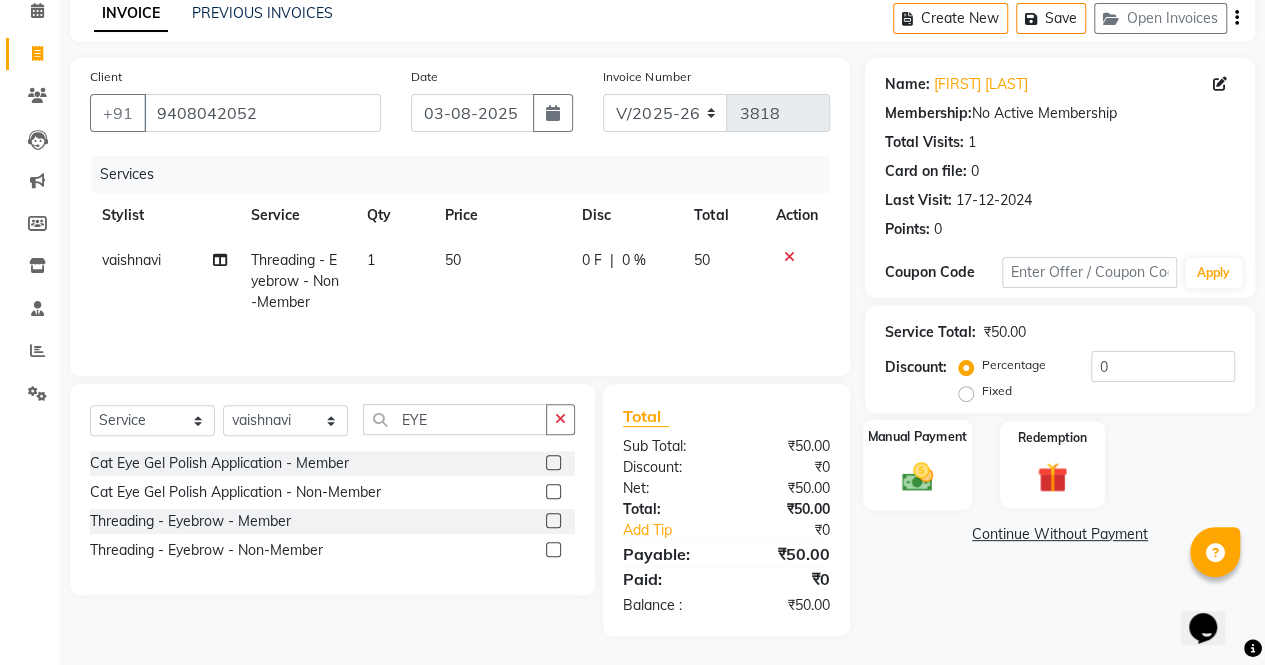 click 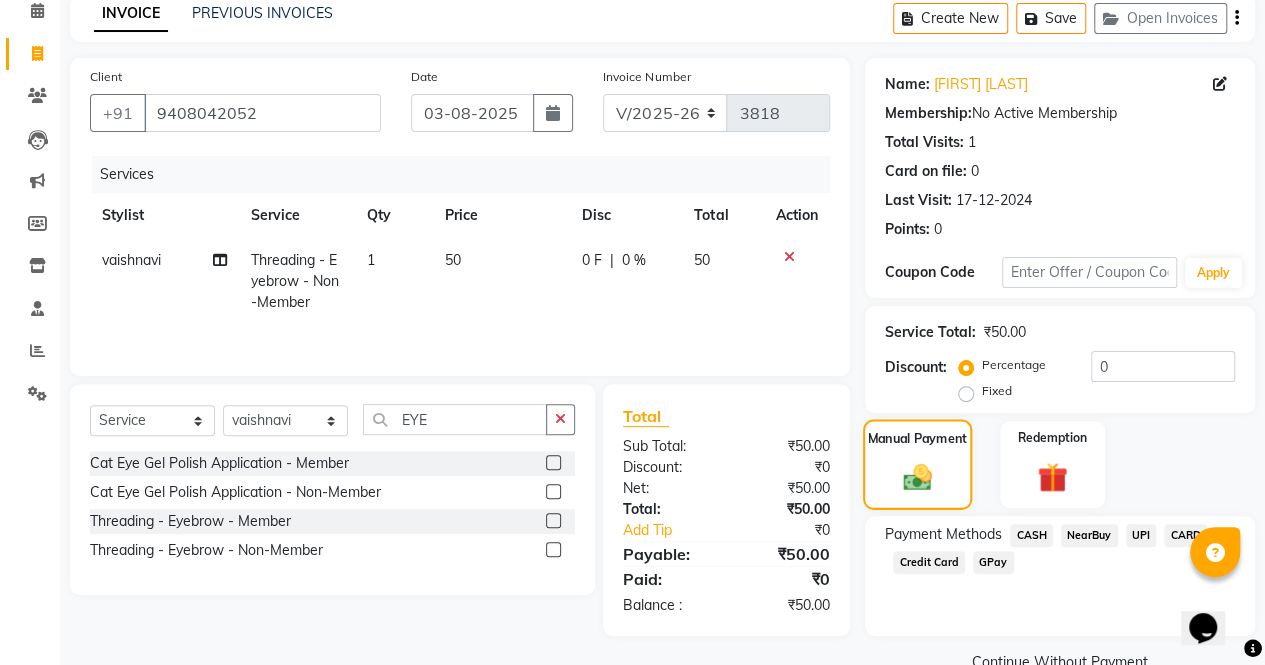 scroll, scrollTop: 133, scrollLeft: 0, axis: vertical 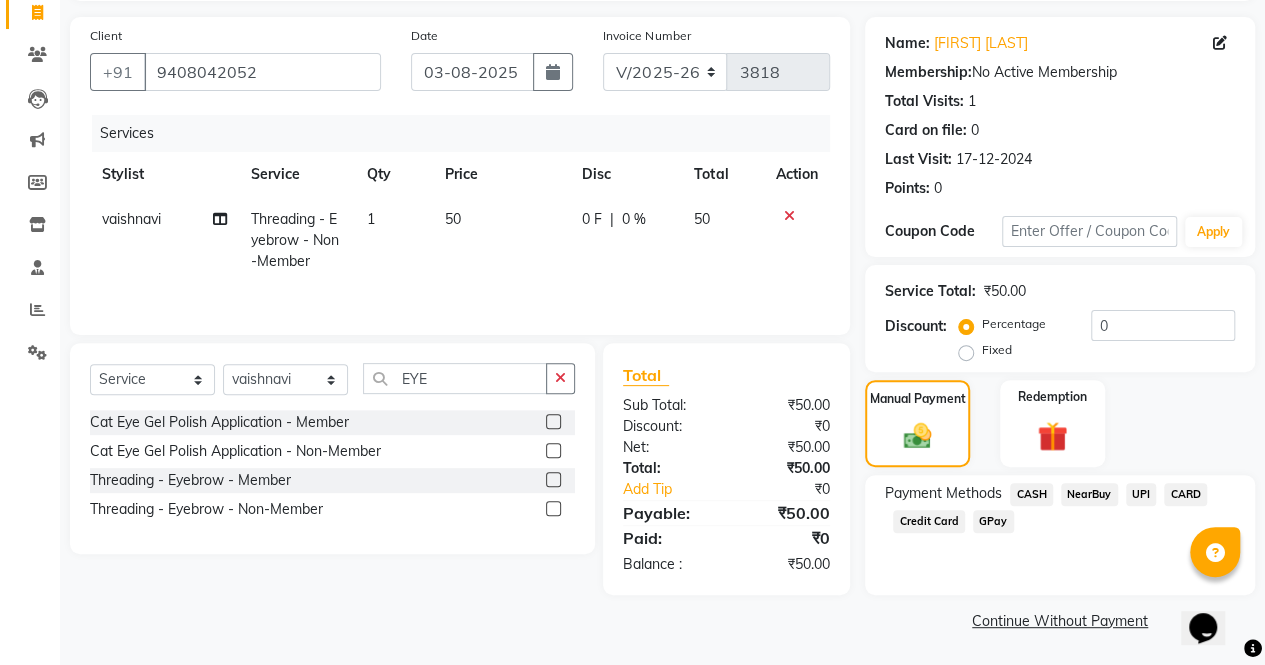 click on "CASH" 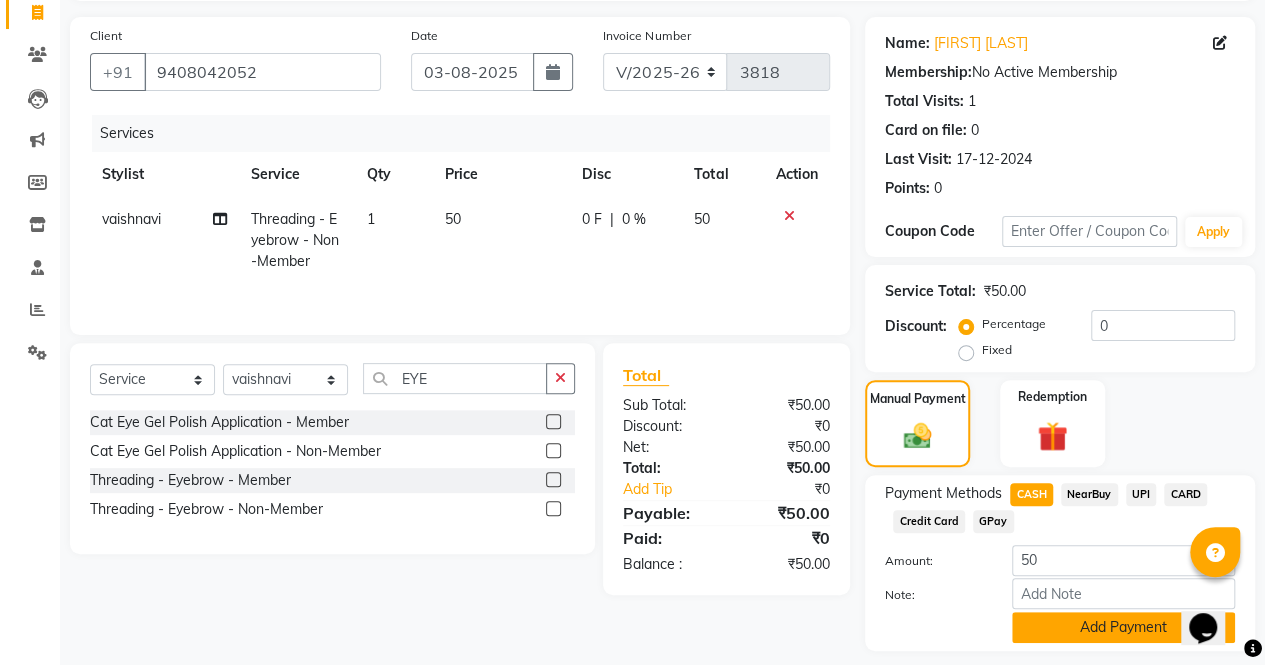 click on "Add Payment" 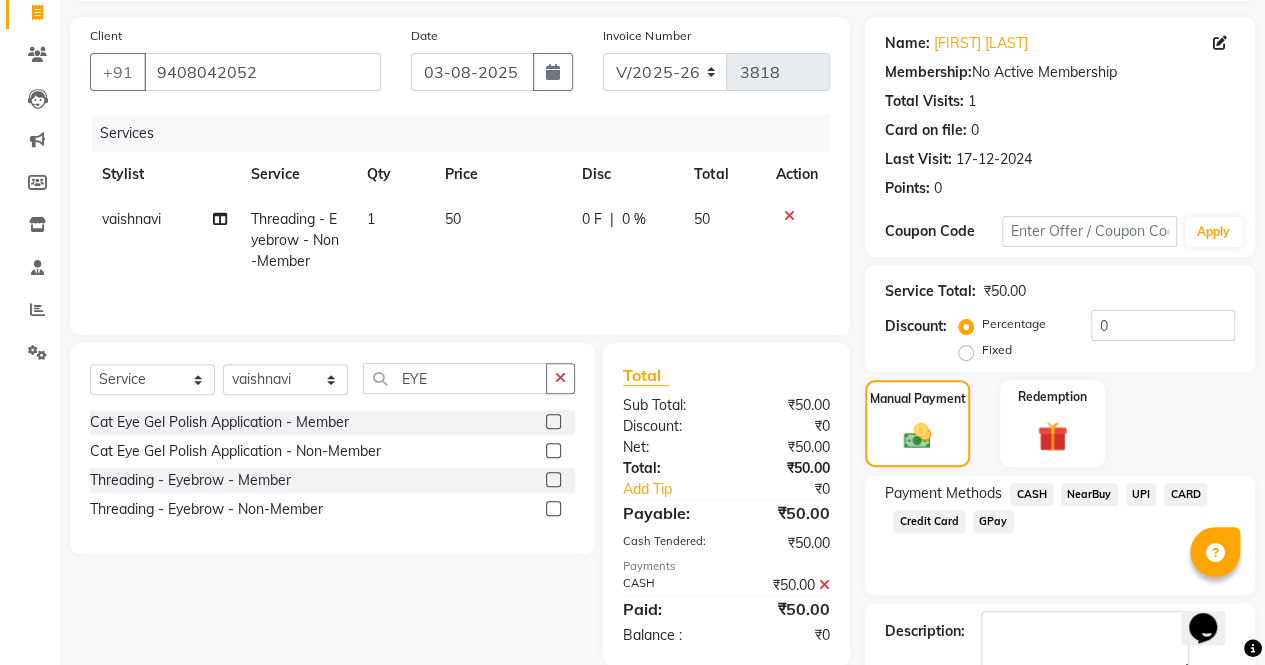 scroll, scrollTop: 244, scrollLeft: 0, axis: vertical 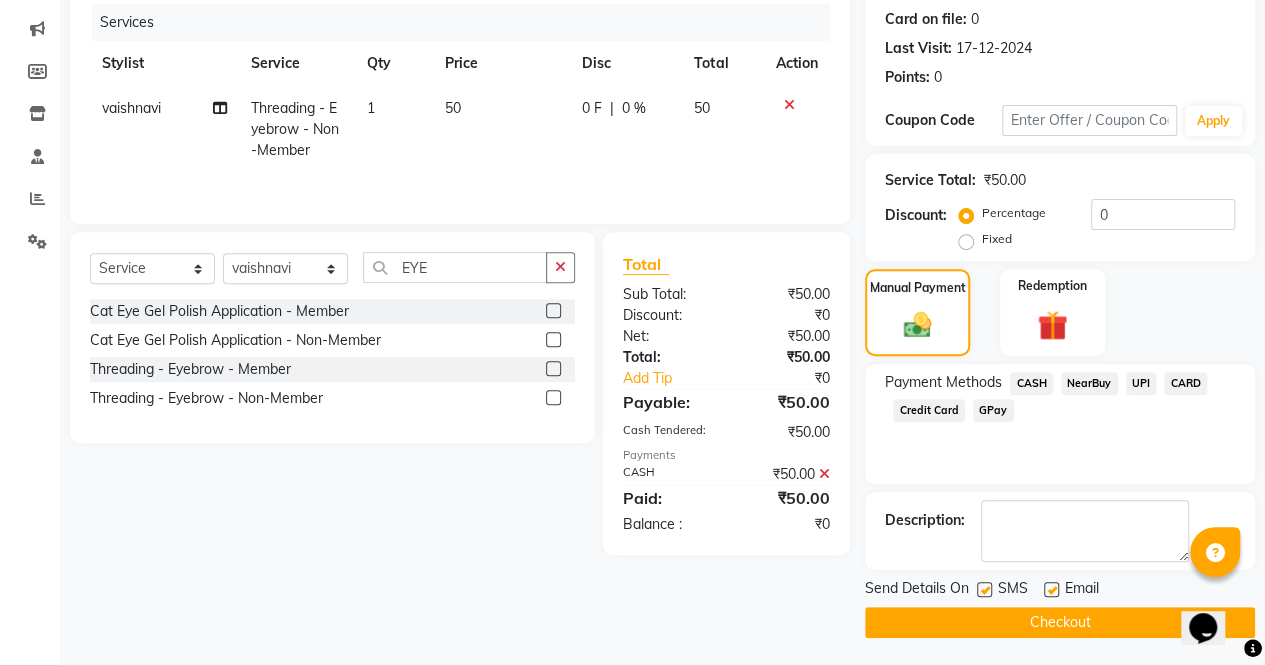 click on "Checkout" 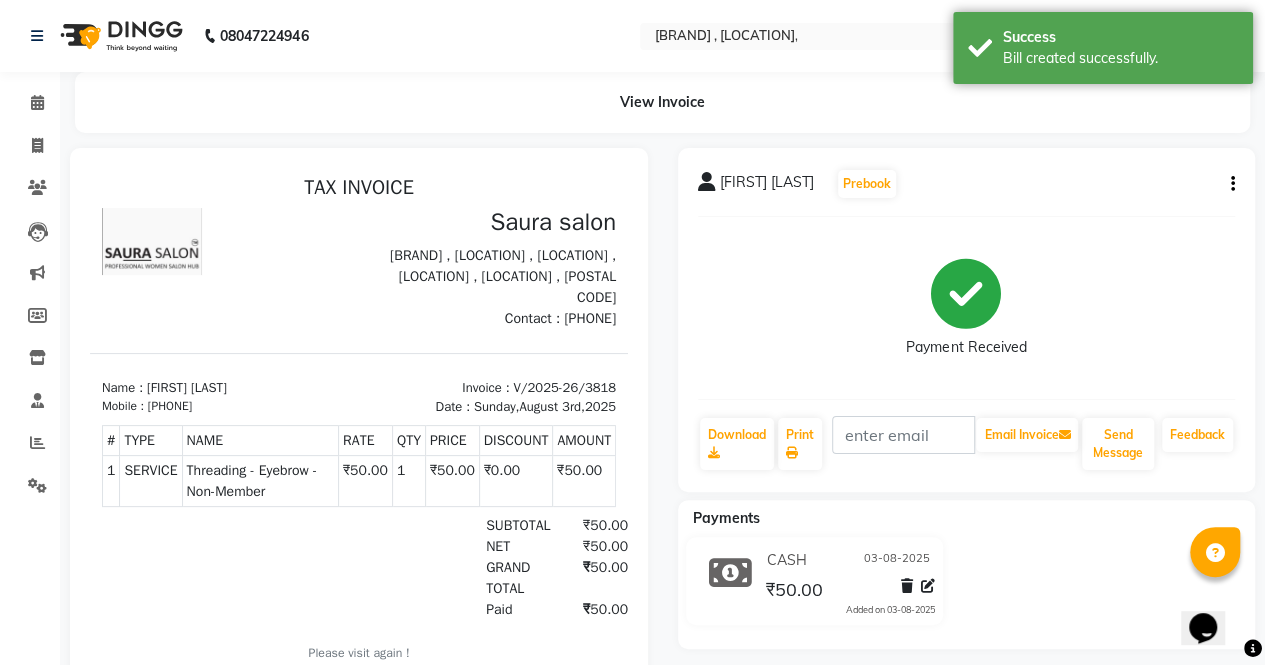 scroll, scrollTop: 0, scrollLeft: 0, axis: both 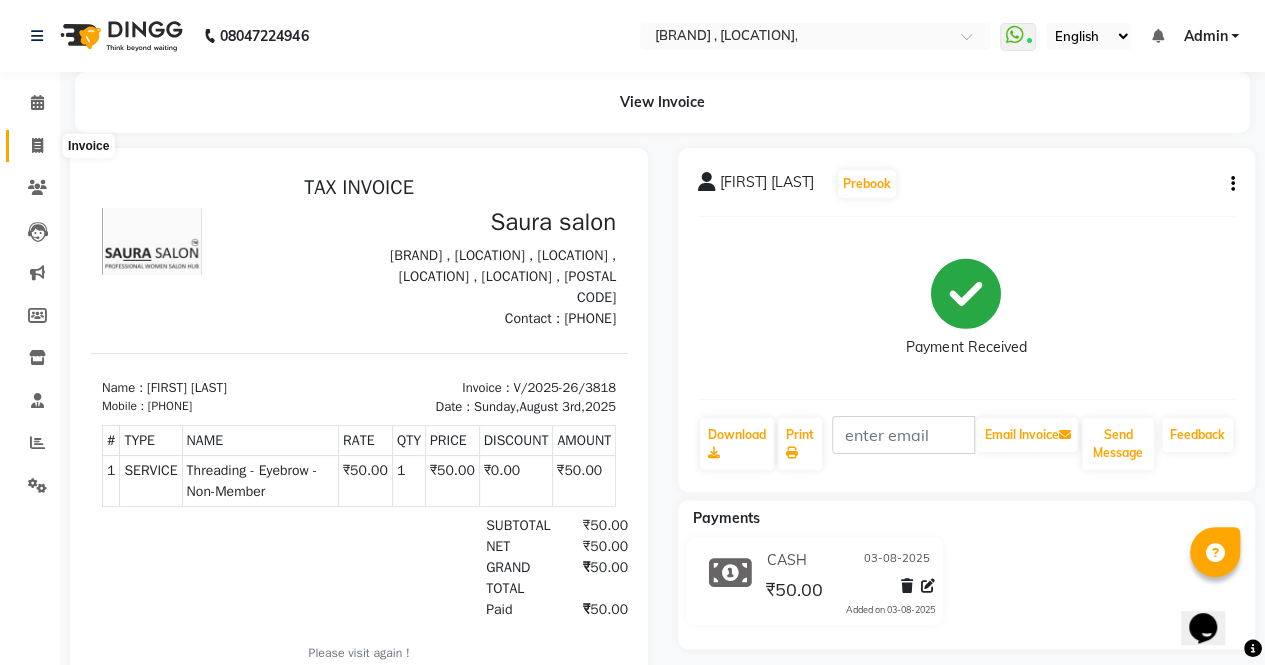 click 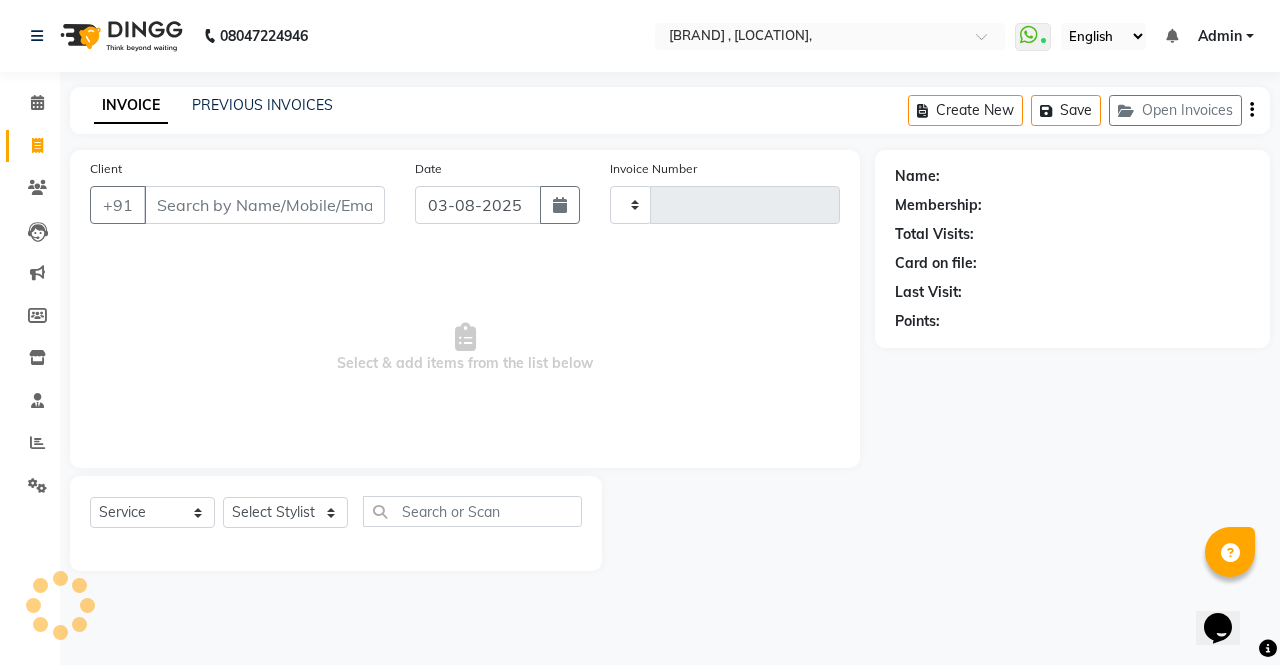 type on "3819" 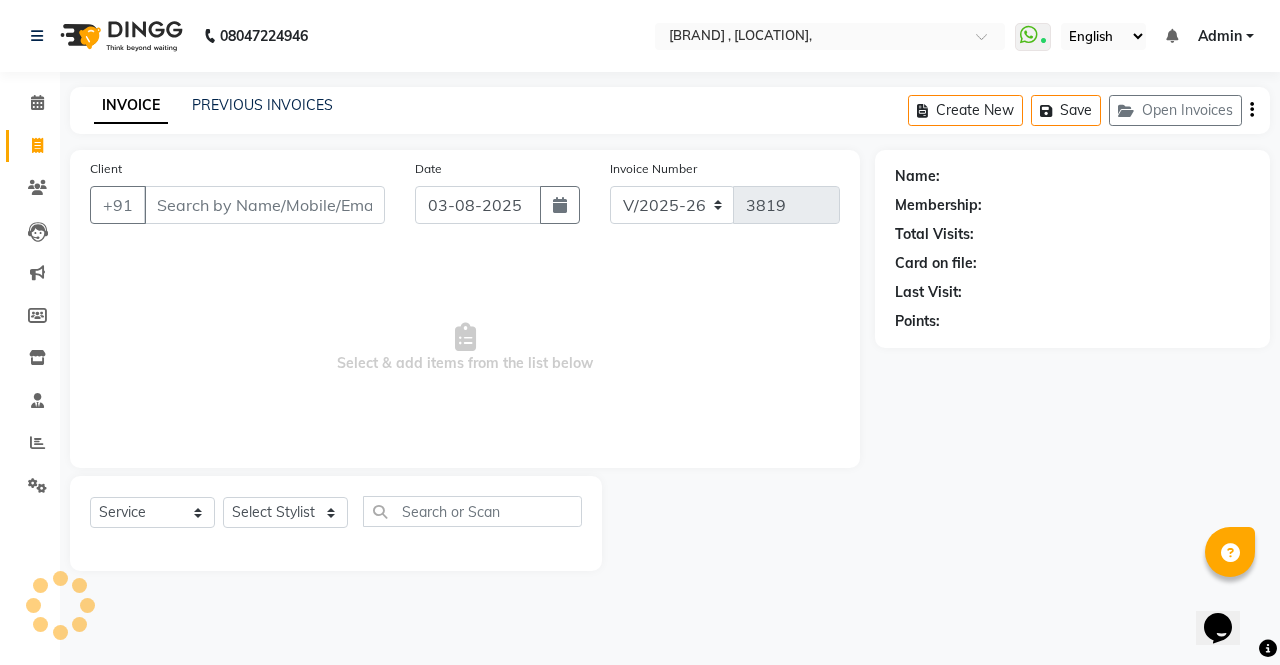 click on "Client" at bounding box center [264, 205] 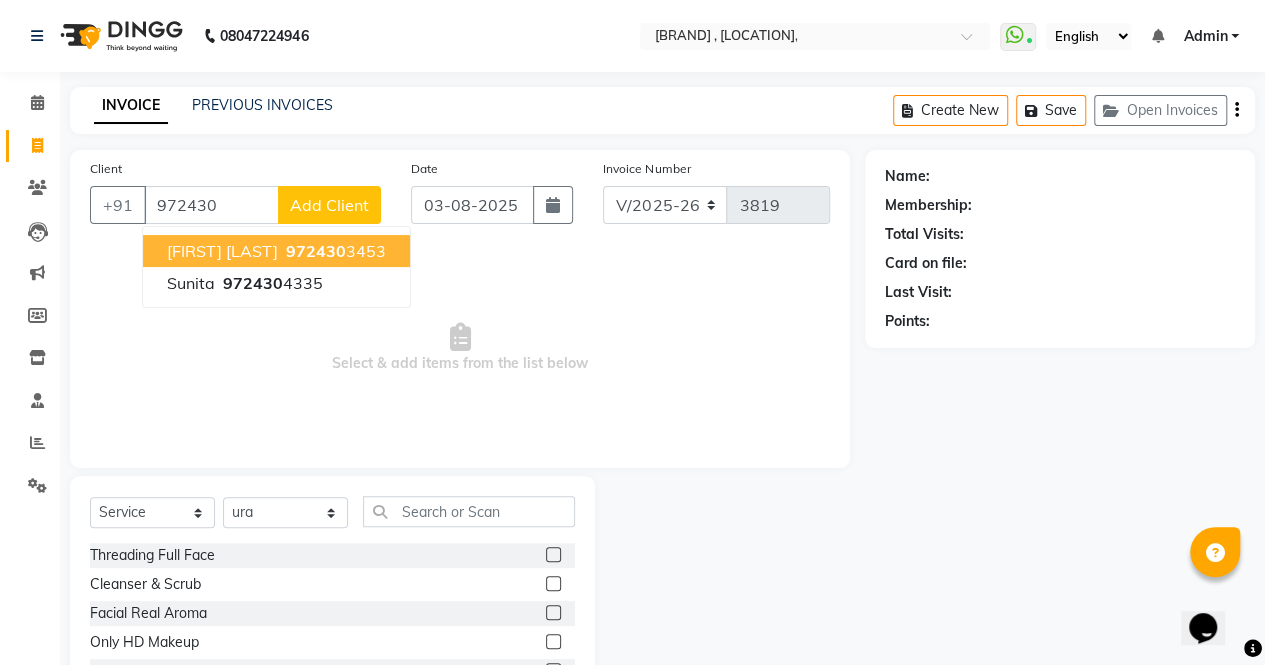 click on "[FIRST] [LAST]" at bounding box center (222, 251) 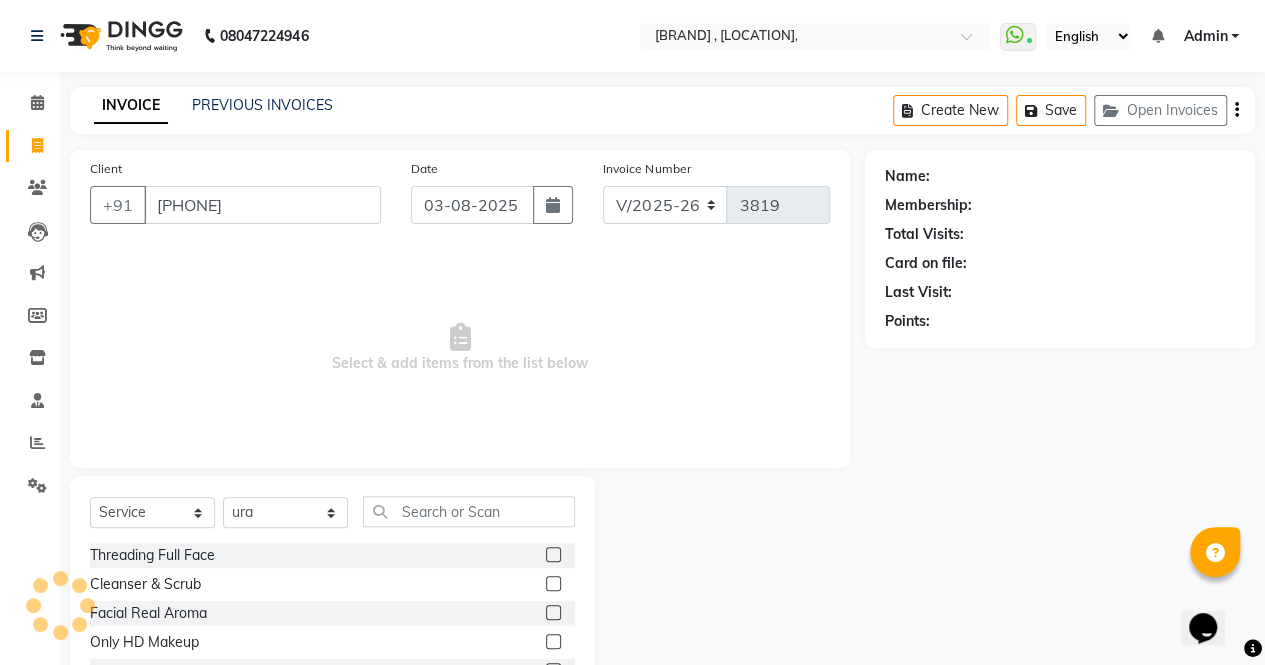 type on "[PHONE]" 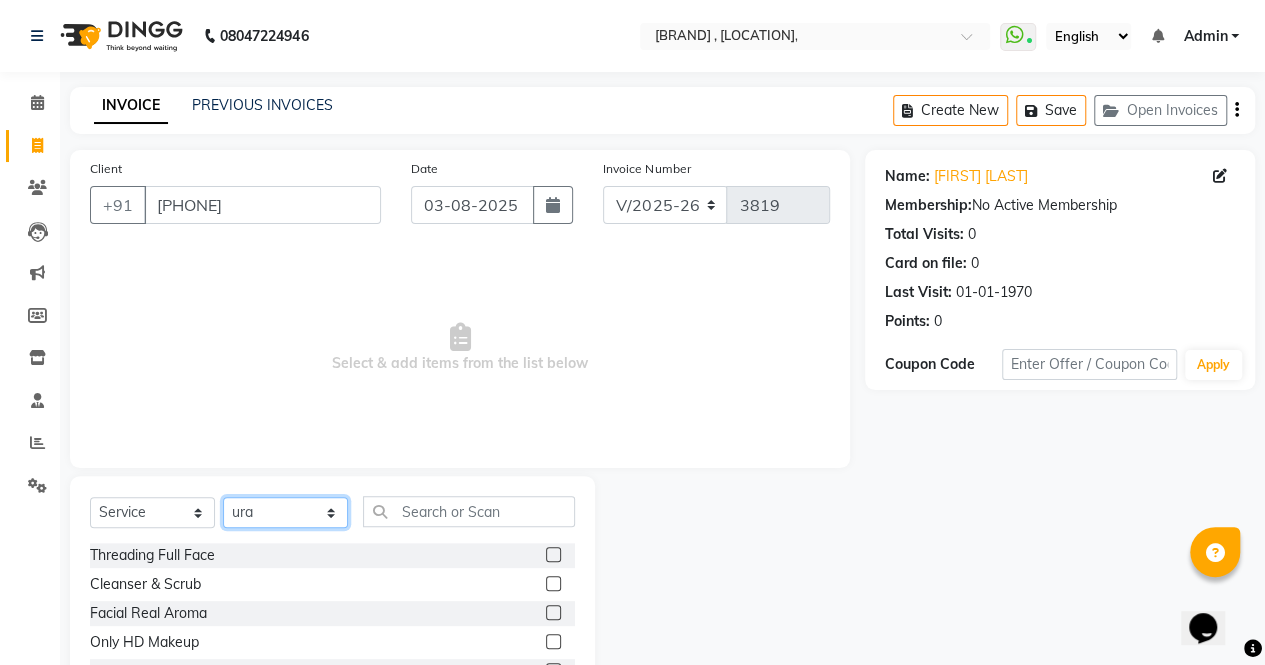 click on "Select Stylist [FIRST] [FIRST] [FIRST] [FIRST] [FIRST] [FIRST] [FIRST] [FIRST] [FIRST] [FIRST] [FIRST] [FIRST] [FIRST] [FIRST] [FIRST] [FIRST] [FIRST] [FIRST] [FIRST]" 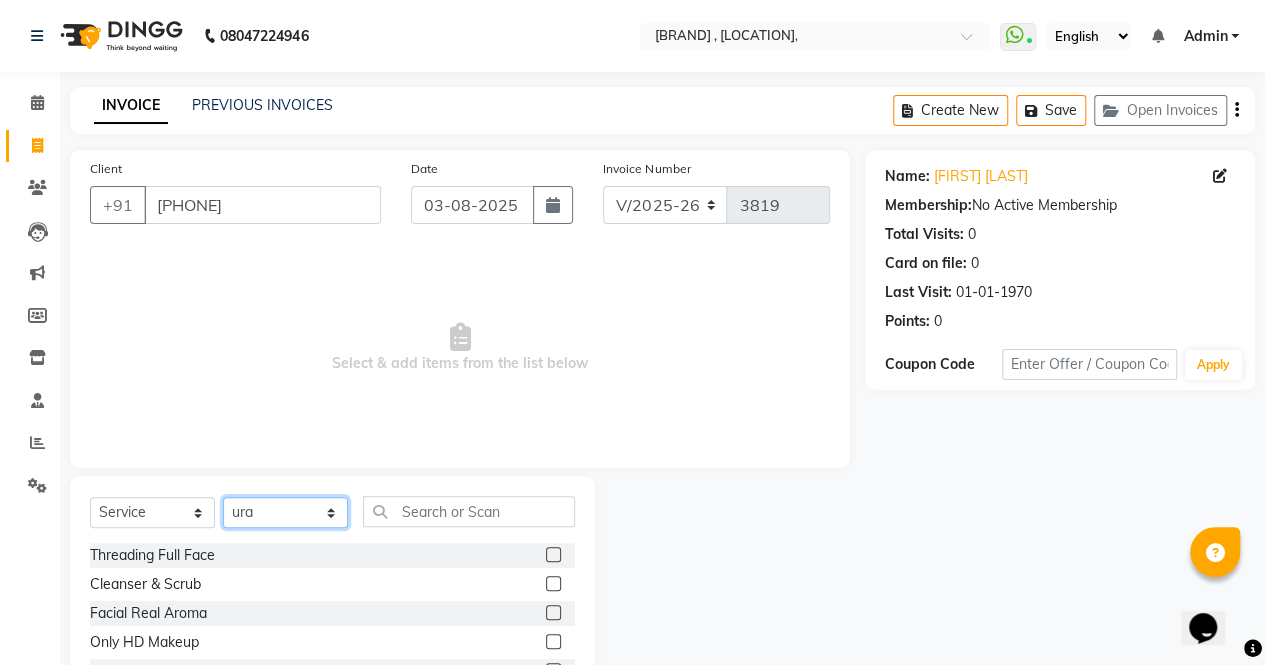 select on "75621" 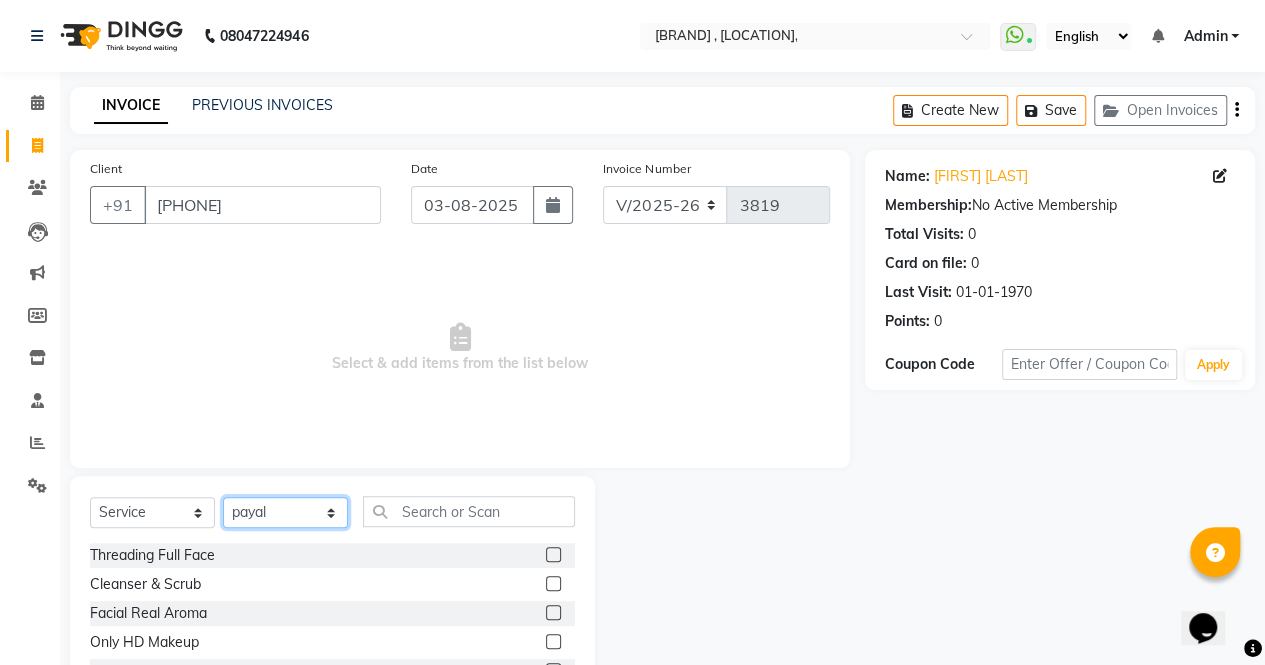 click on "Select Stylist [FIRST] [FIRST] [FIRST] [FIRST] [FIRST] [FIRST] [FIRST] [FIRST] [FIRST] [FIRST] [FIRST] [FIRST] [FIRST] [FIRST] [FIRST] [FIRST] [FIRST] [FIRST] [FIRST]" 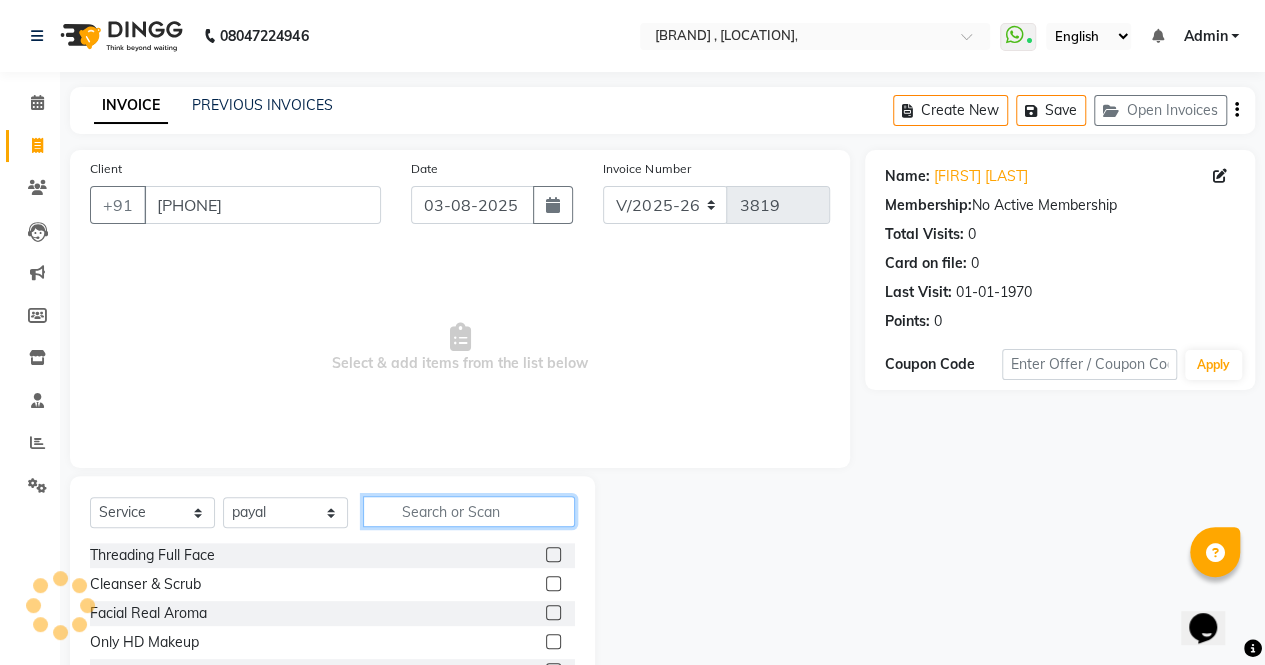 click 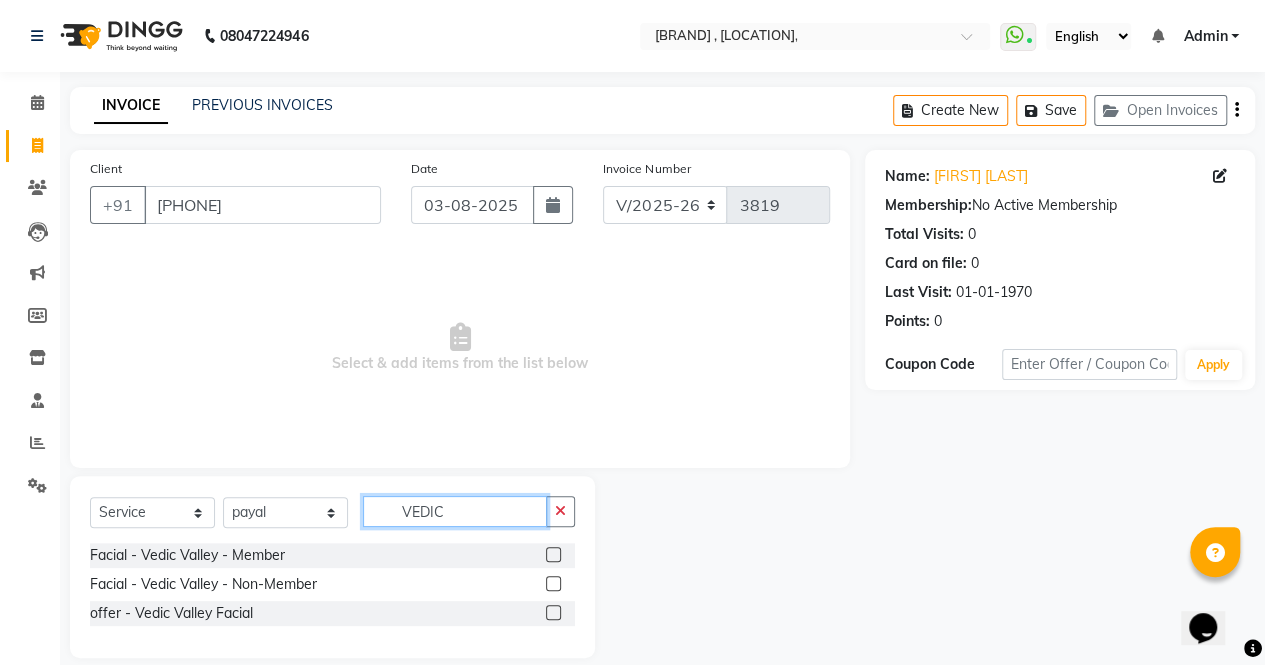 click on "VEDIC" 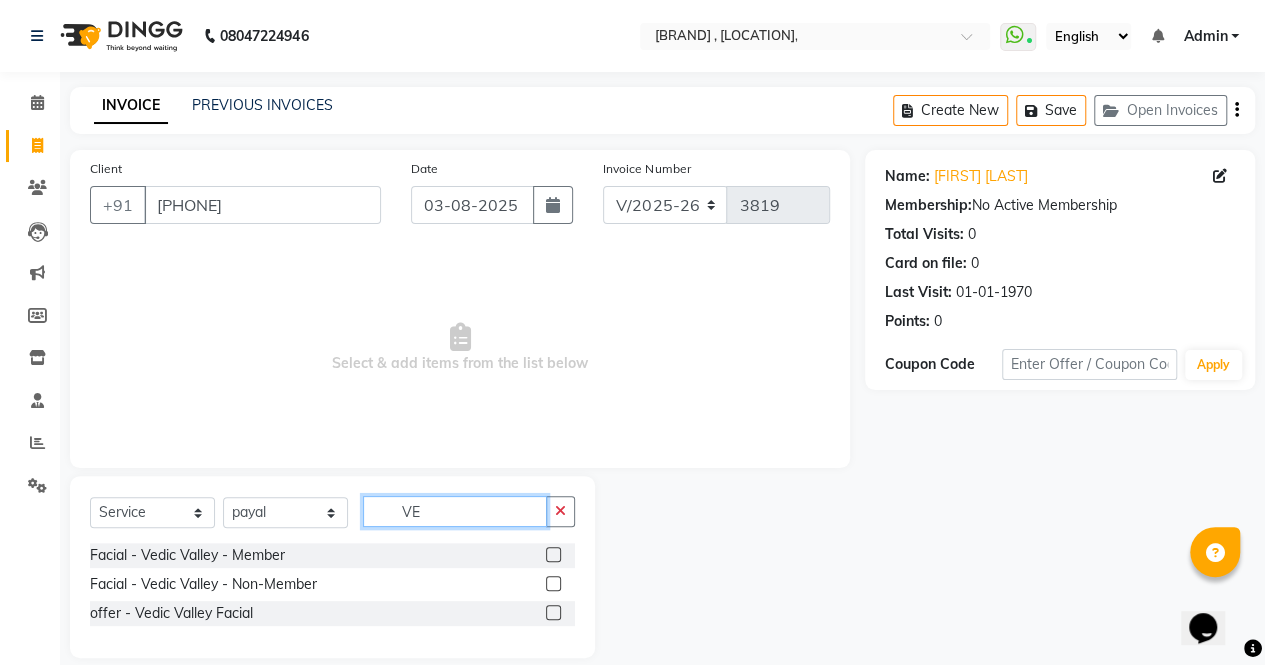 type on "V" 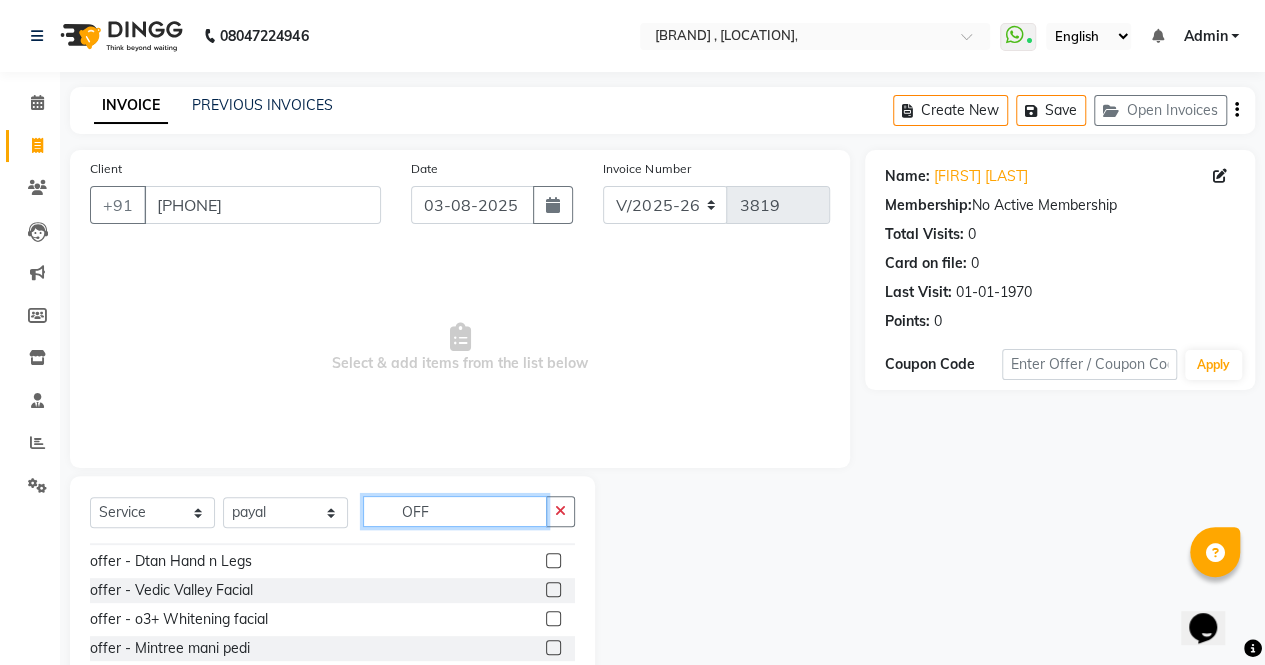 scroll, scrollTop: 140, scrollLeft: 0, axis: vertical 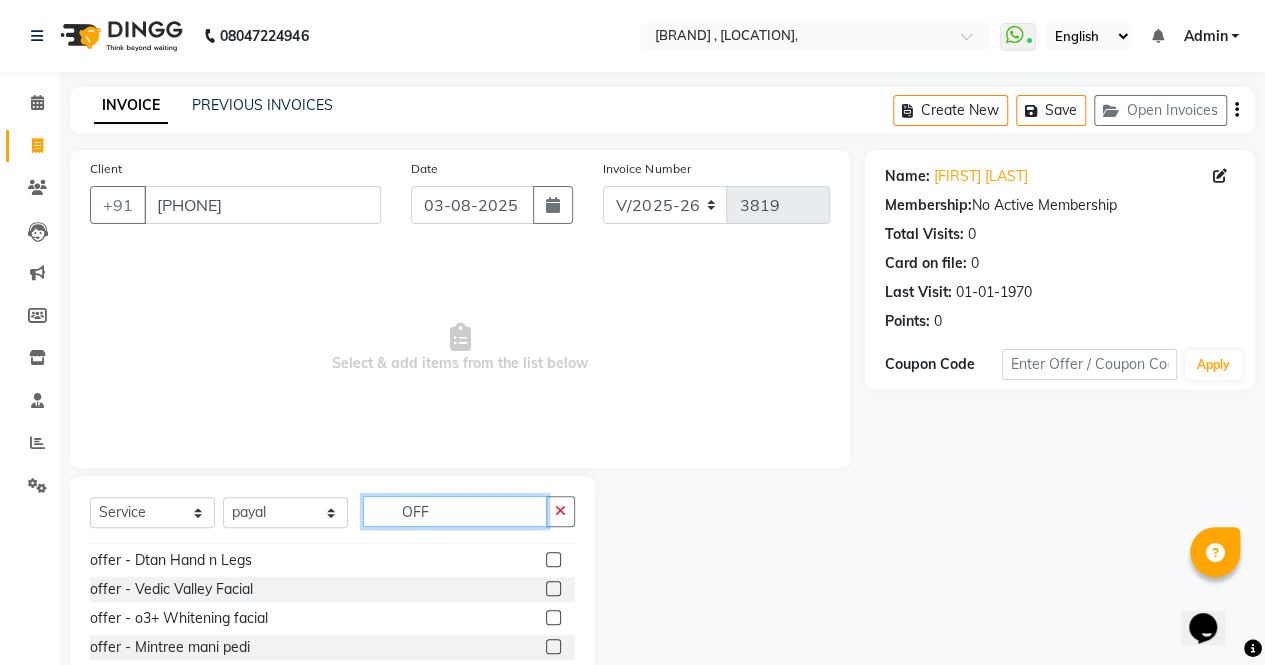 type on "OFF" 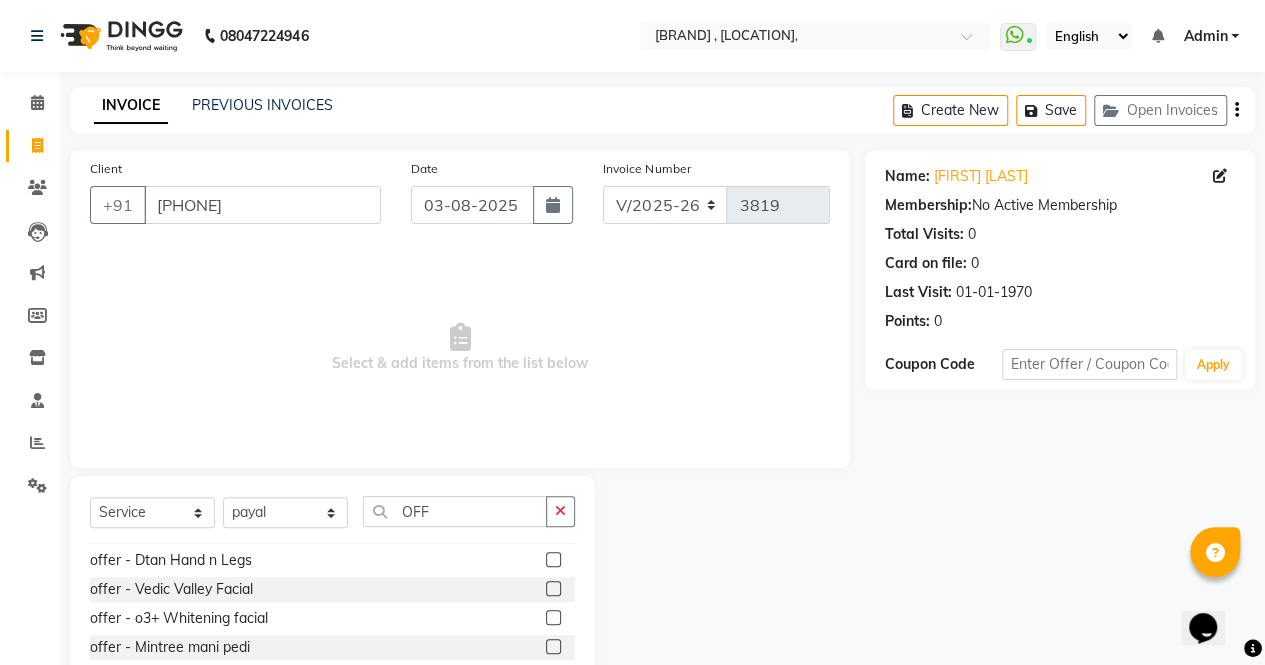 click 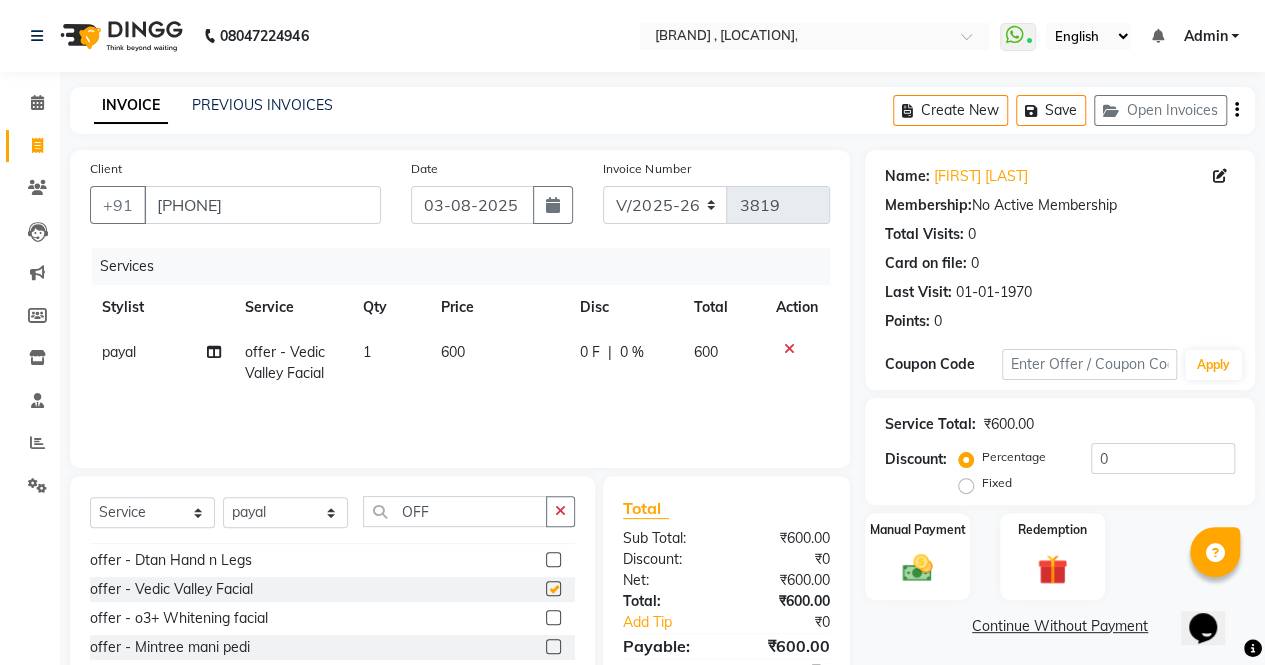 checkbox on "false" 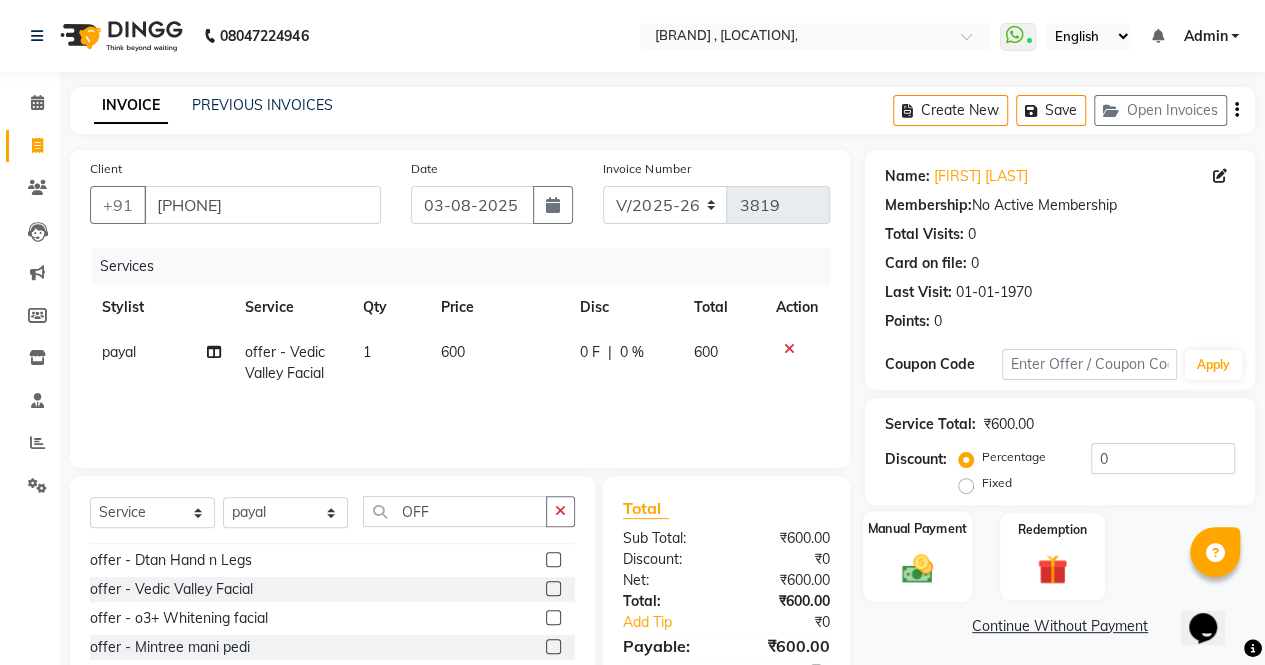 click 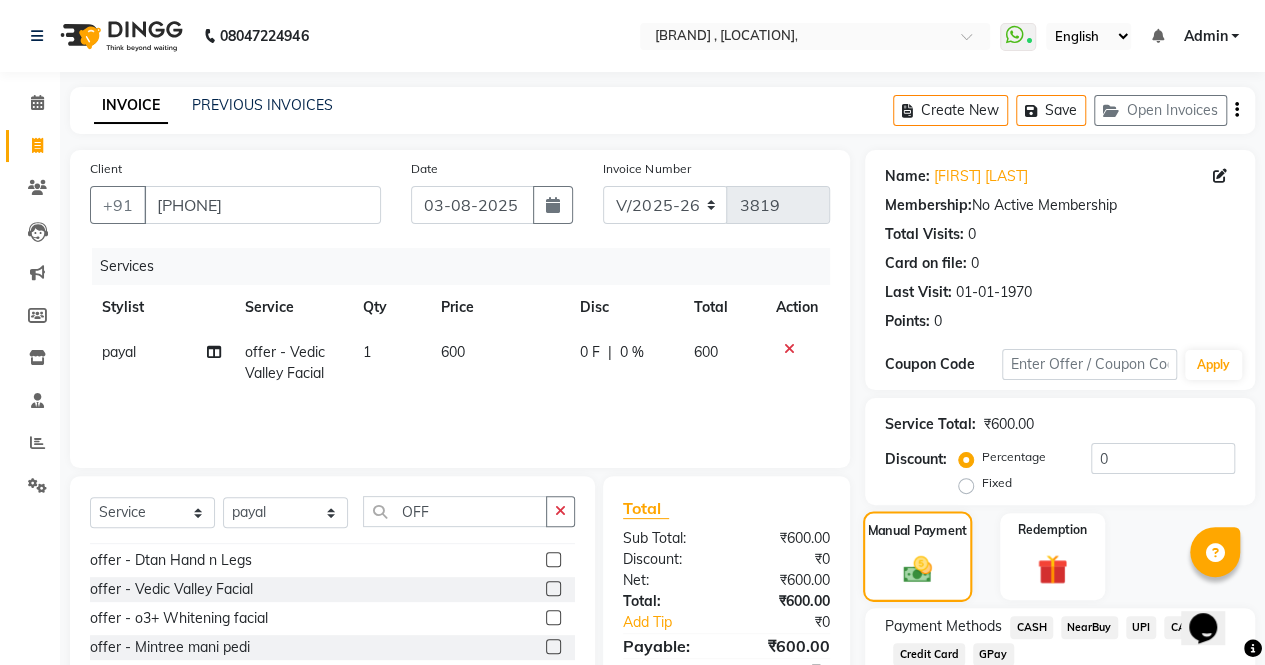 scroll, scrollTop: 135, scrollLeft: 0, axis: vertical 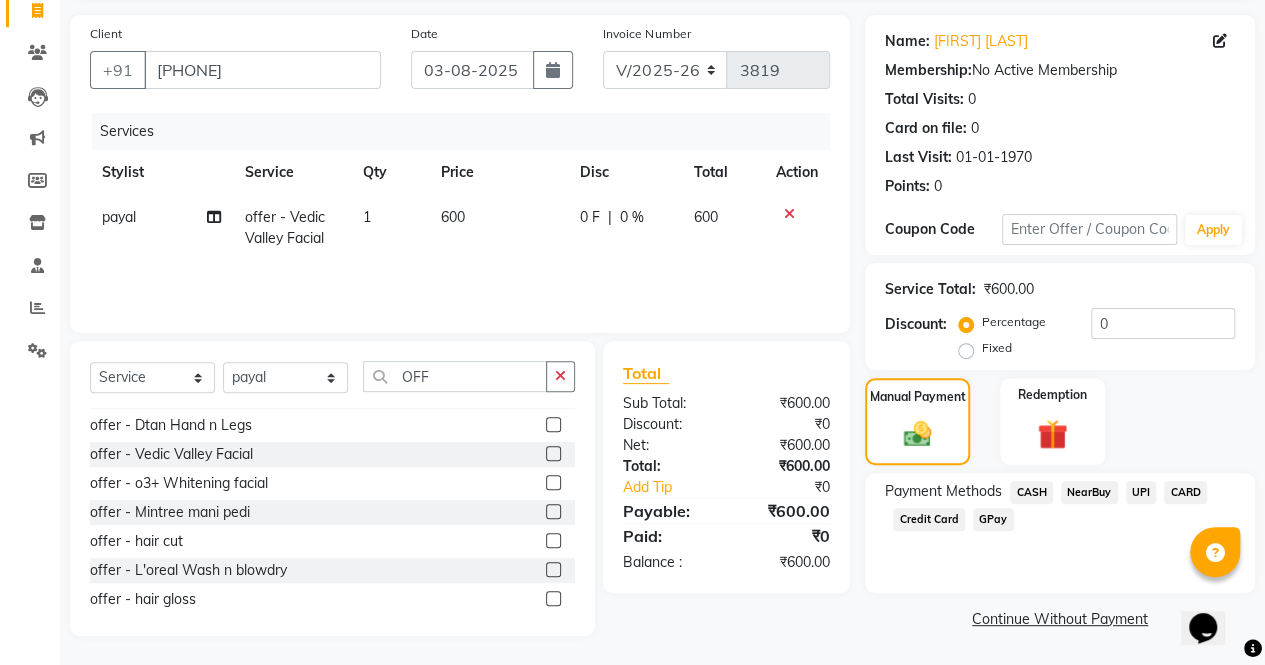 click on "UPI" 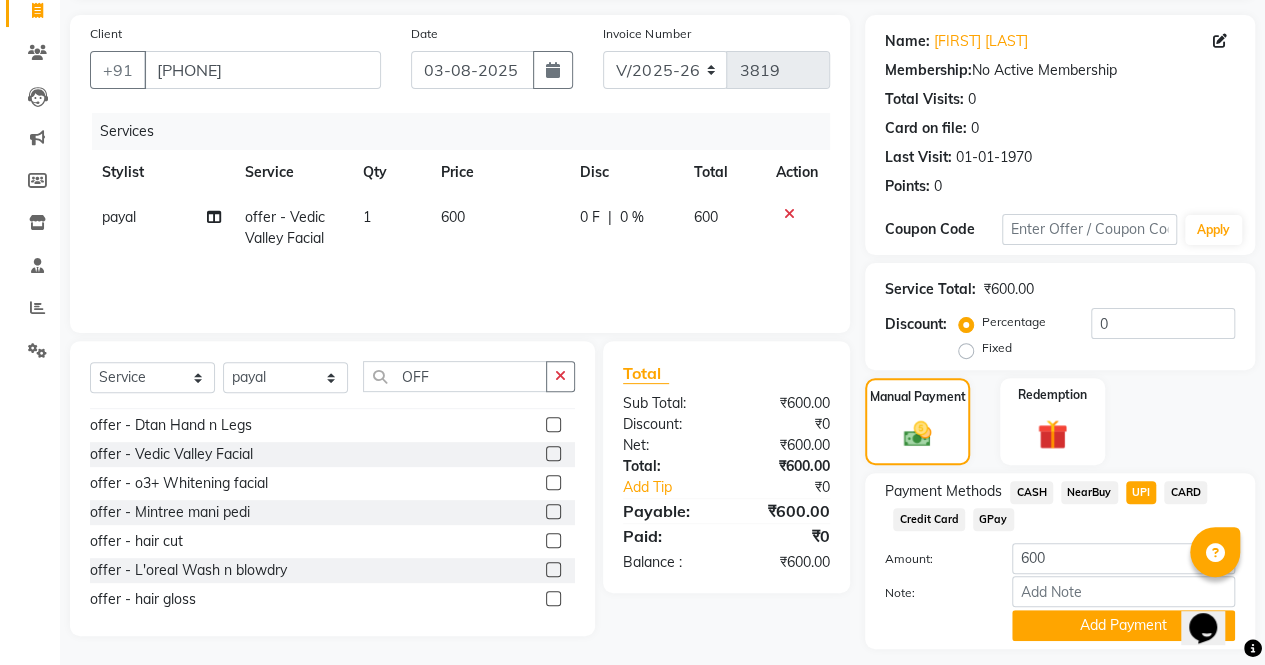 scroll, scrollTop: 188, scrollLeft: 0, axis: vertical 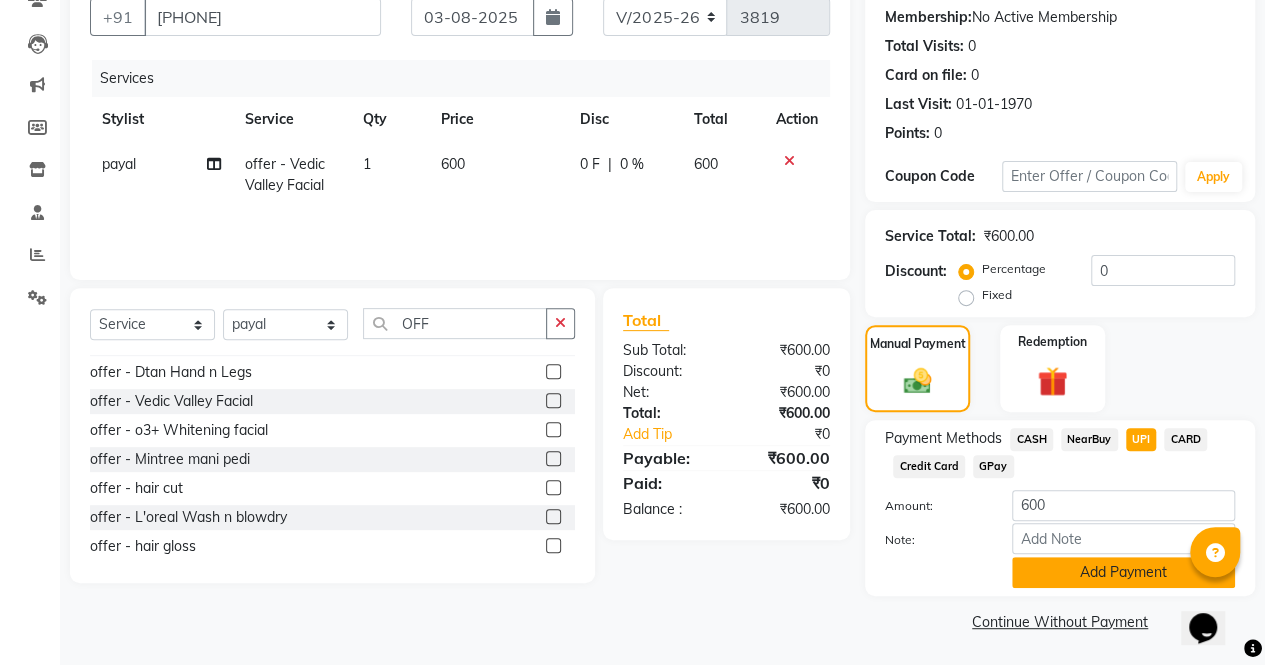 click on "Add Payment" 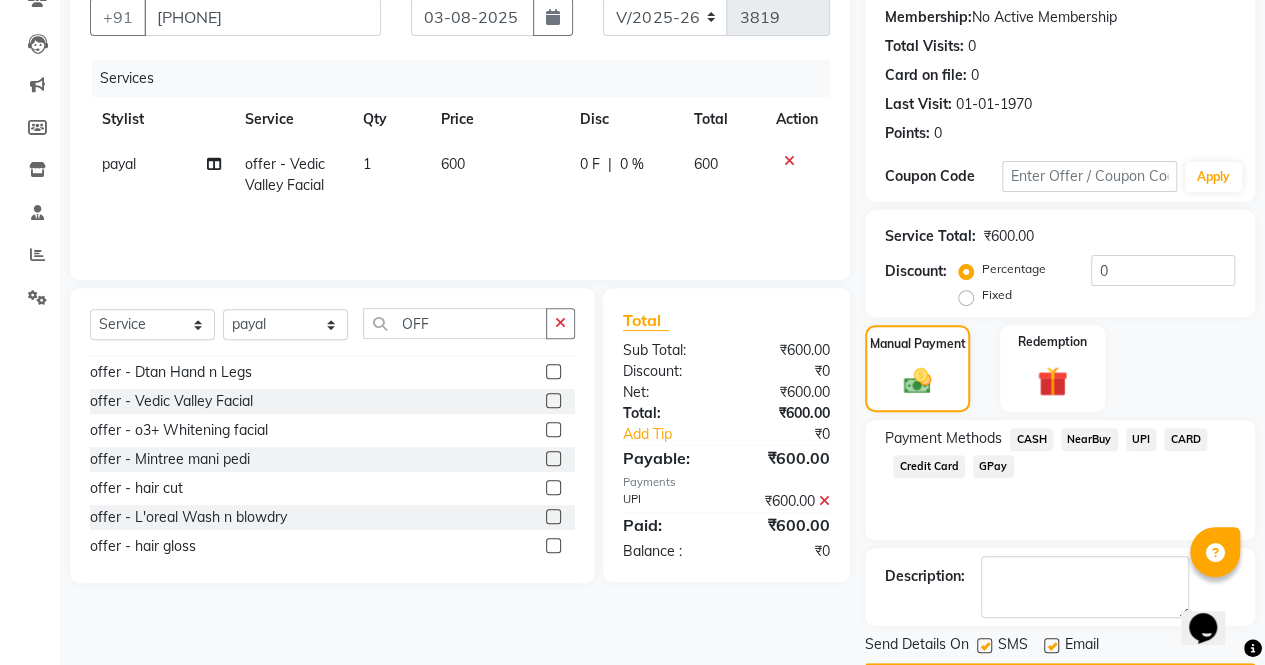 scroll, scrollTop: 244, scrollLeft: 0, axis: vertical 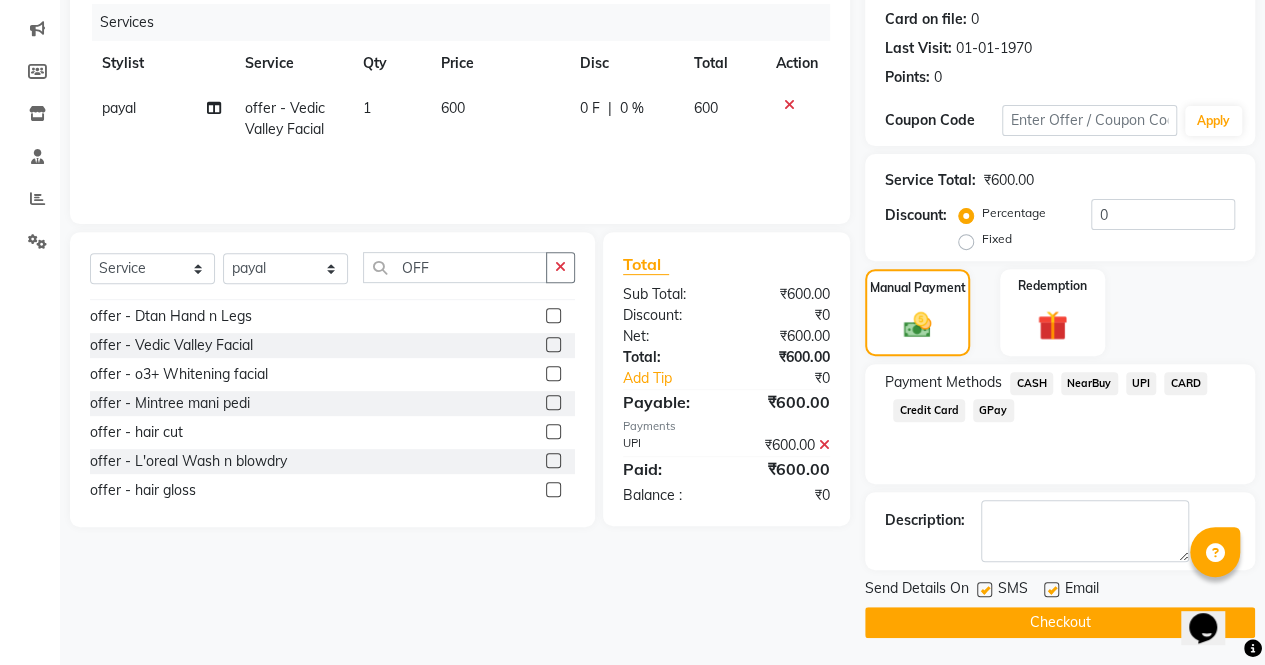 click on "Checkout" 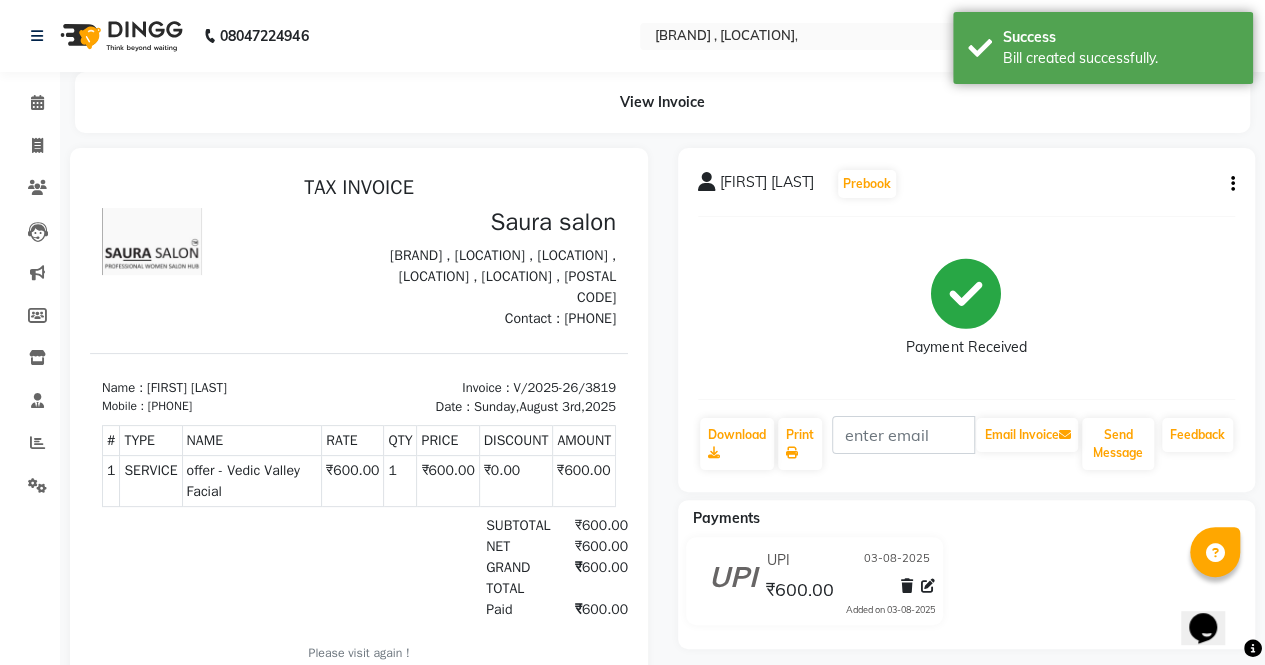 scroll, scrollTop: 0, scrollLeft: 0, axis: both 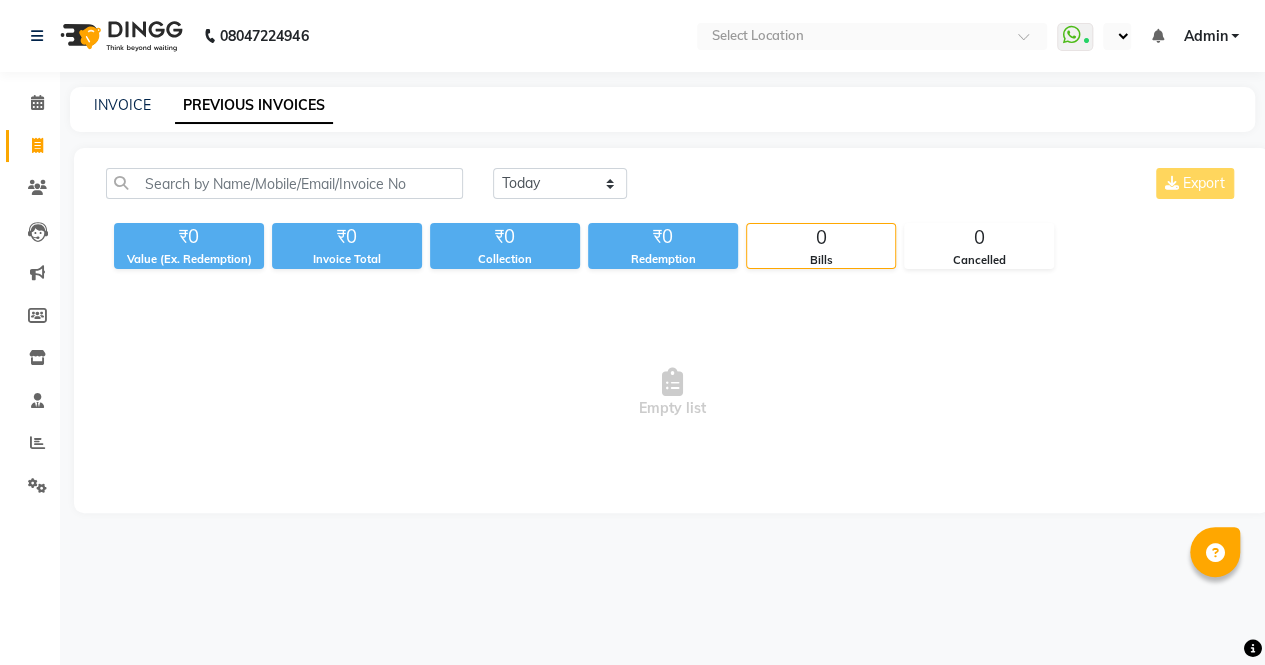 select on "en" 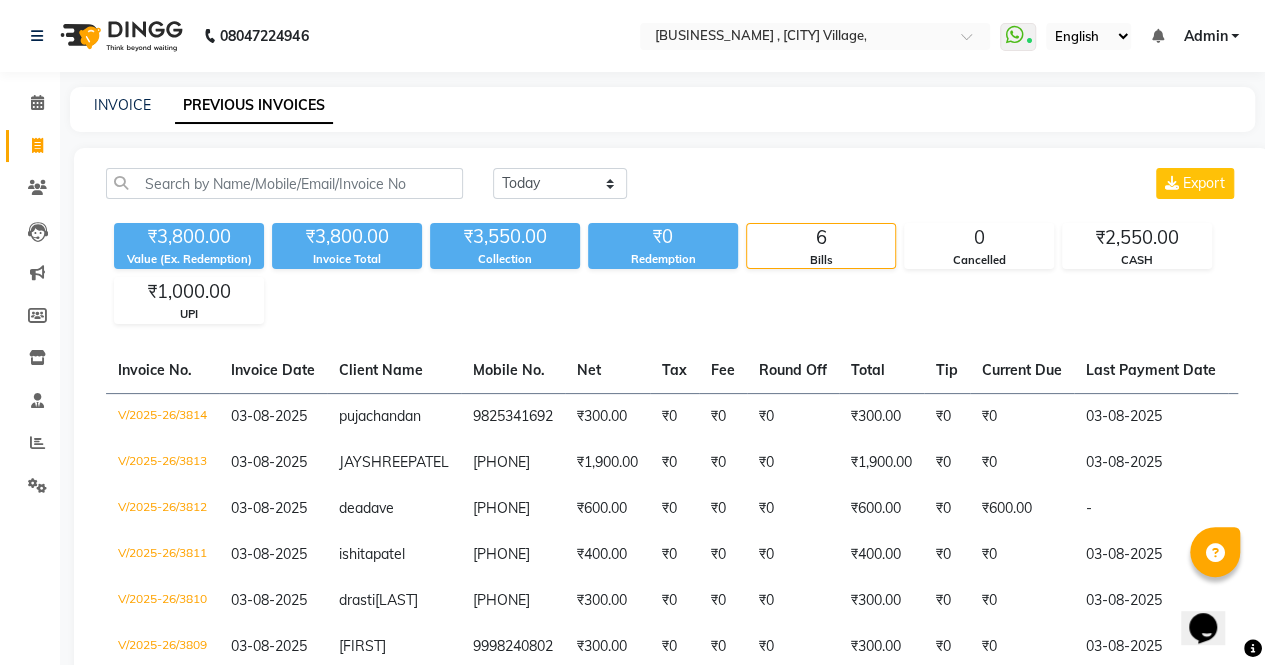 scroll, scrollTop: 0, scrollLeft: 0, axis: both 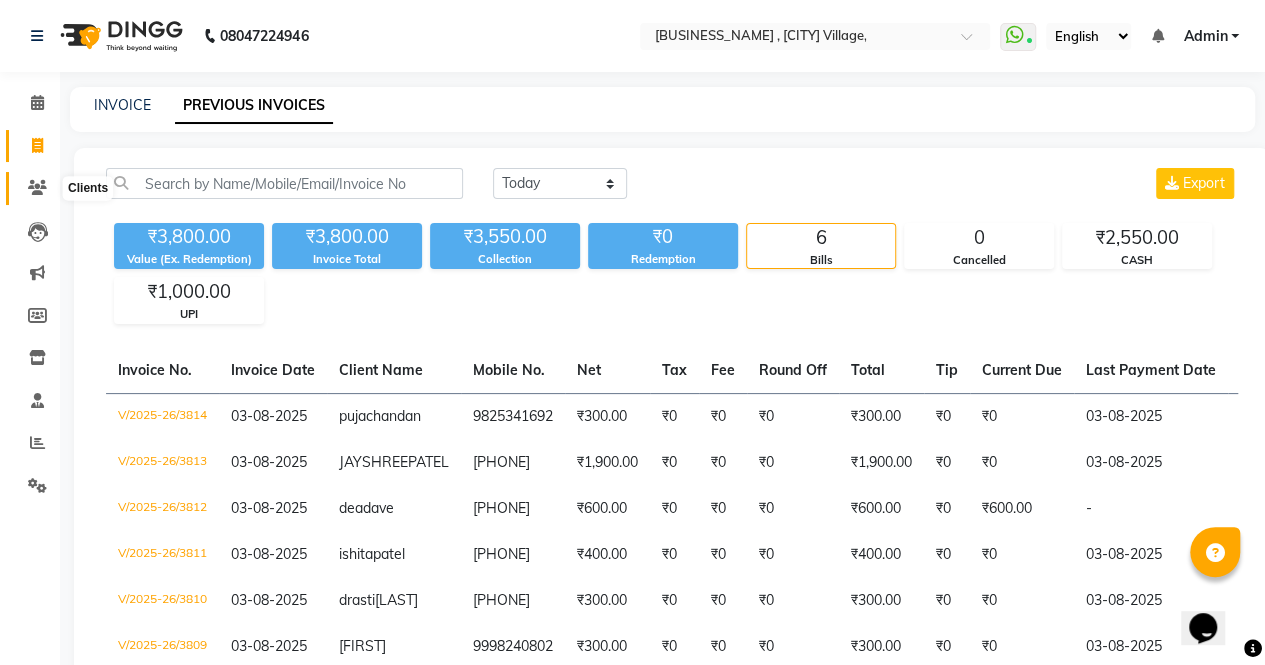 click 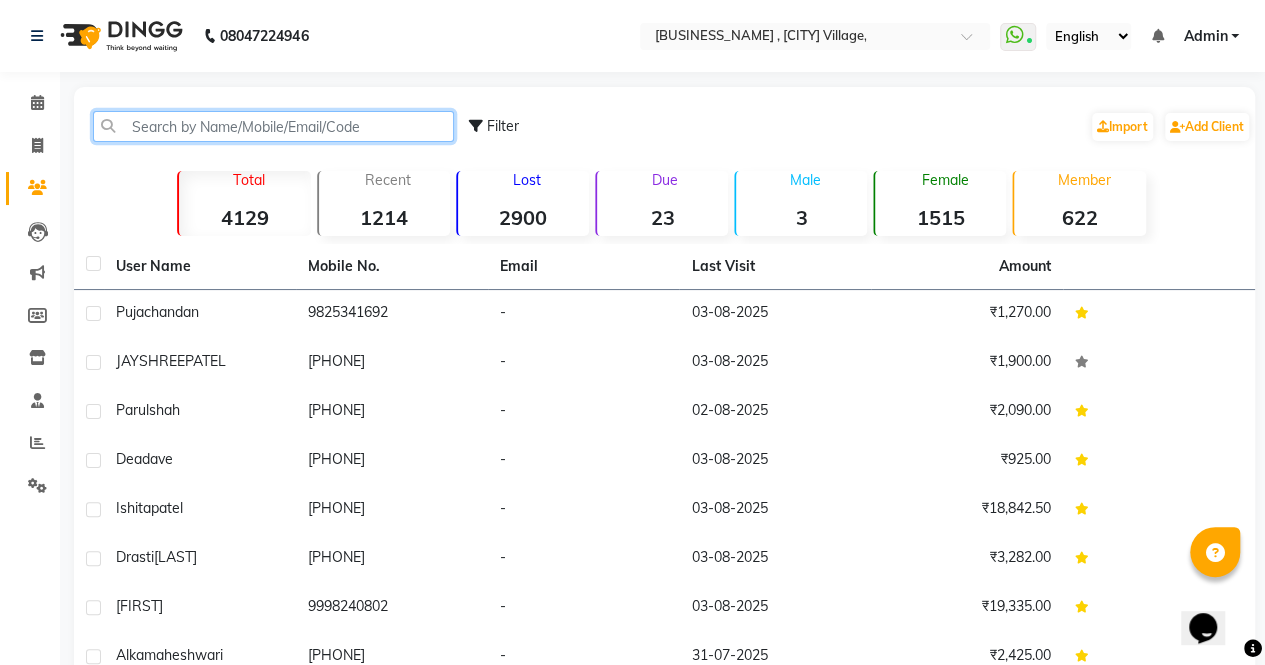 click 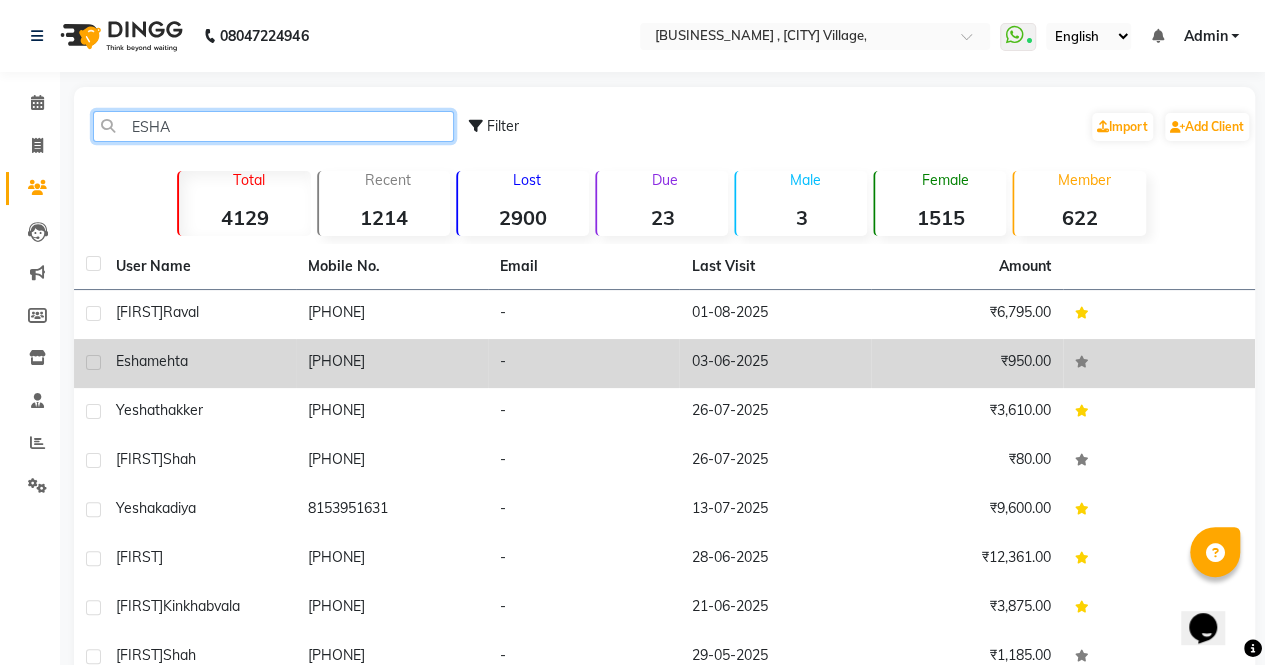 type on "ESHA" 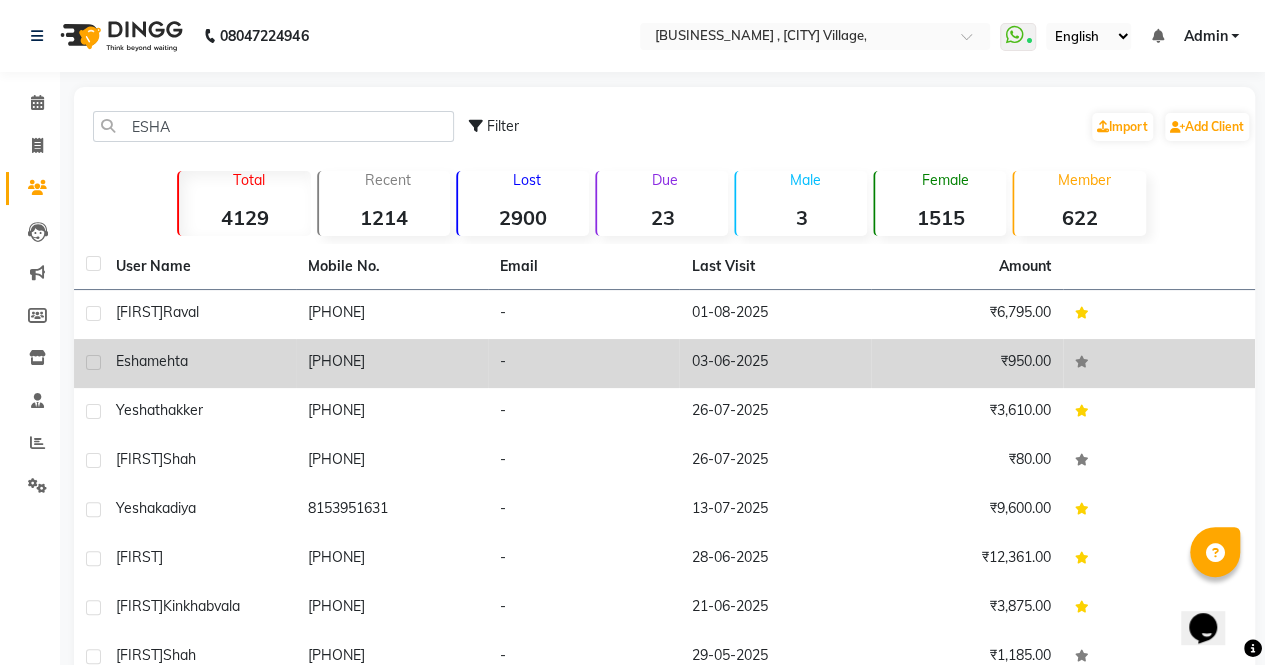 click on "[PHONE]" 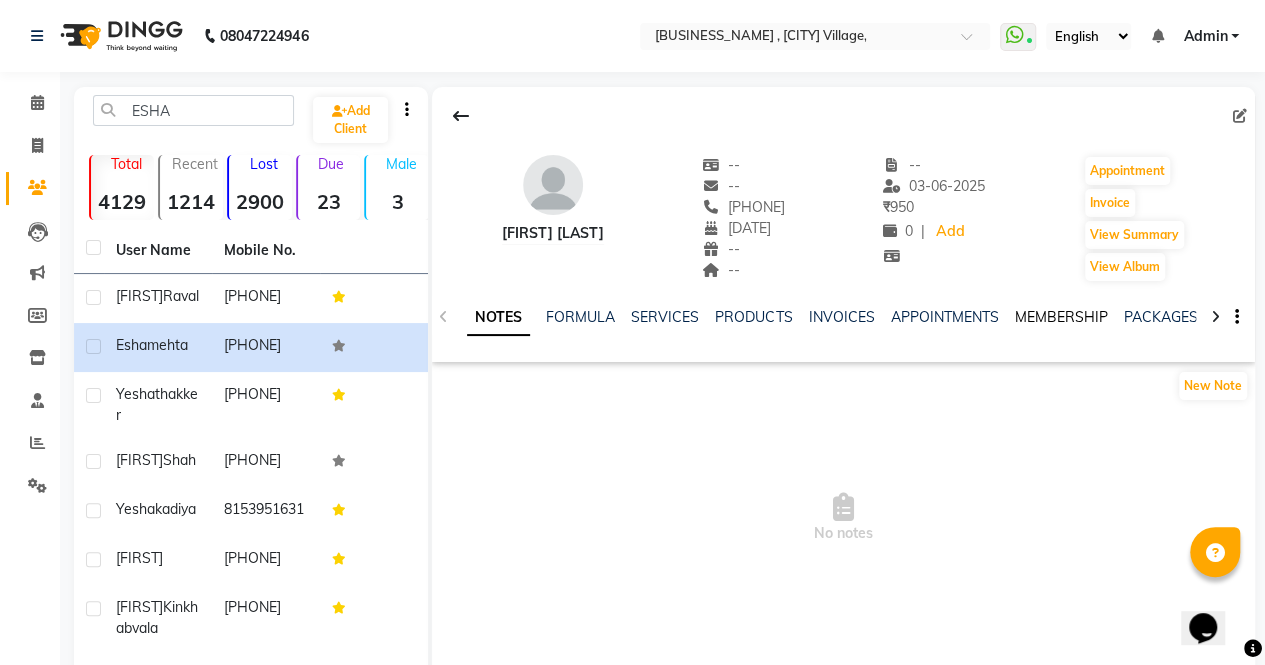 click on "MEMBERSHIP" 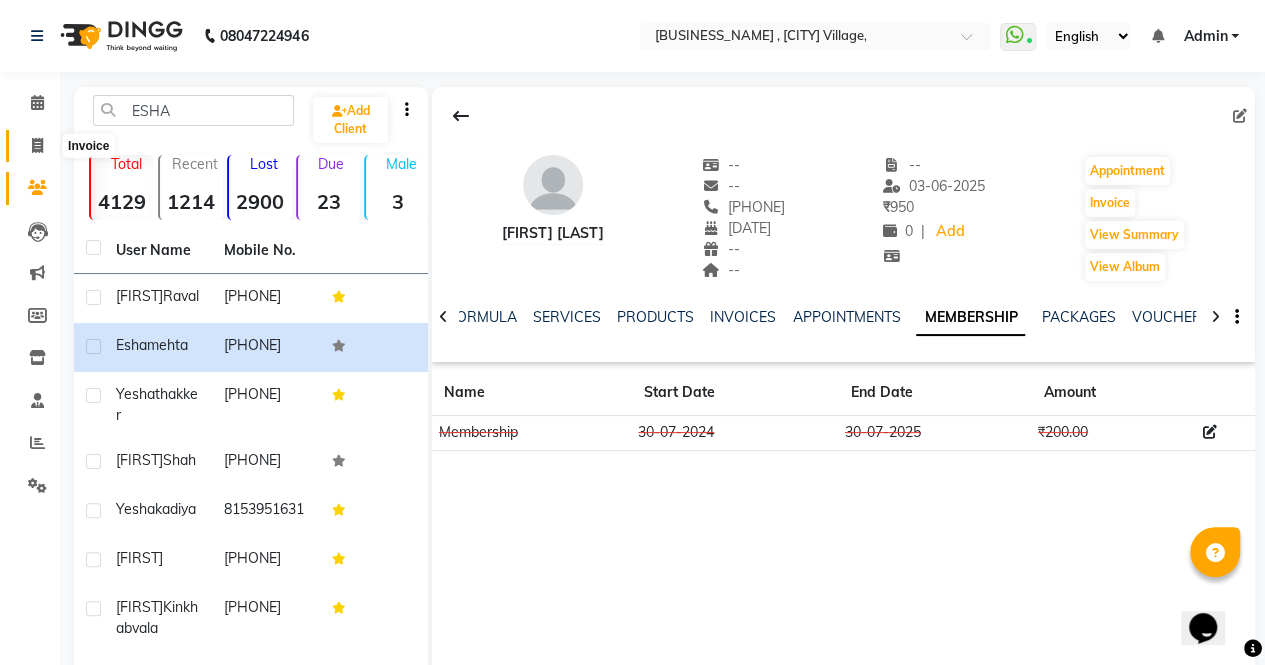 click 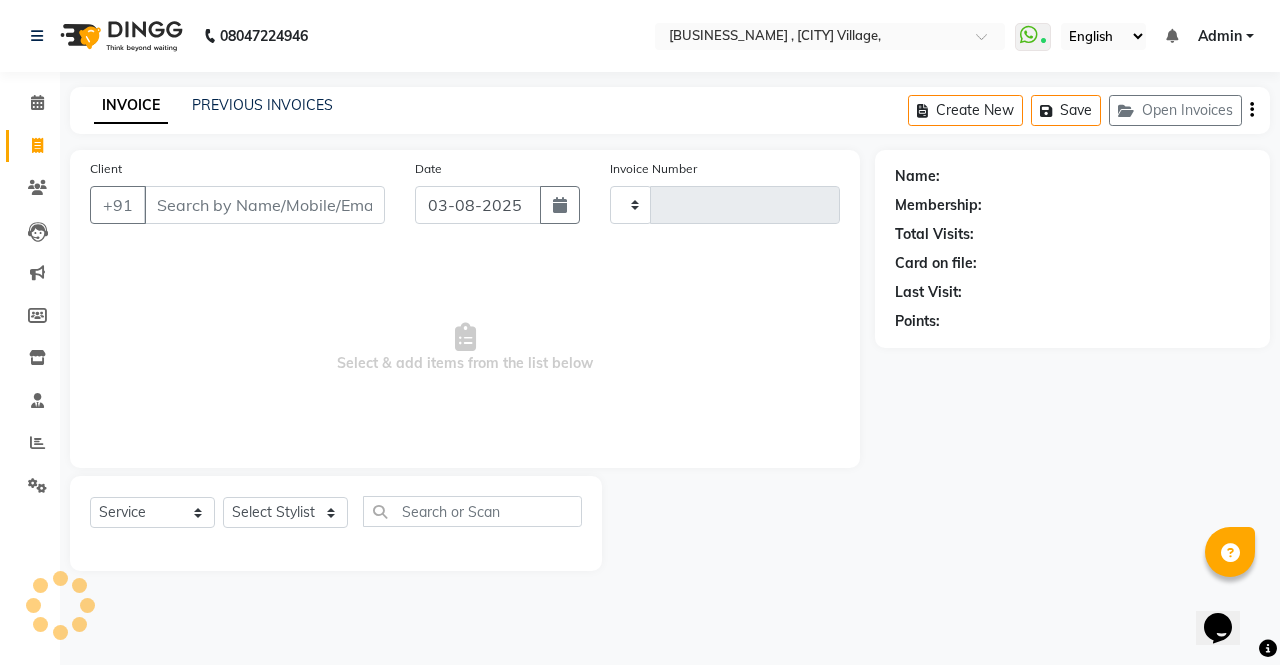 type on "3815" 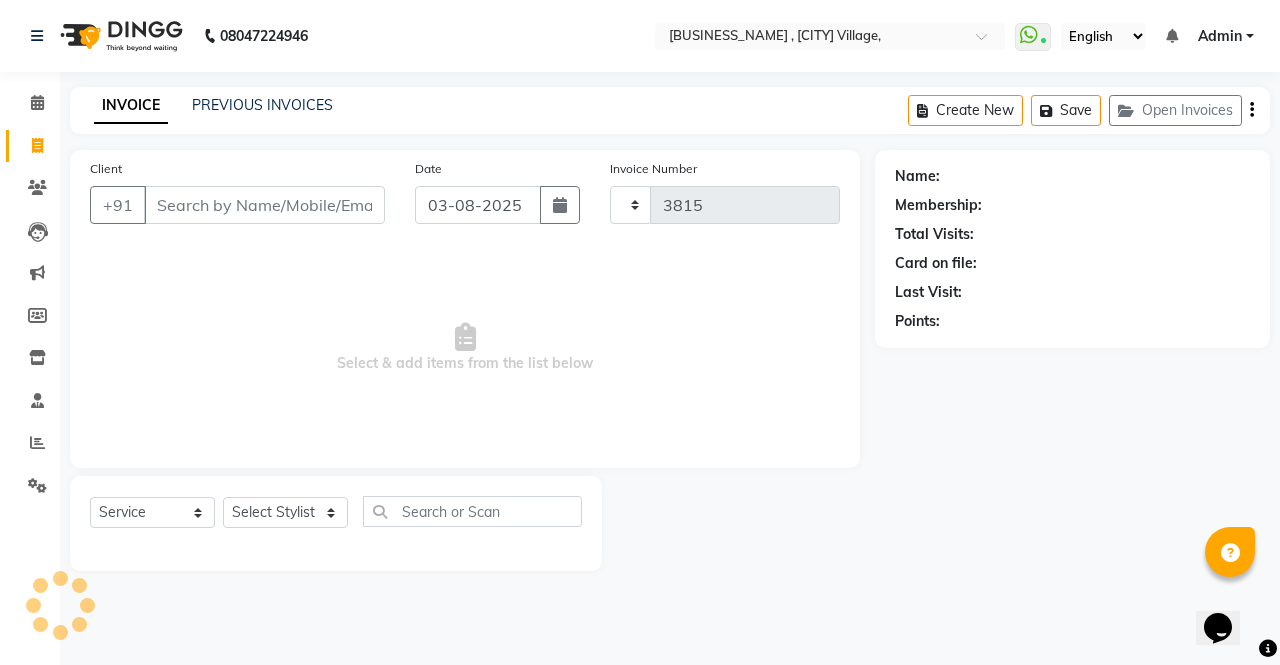 select on "6963" 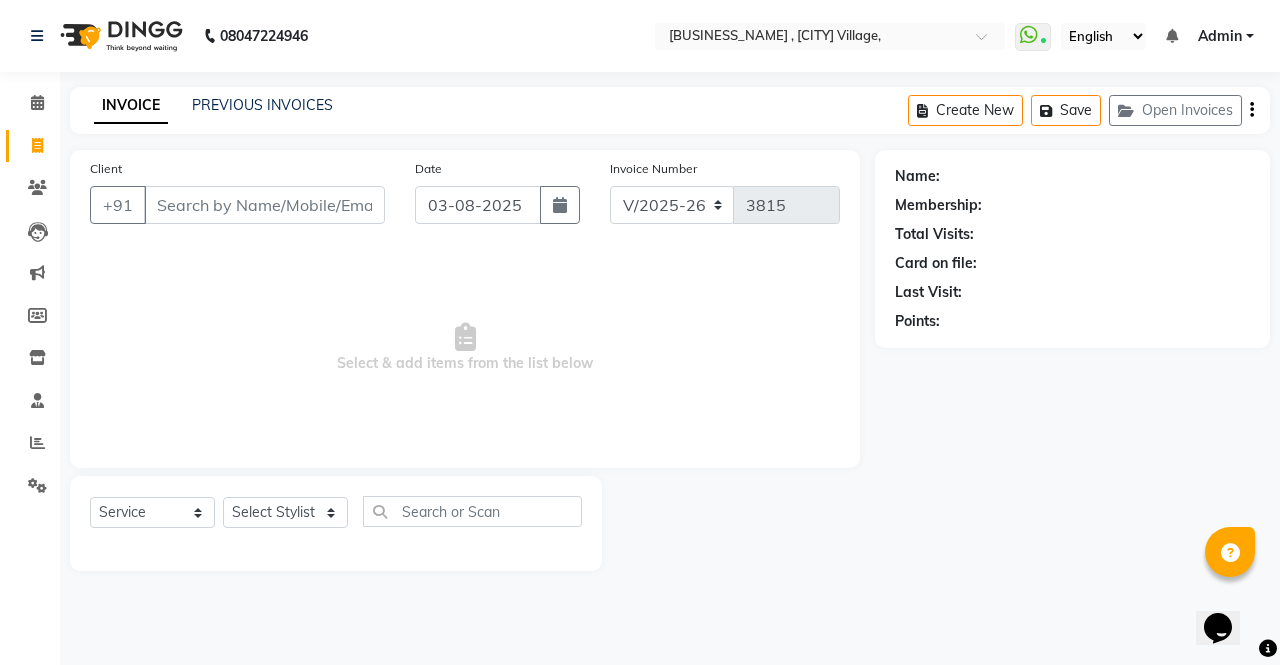select on "57428" 